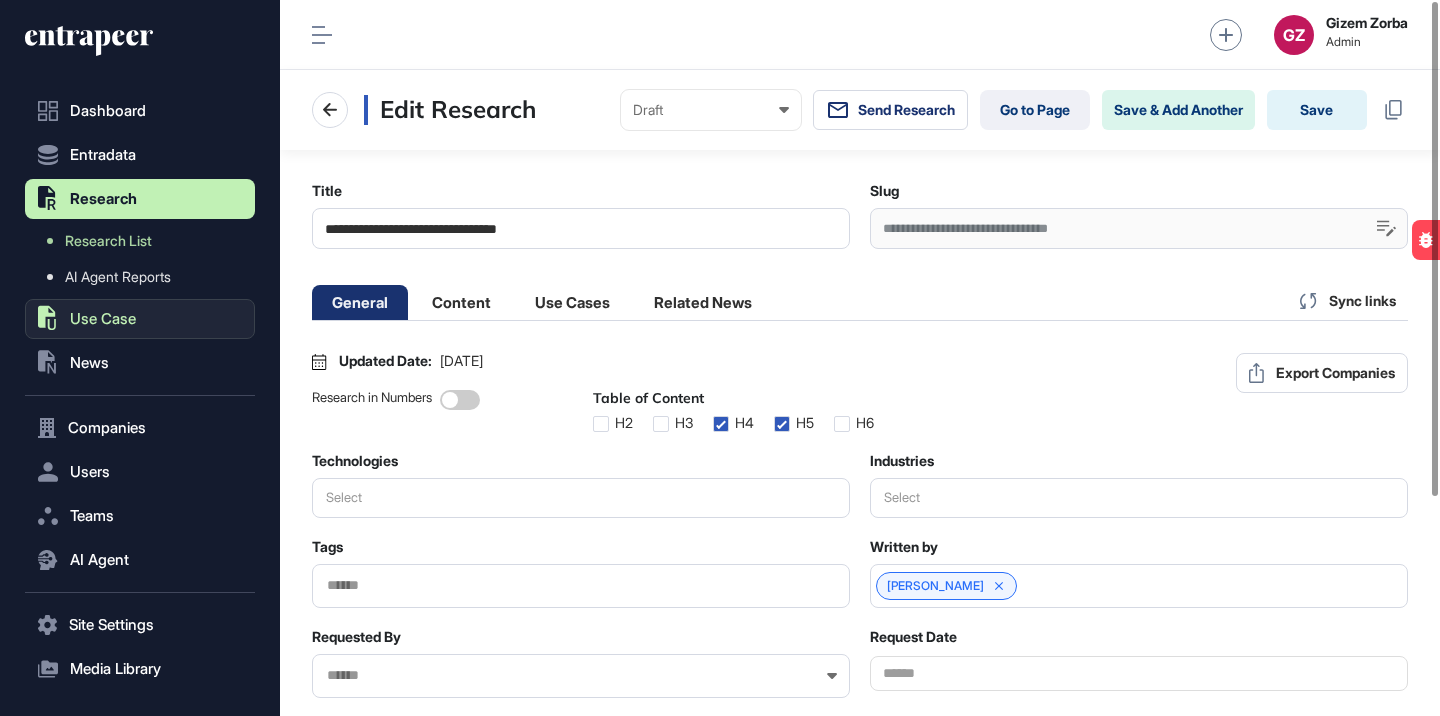 scroll, scrollTop: 0, scrollLeft: 0, axis: both 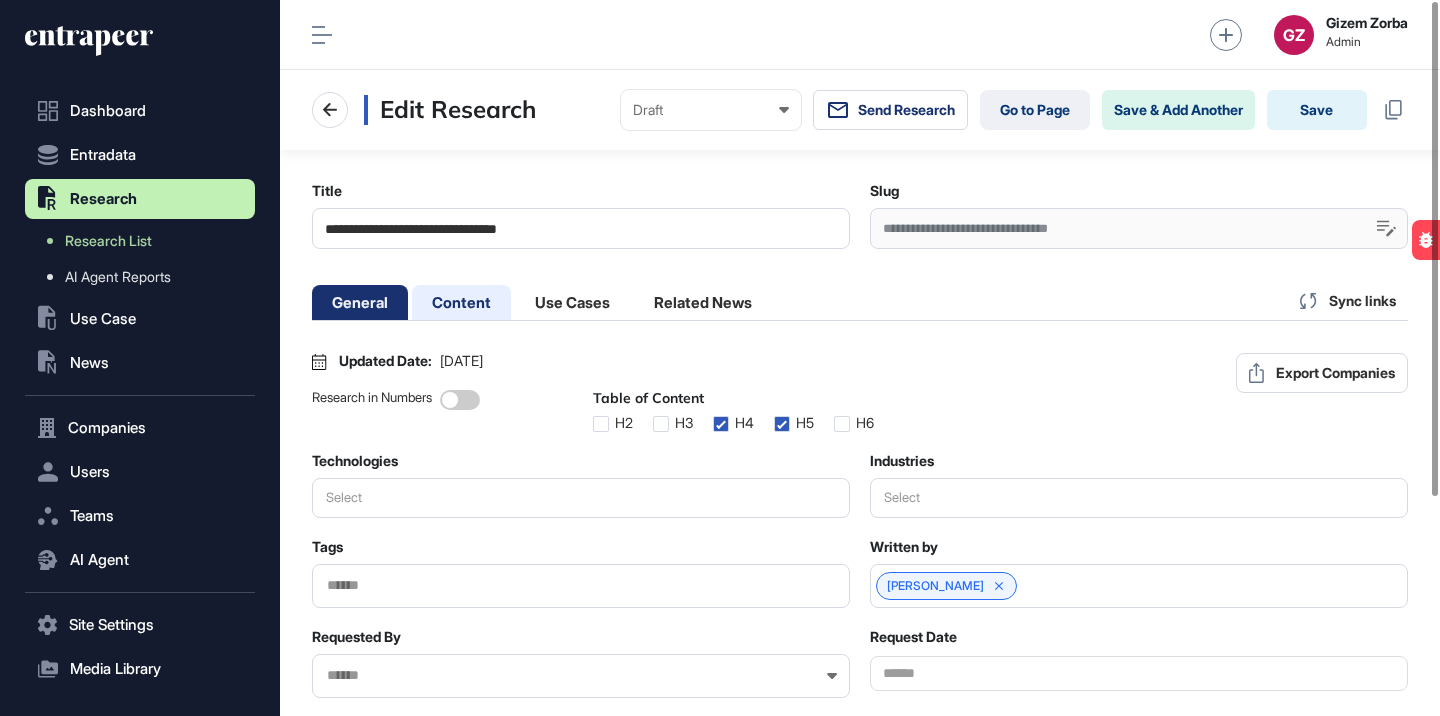 click on "Content" 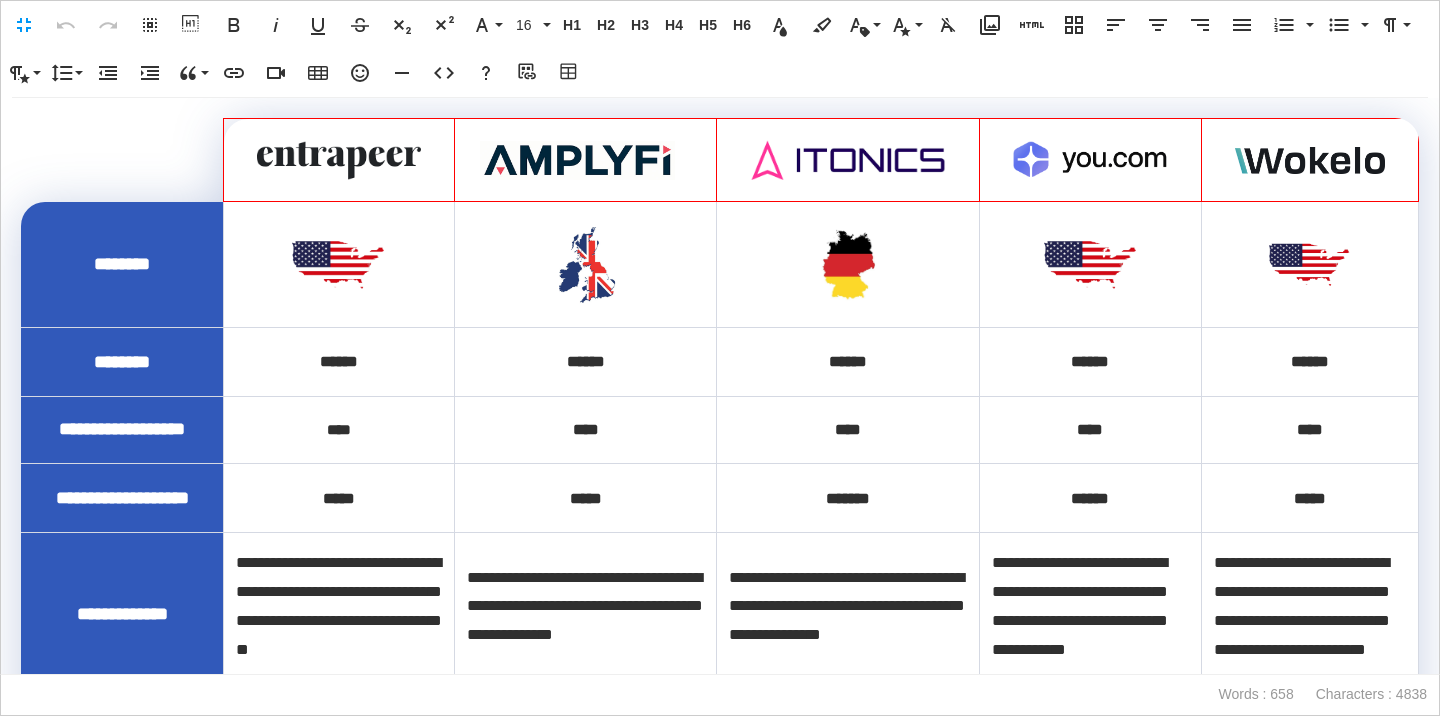 click on "********" at bounding box center [122, 264] 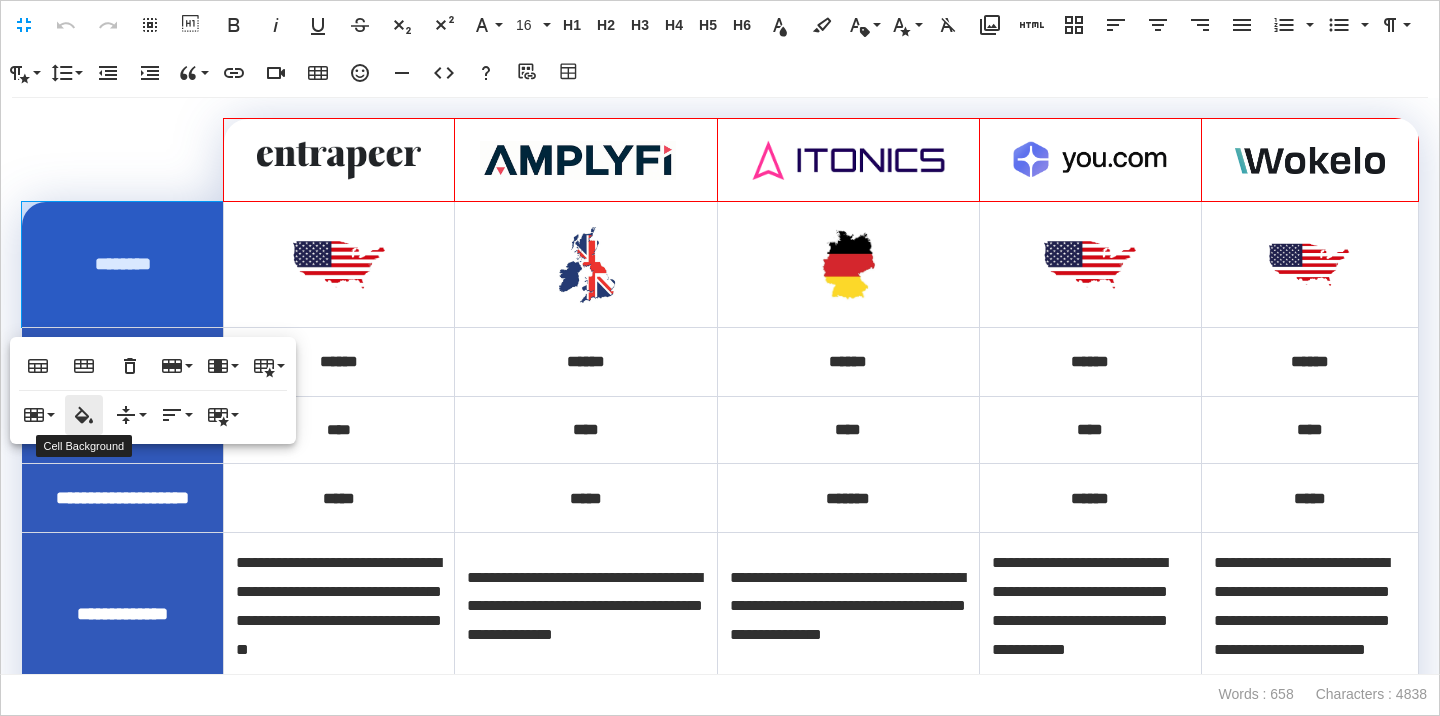 click 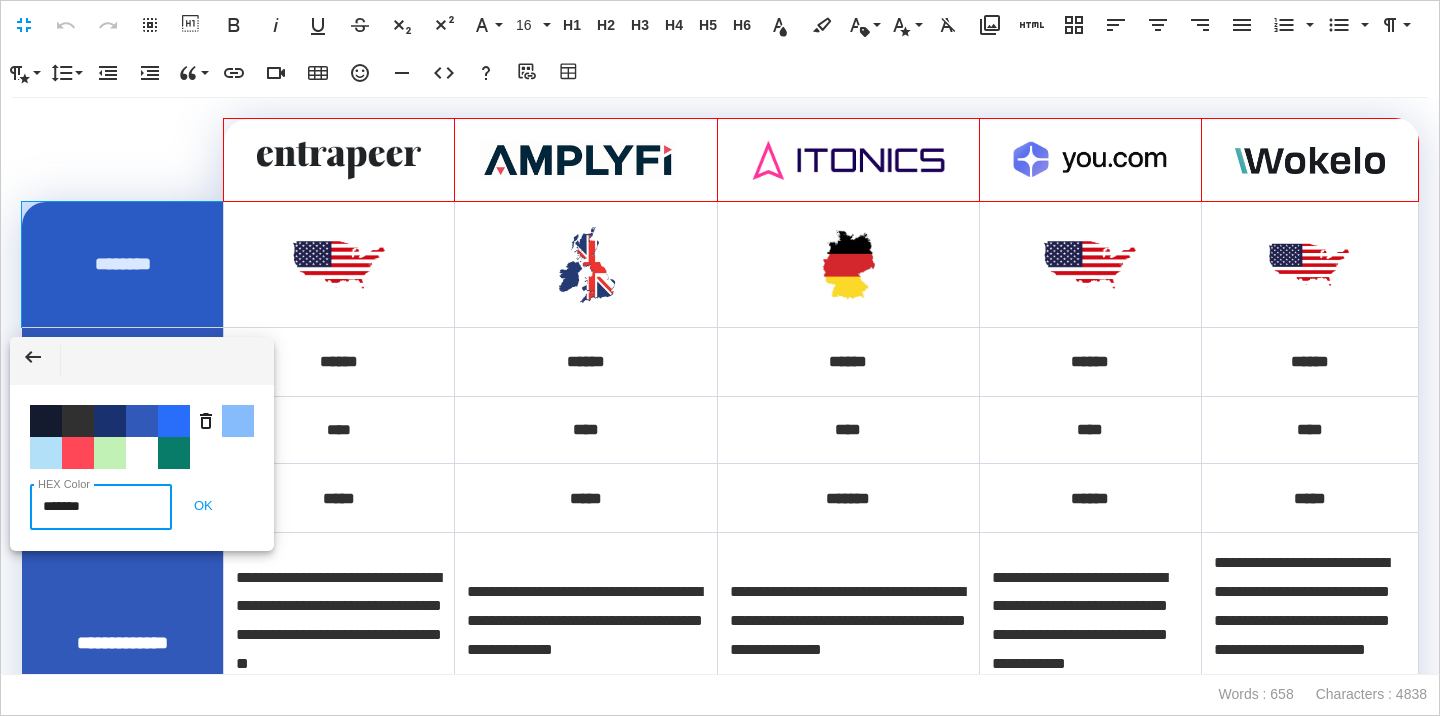 scroll, scrollTop: 0, scrollLeft: 0, axis: both 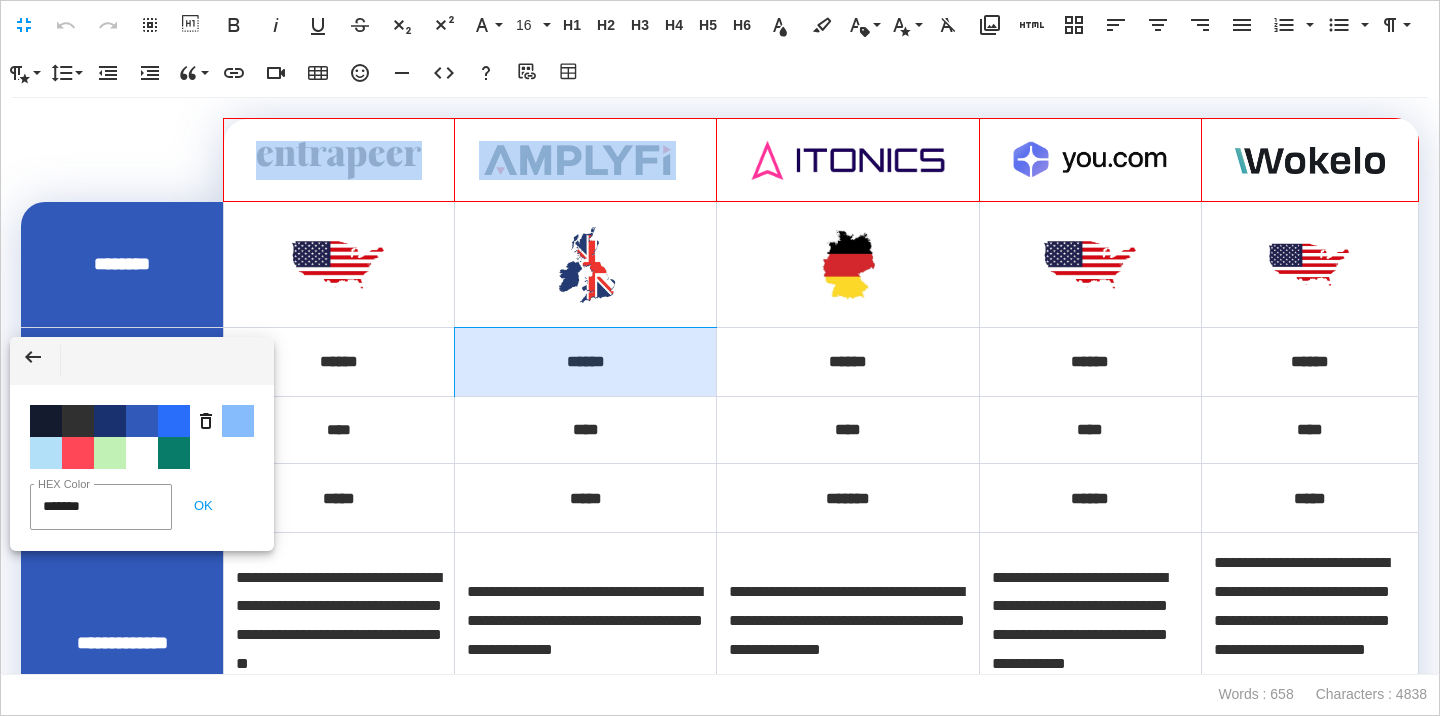 click on "******" at bounding box center (585, 361) 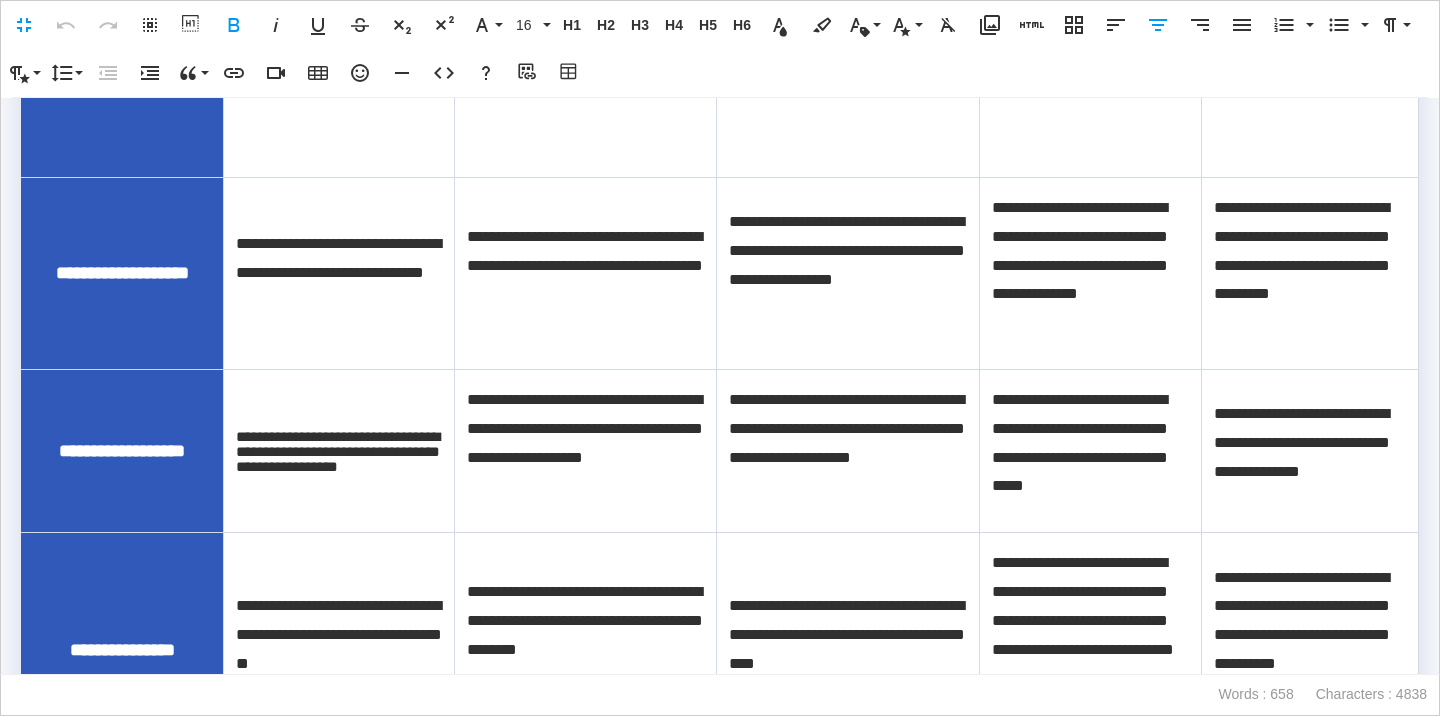 scroll, scrollTop: 0, scrollLeft: 0, axis: both 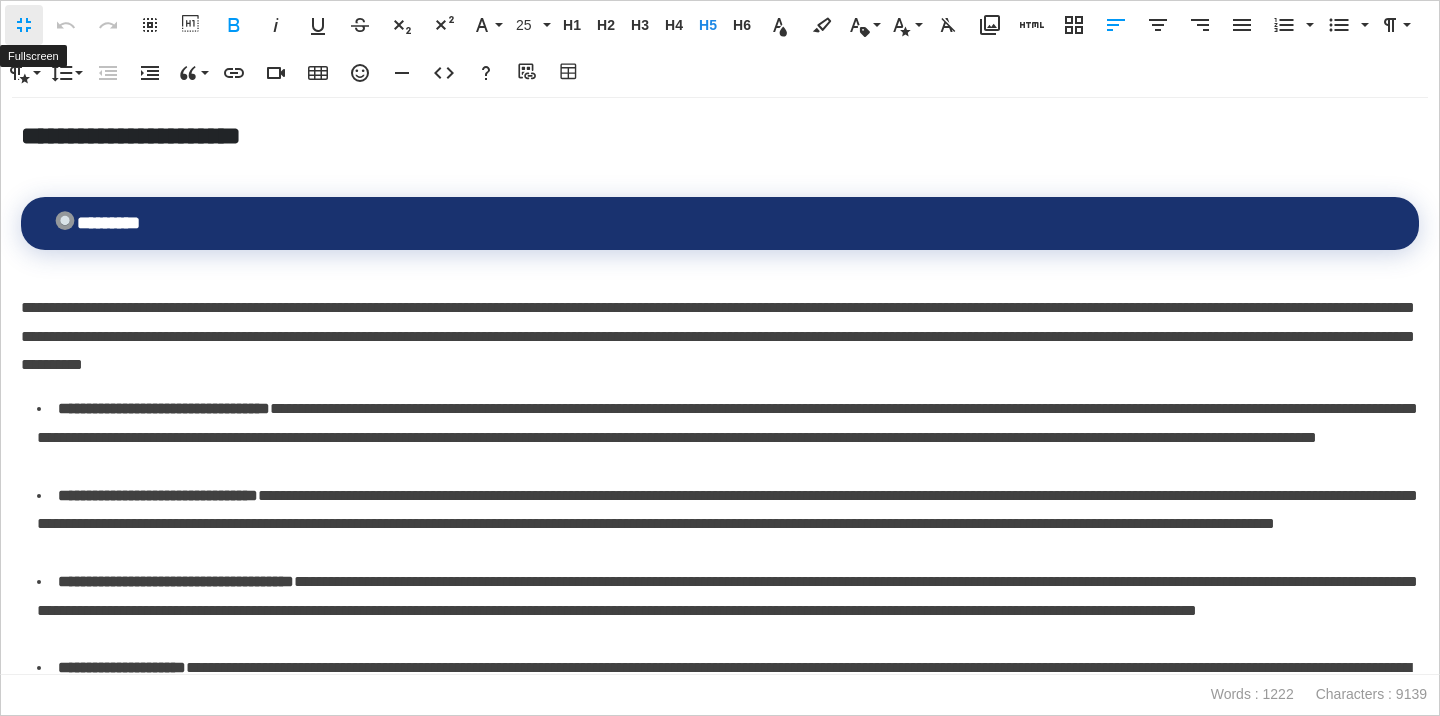 click on "Fullscreen" at bounding box center [24, 25] 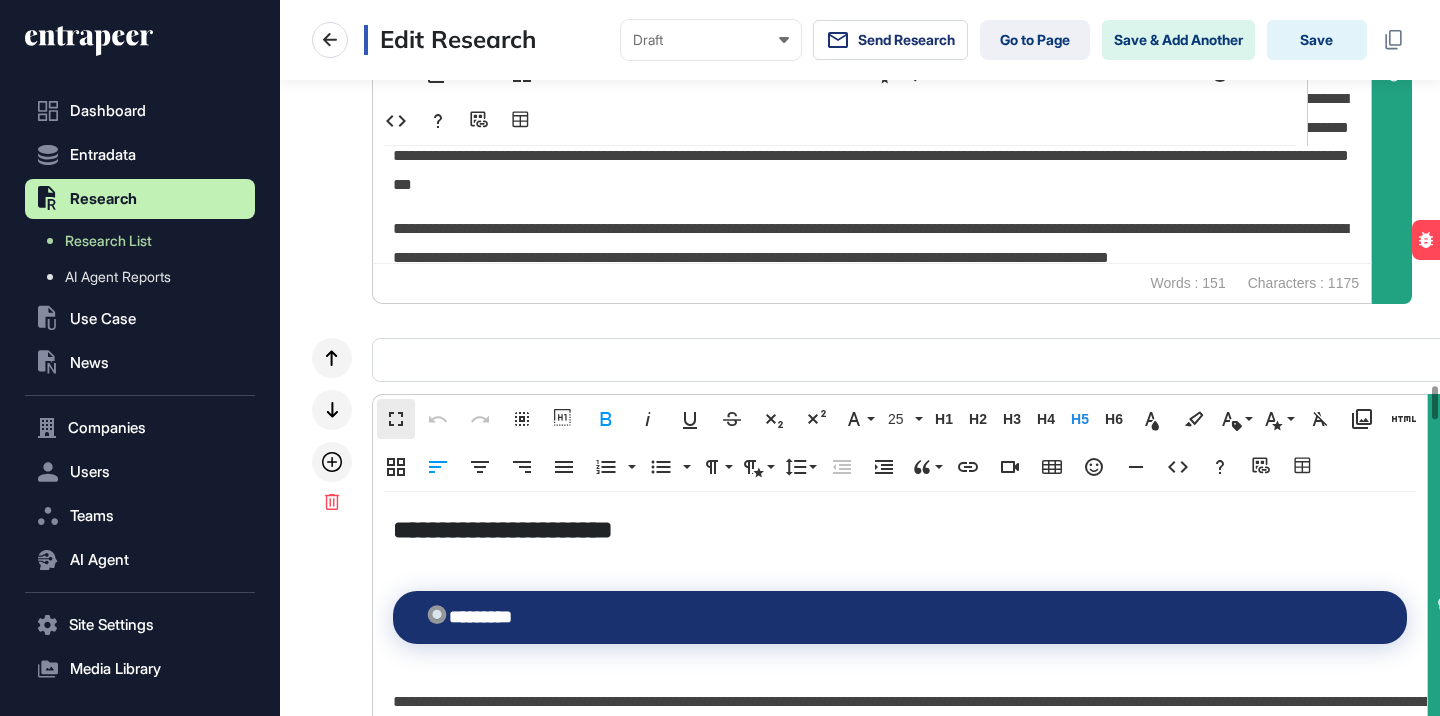 scroll, scrollTop: 1, scrollLeft: 1, axis: both 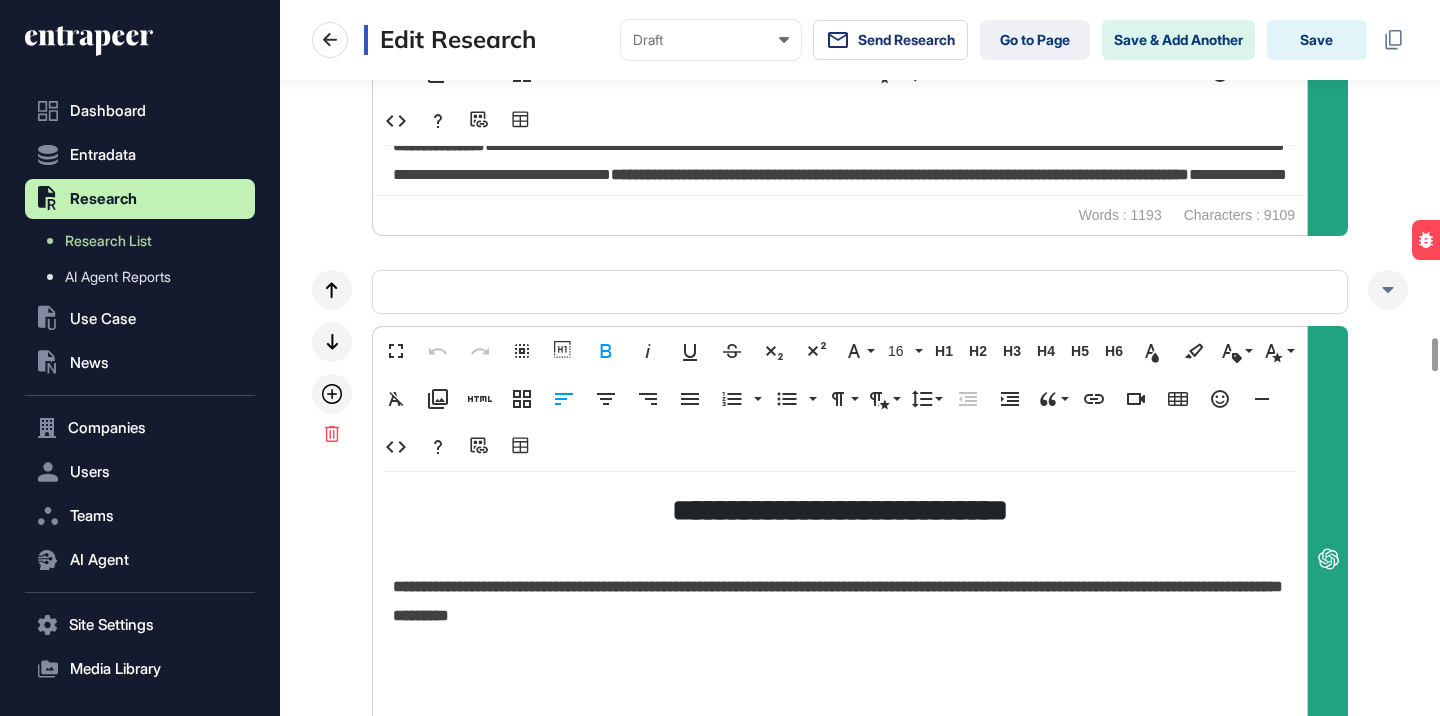 click on "**********" at bounding box center (840, 611) 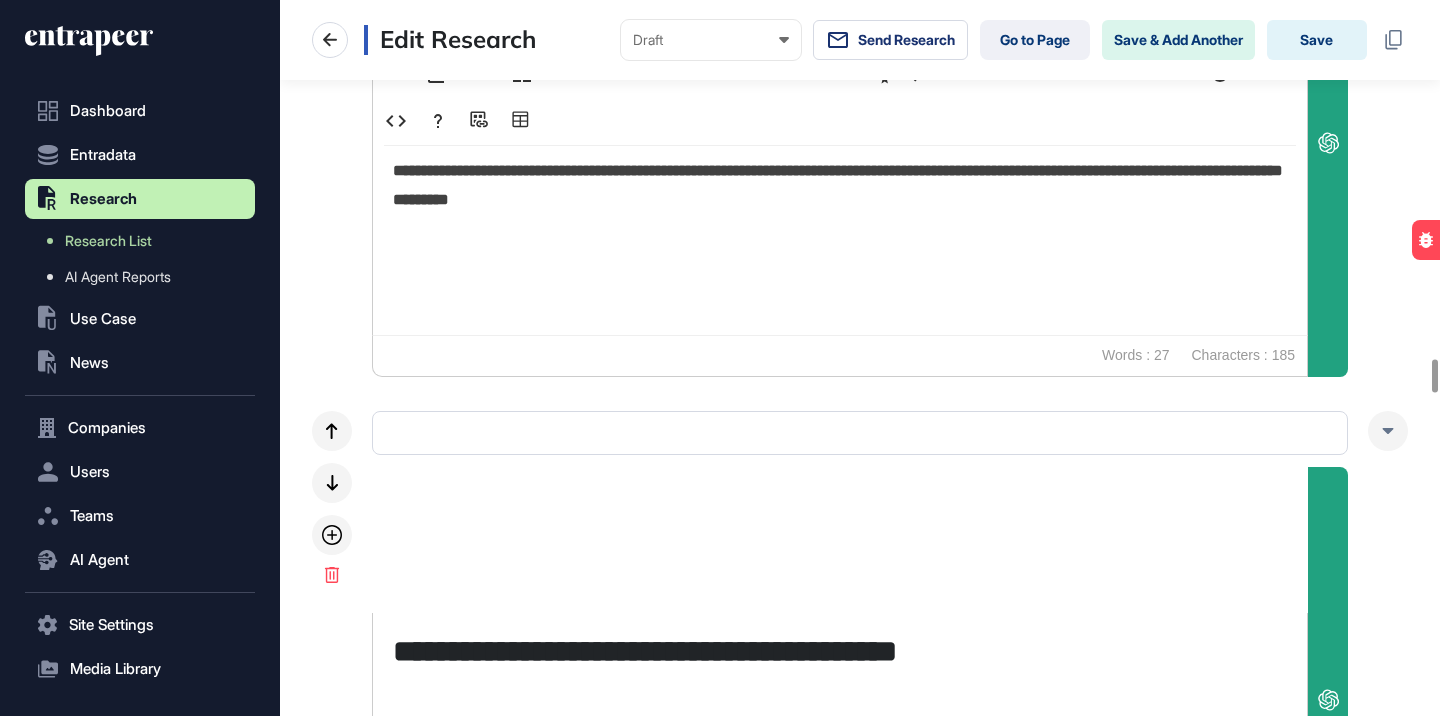 scroll, scrollTop: 7907, scrollLeft: 0, axis: vertical 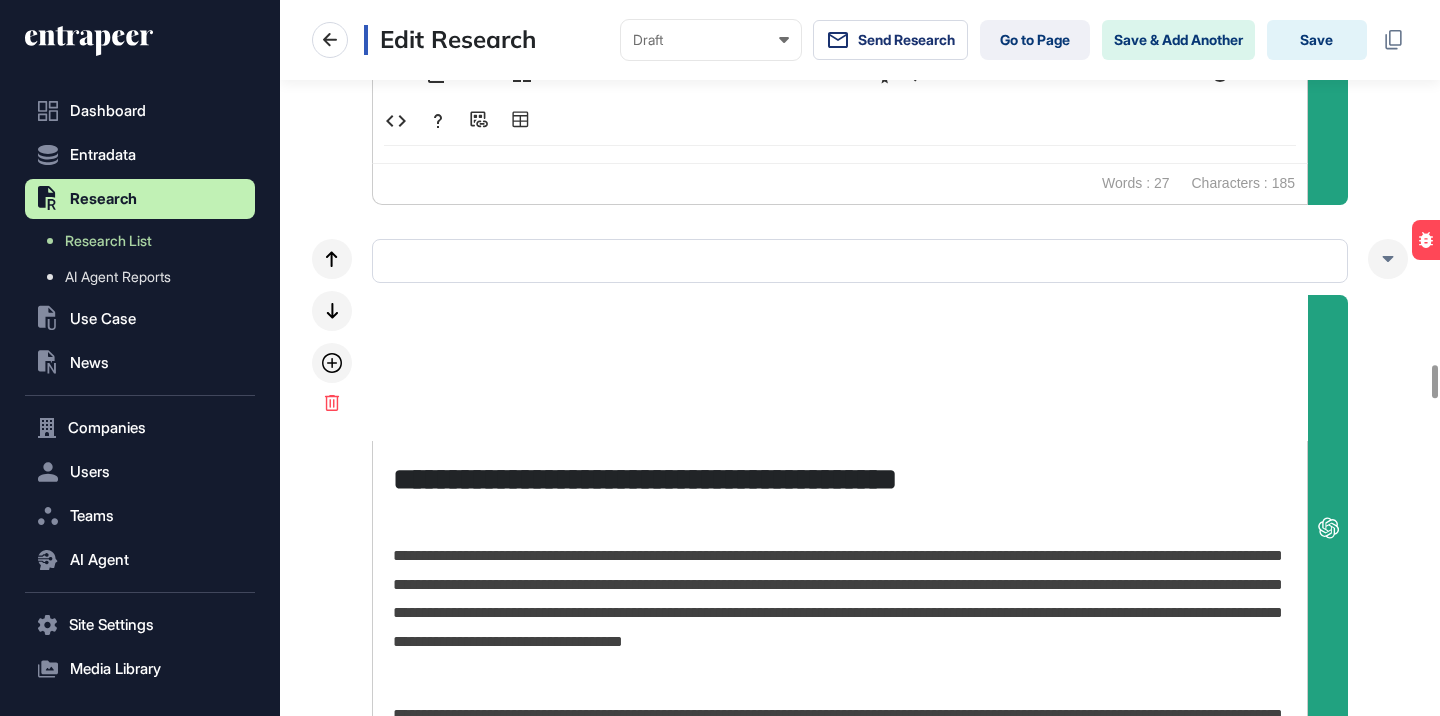 click on "**********" at bounding box center (840, 614) 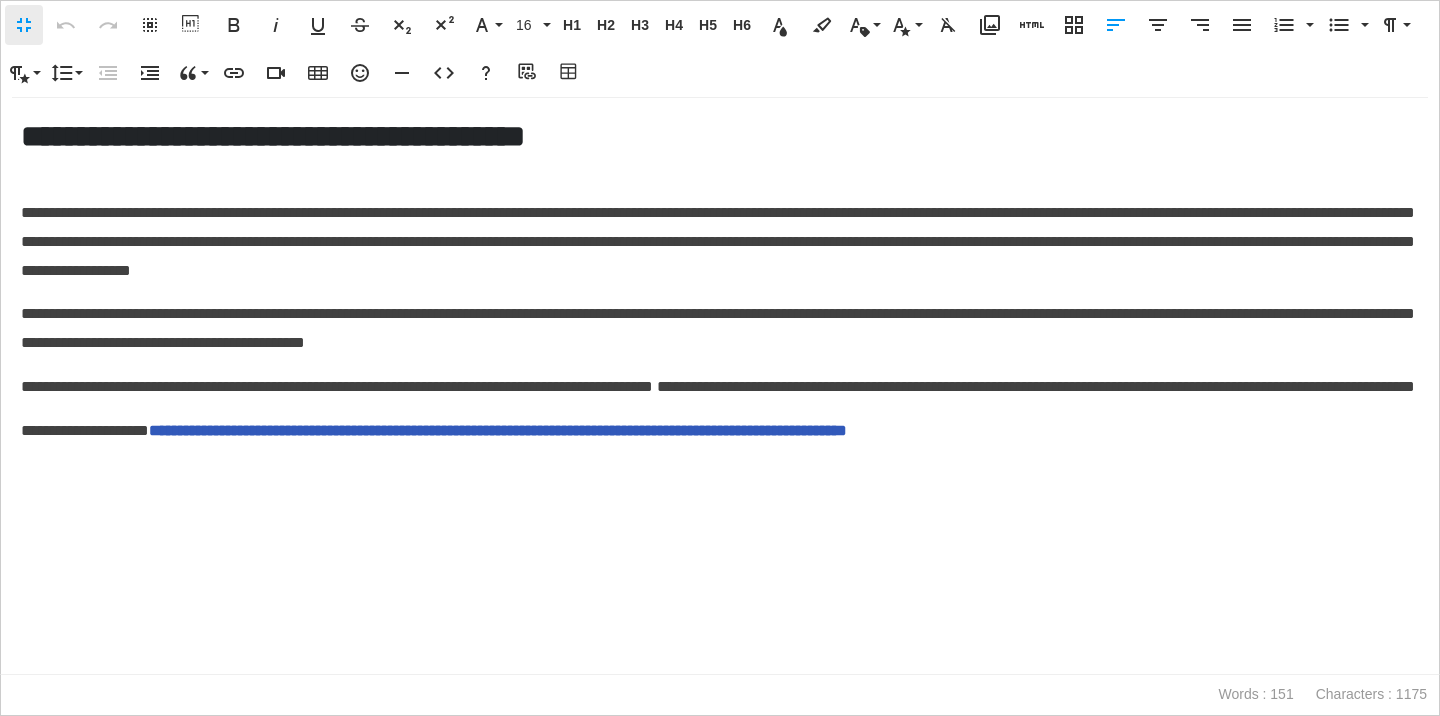 scroll, scrollTop: 1, scrollLeft: 9, axis: both 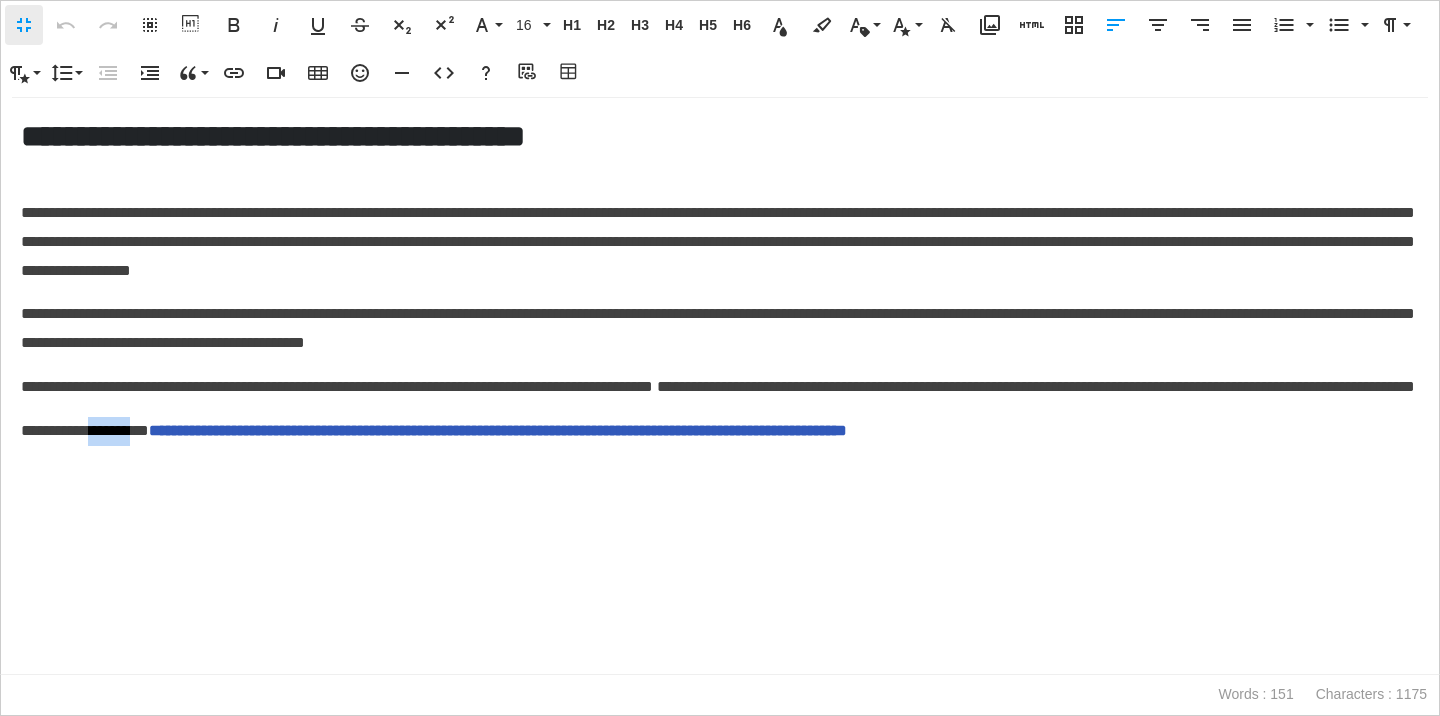 click on "**********" at bounding box center [720, 431] 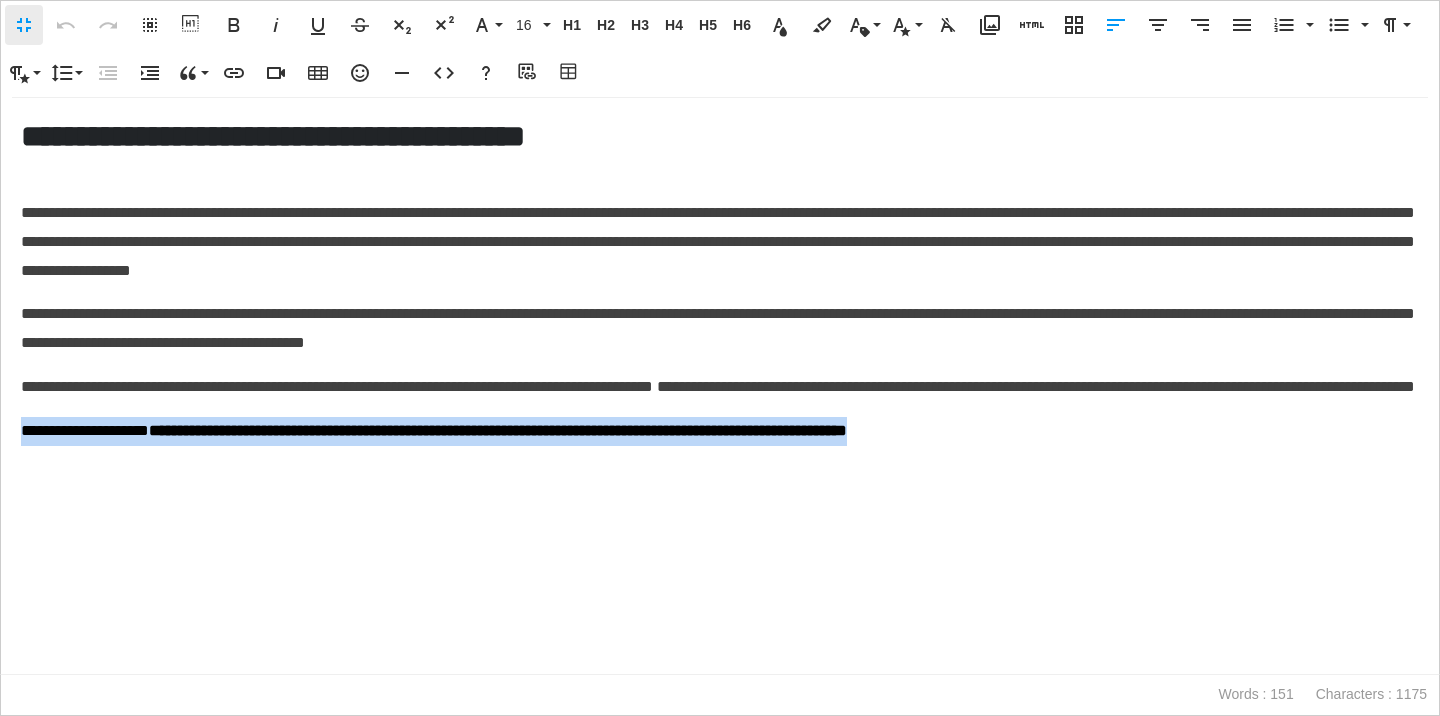 click on "**********" at bounding box center (720, 431) 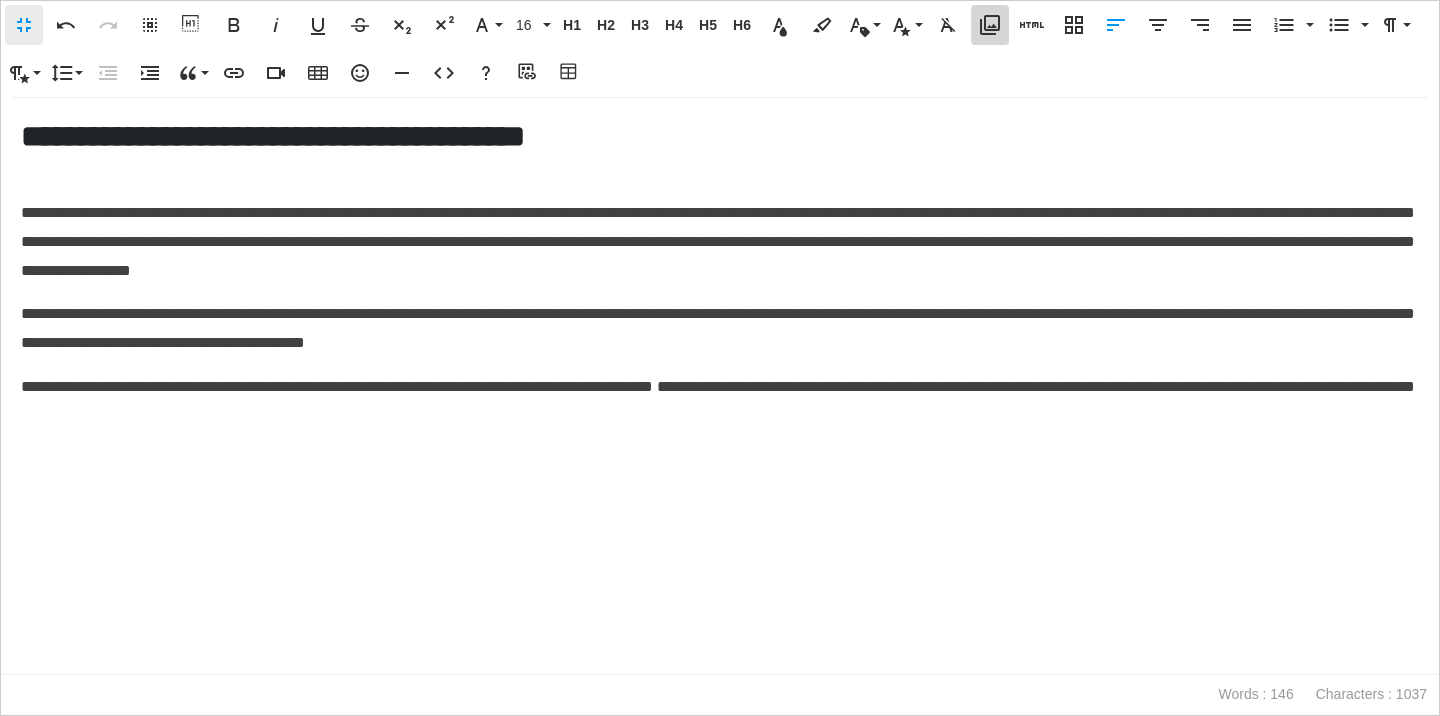 click 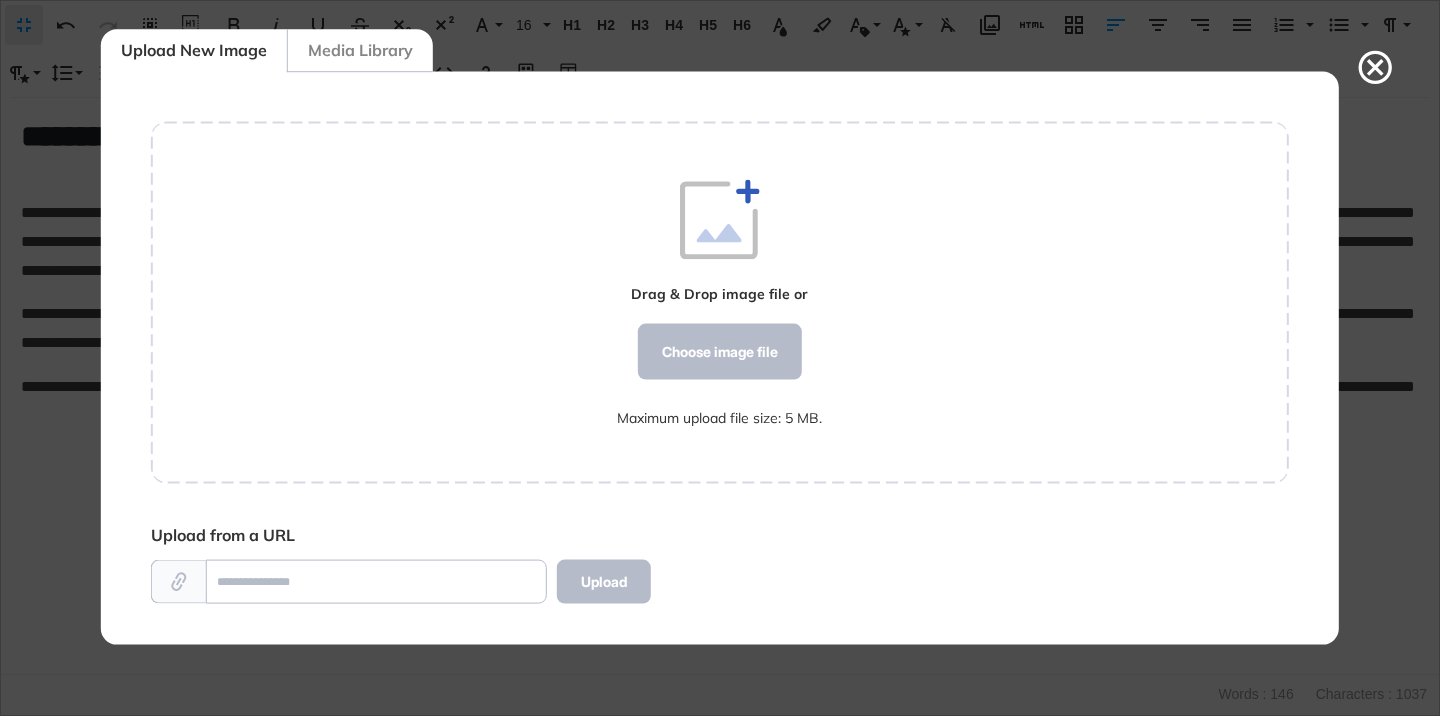scroll, scrollTop: 572, scrollLeft: 1138, axis: both 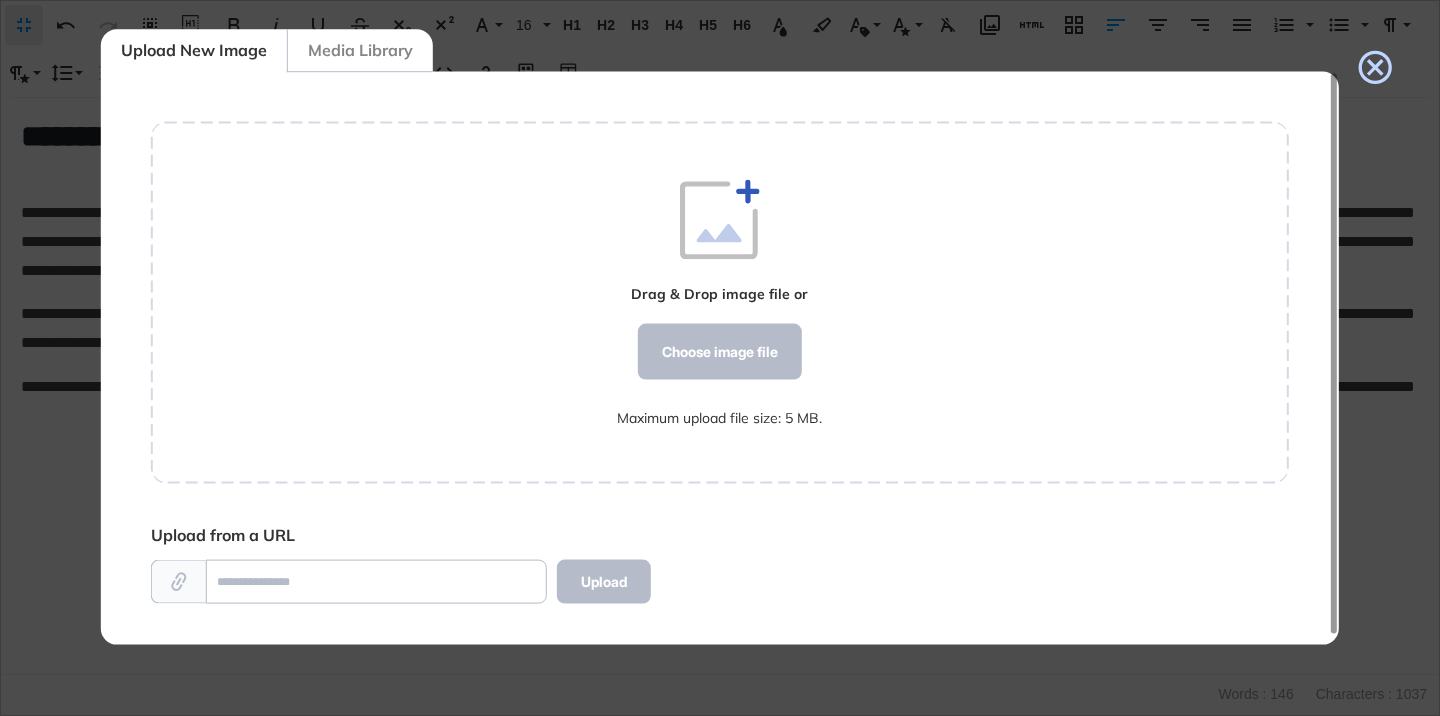 click 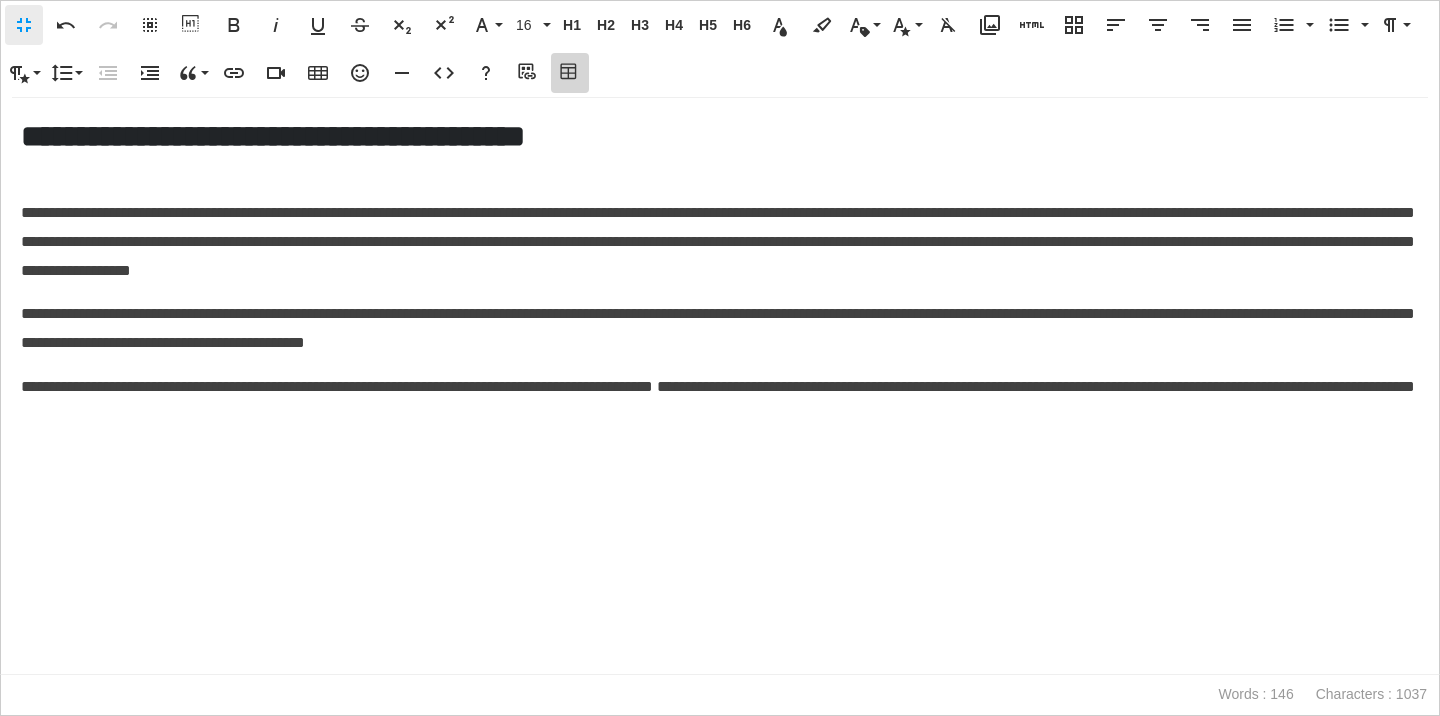 click 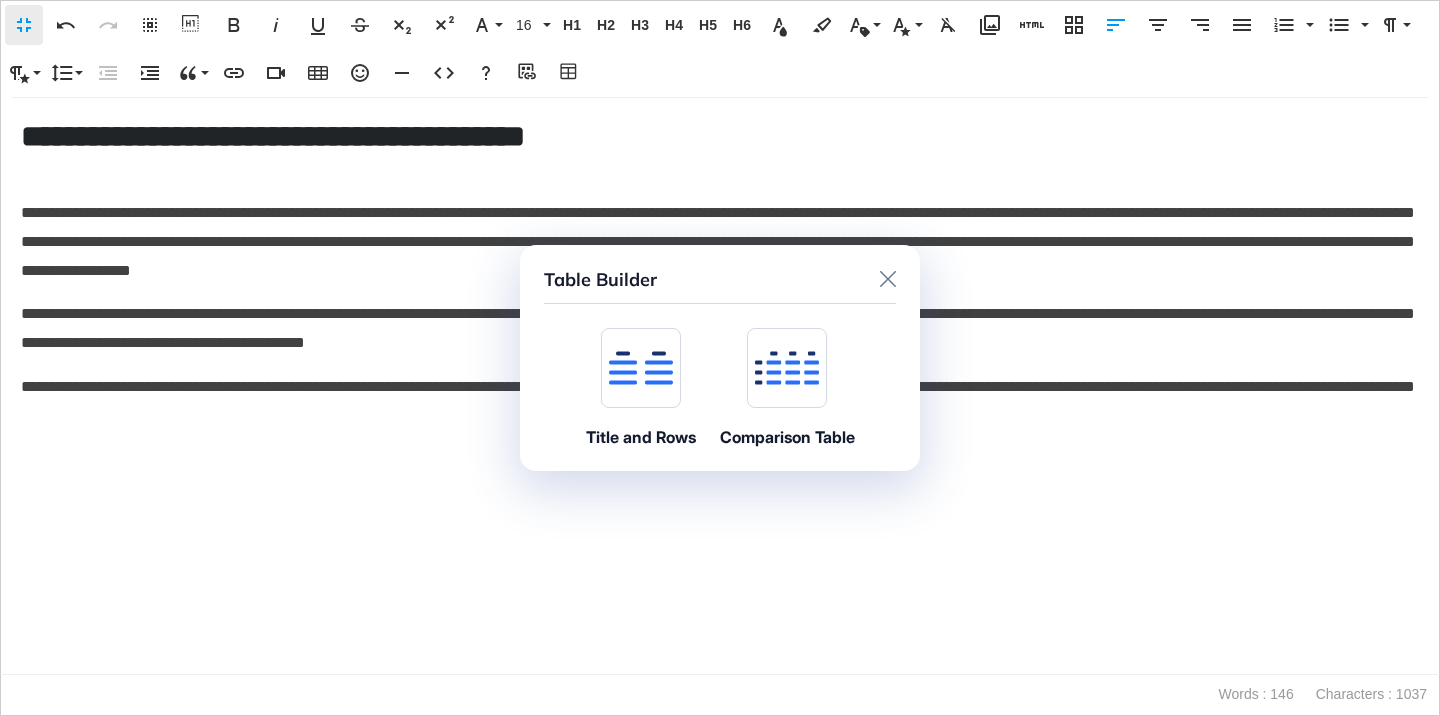 click 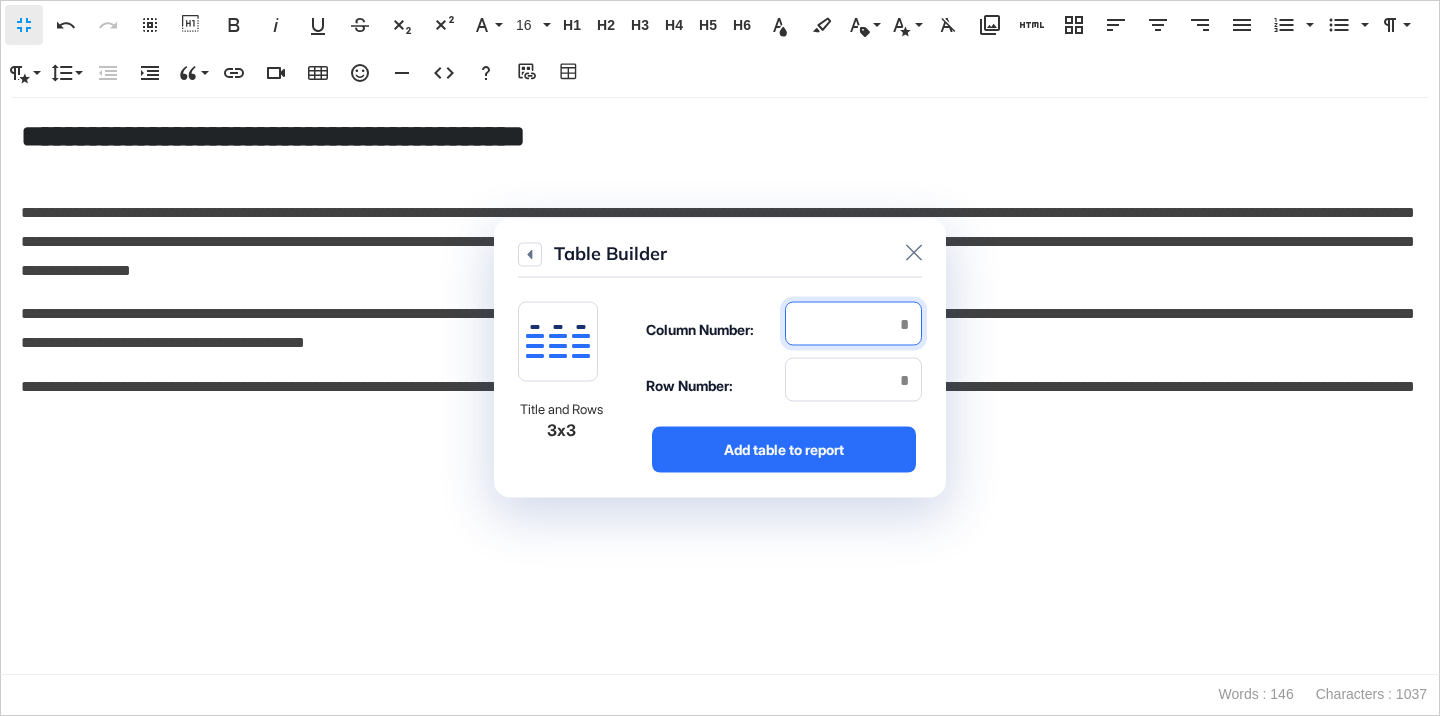 click at bounding box center [853, 324] 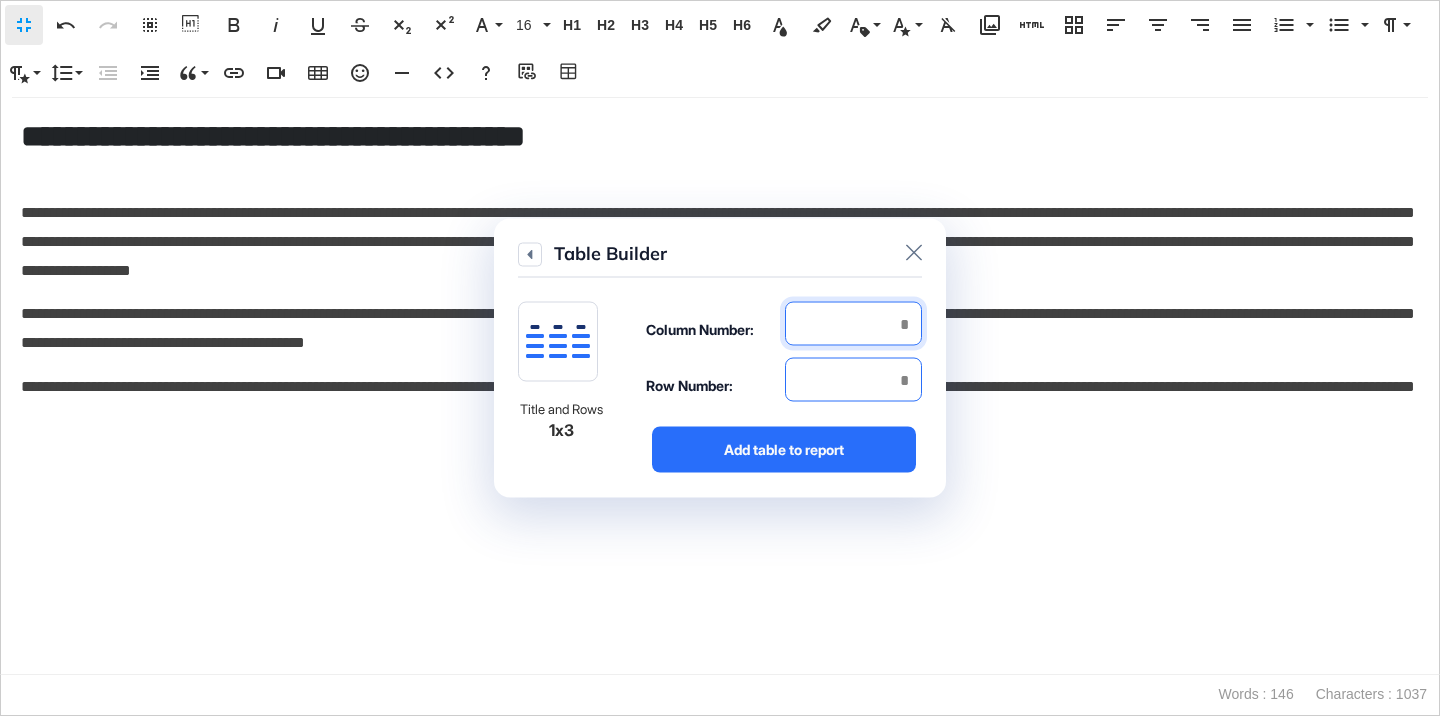 type on "*" 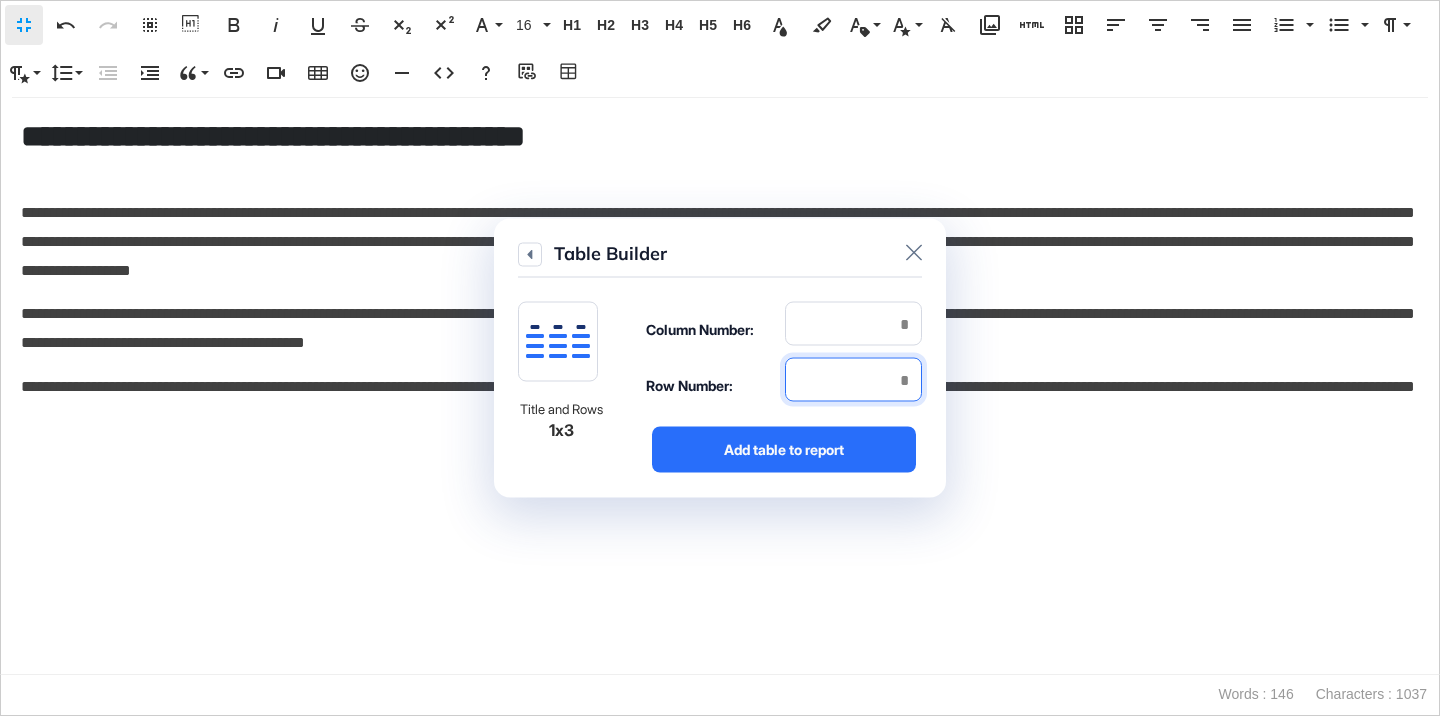 click at bounding box center [853, 380] 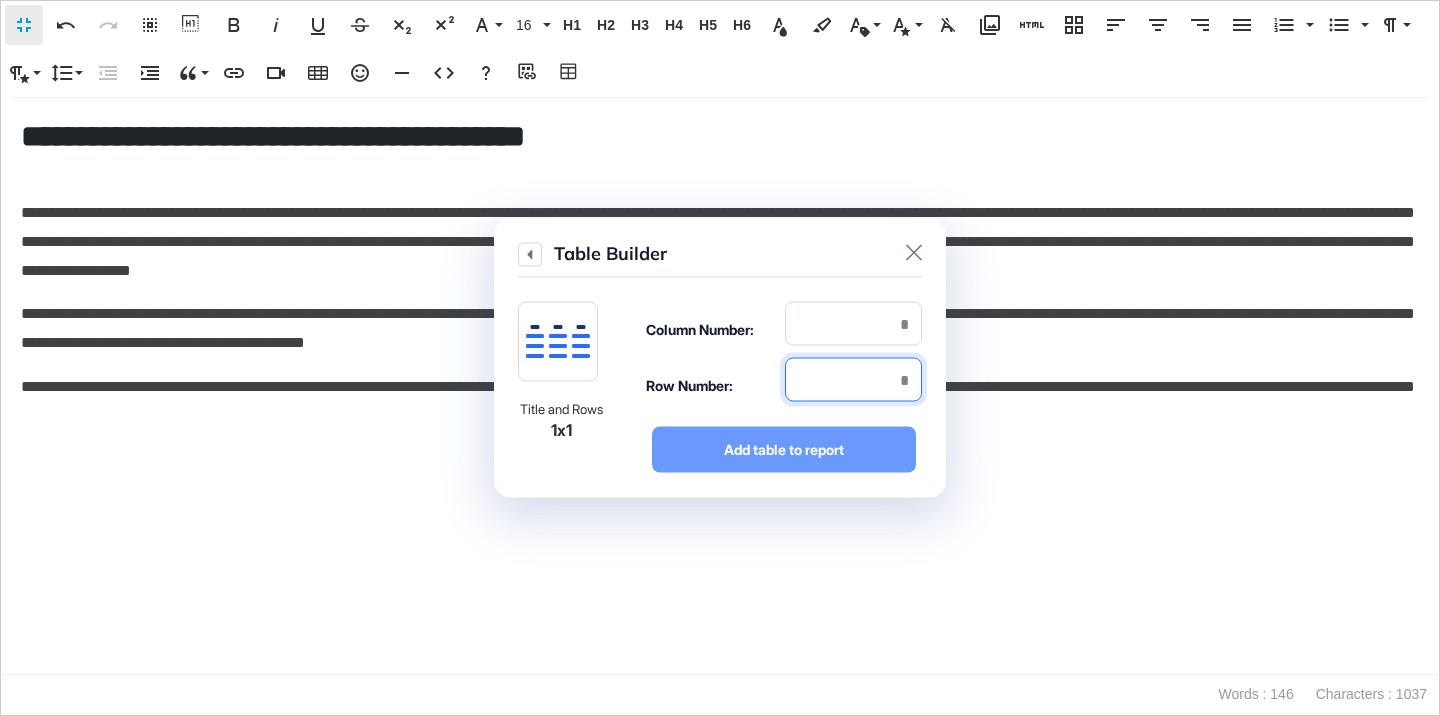 type on "*" 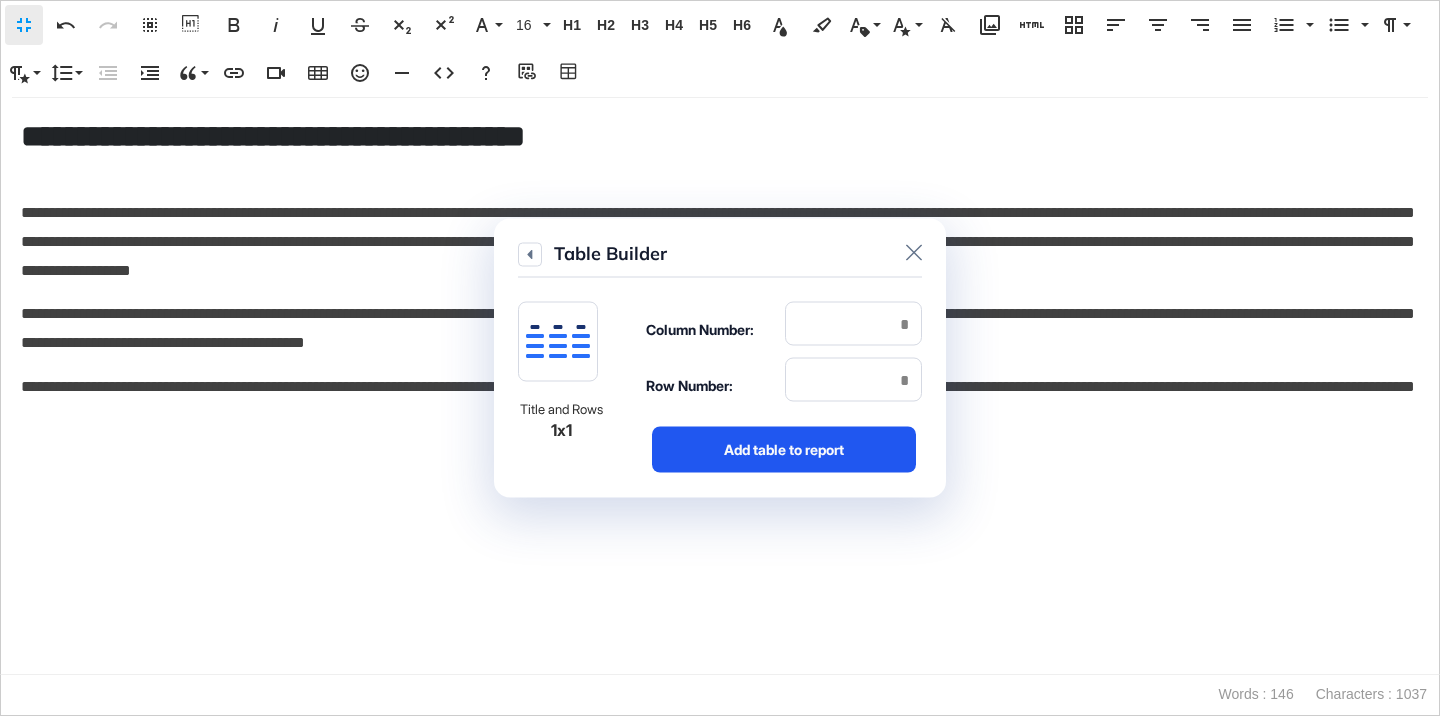 click on "Add table to report" at bounding box center (784, 450) 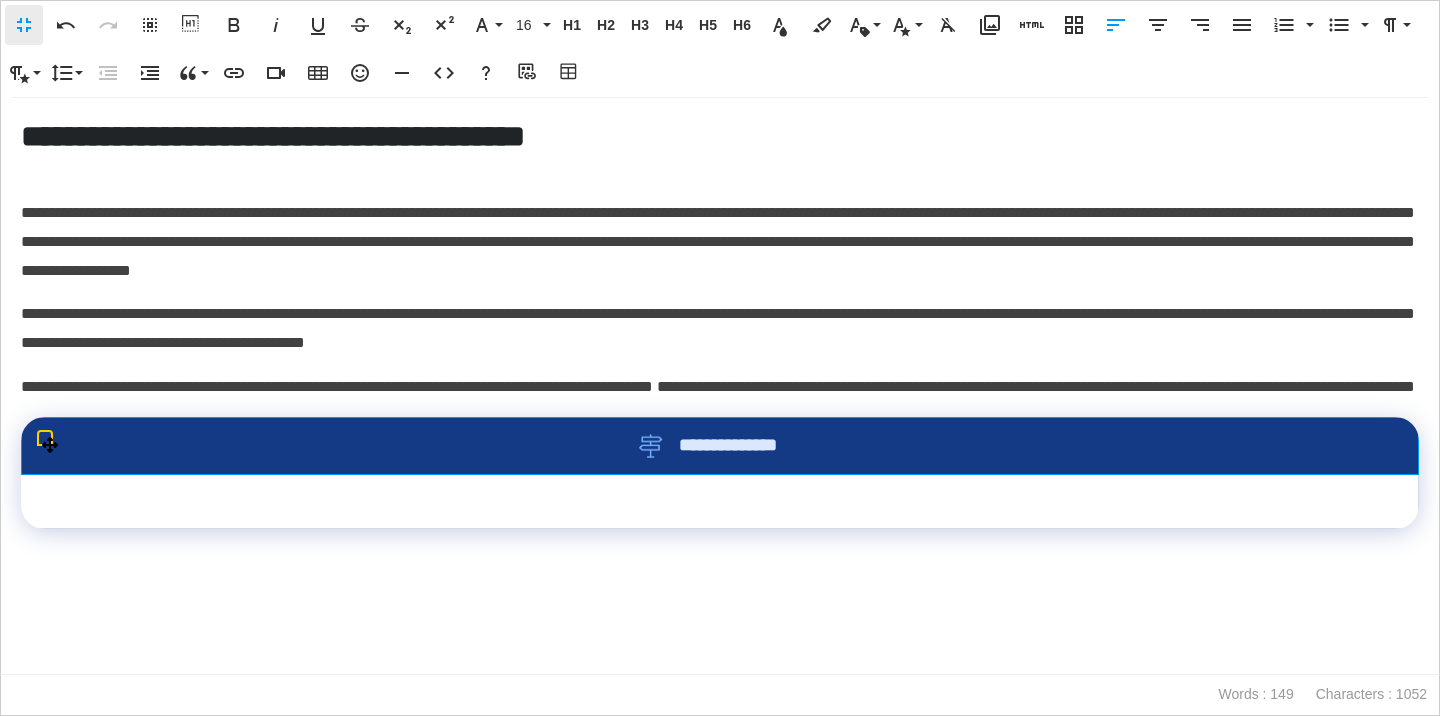 click on "**********" at bounding box center [720, 446] 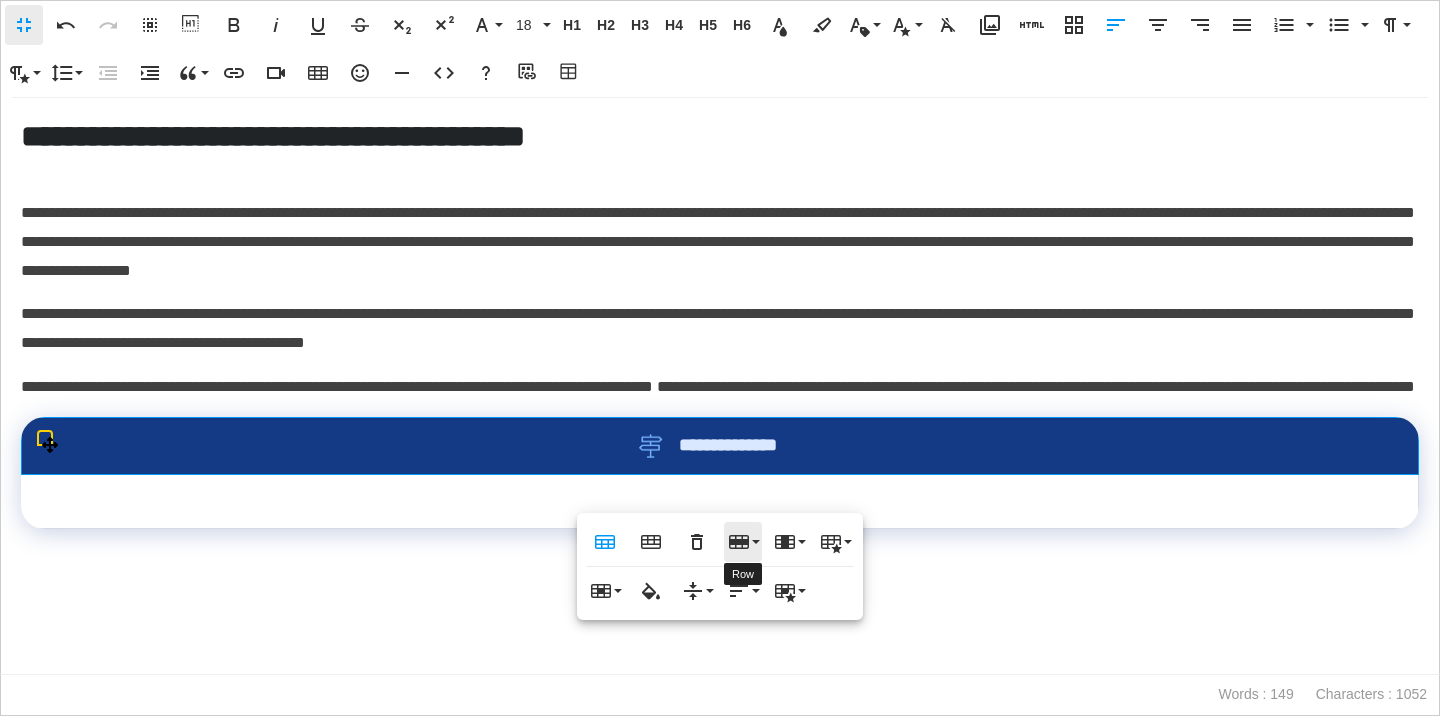 click 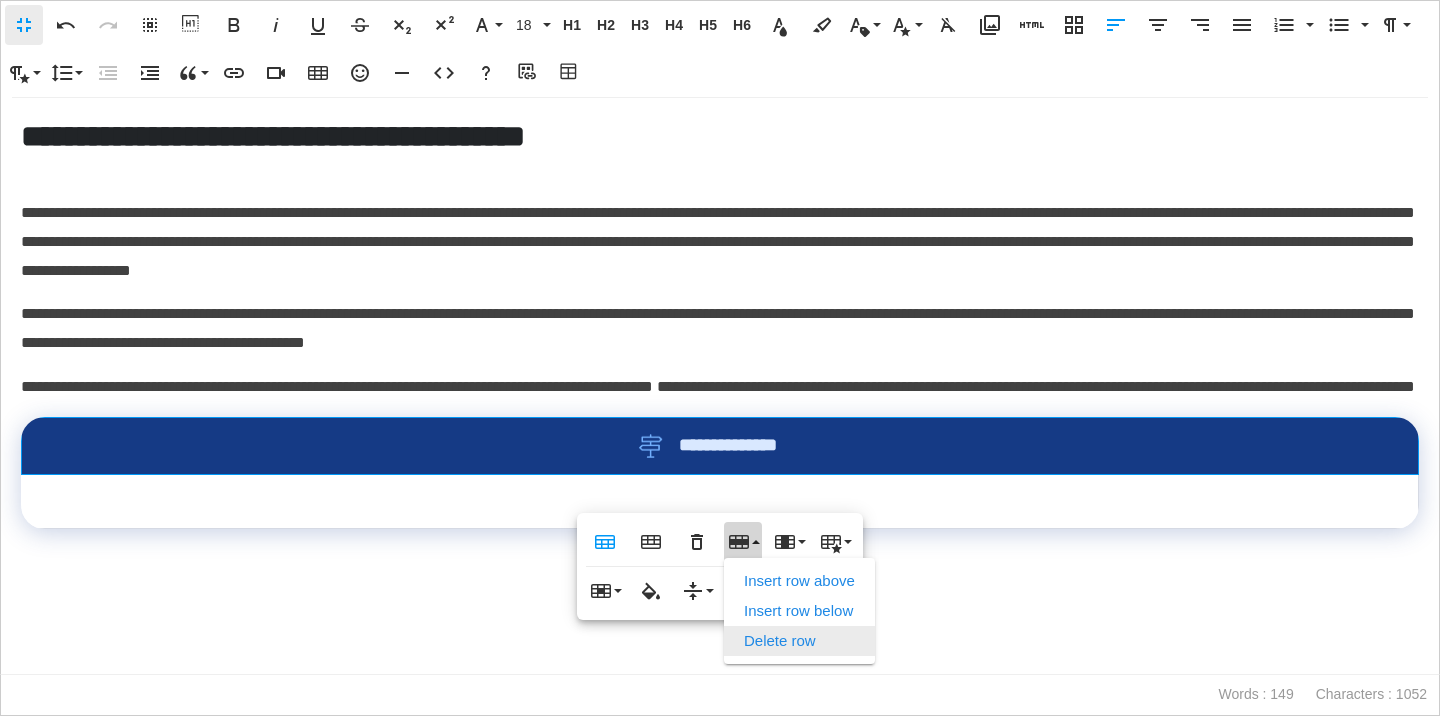 click on "Delete row" at bounding box center [799, 641] 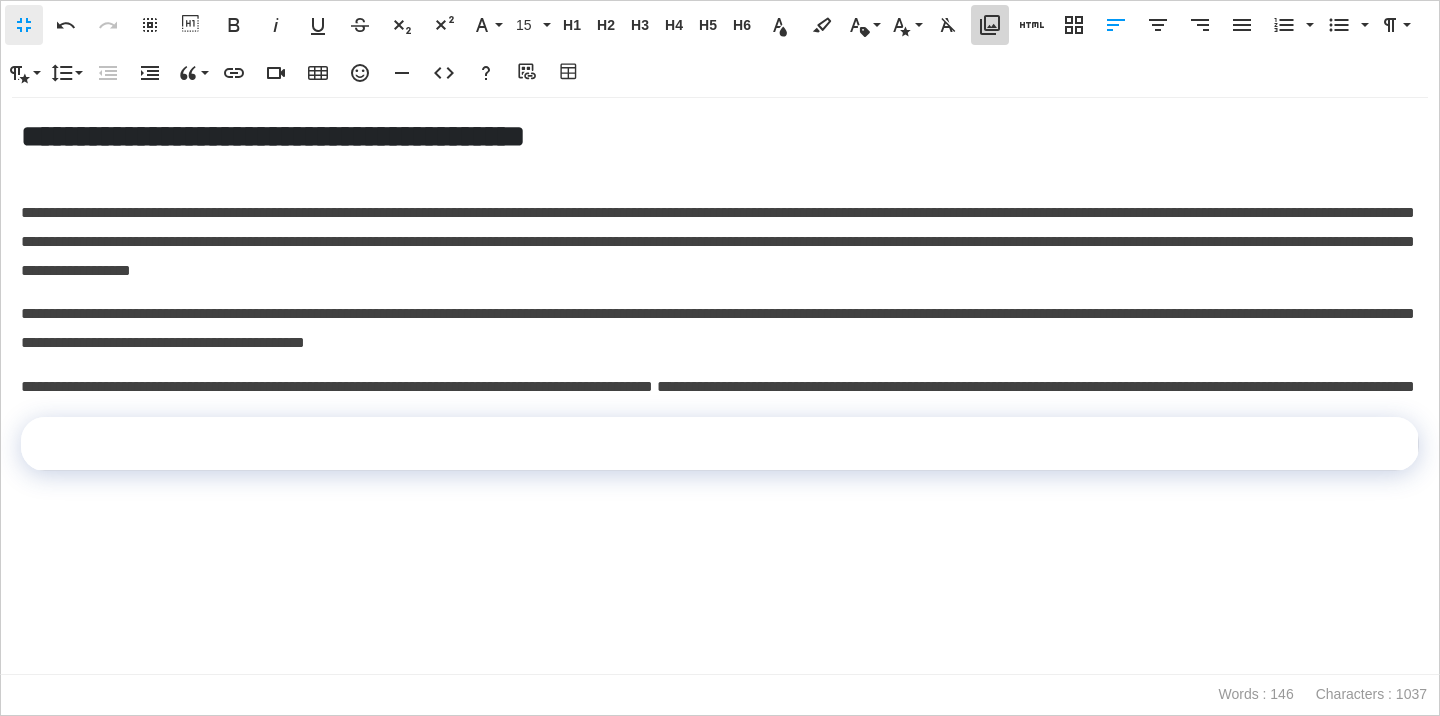 click 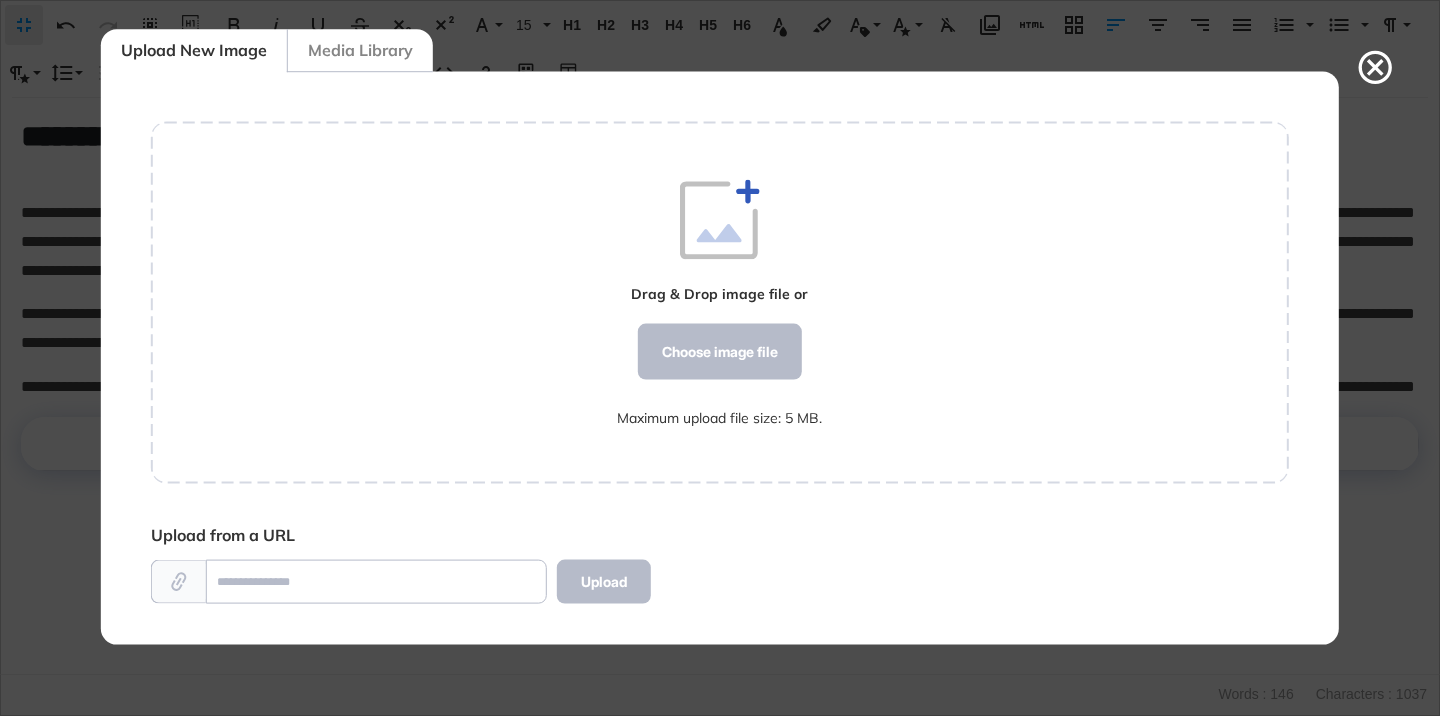 scroll, scrollTop: 572, scrollLeft: 1138, axis: both 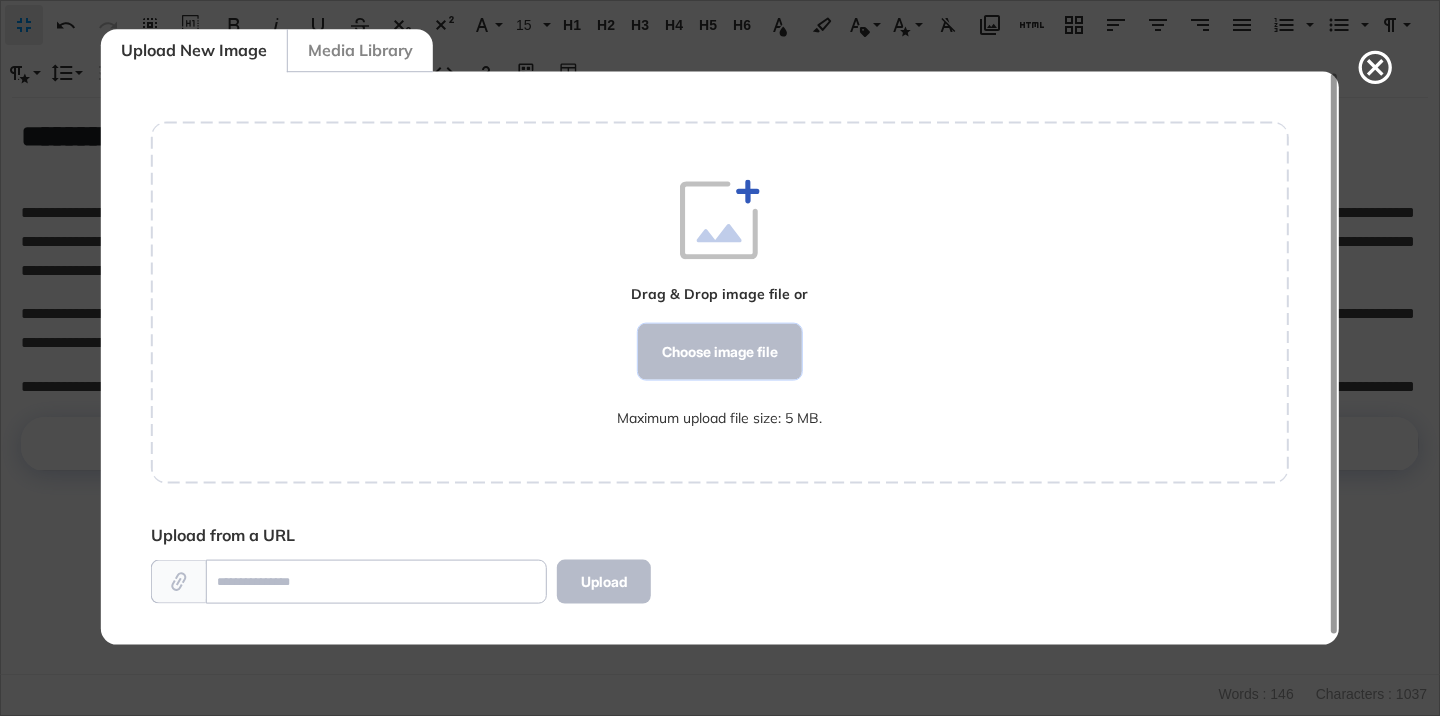 click on "Choose image file" at bounding box center (720, 352) 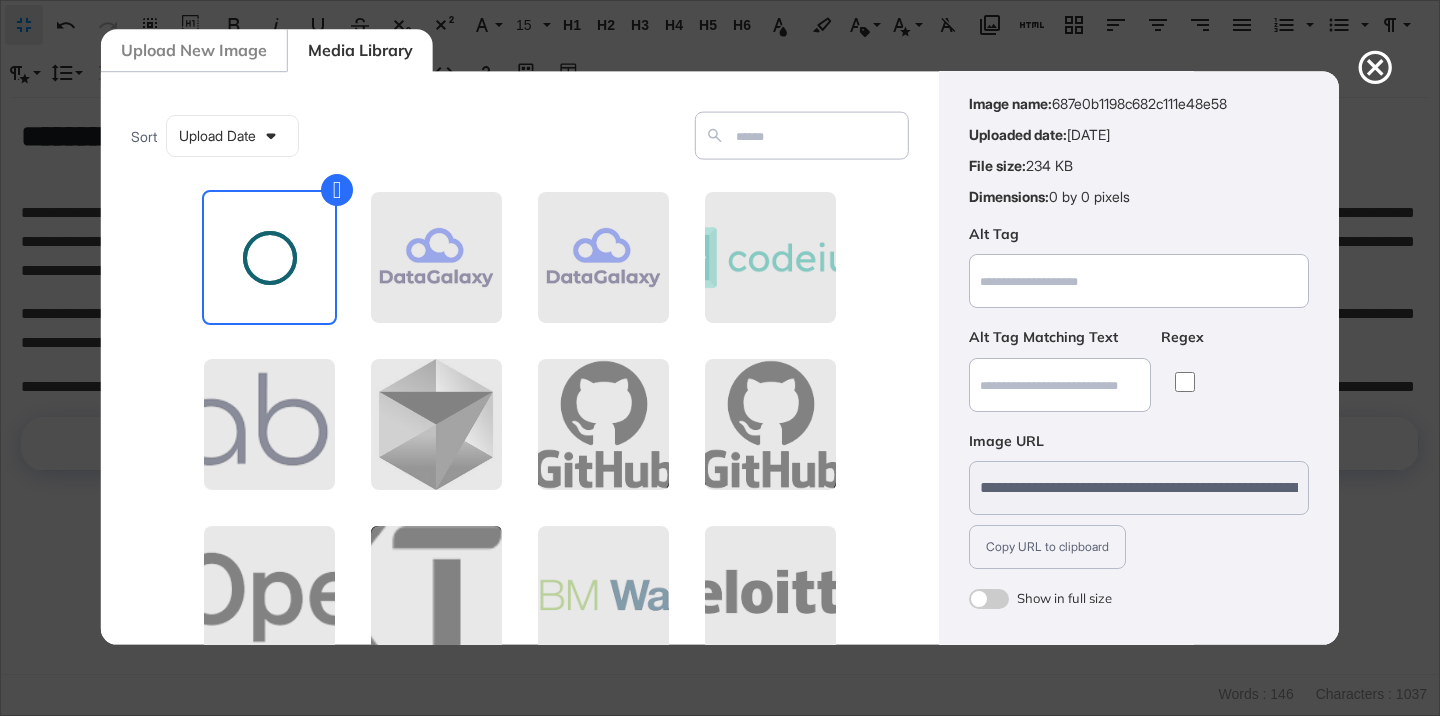 scroll, scrollTop: 156, scrollLeft: 0, axis: vertical 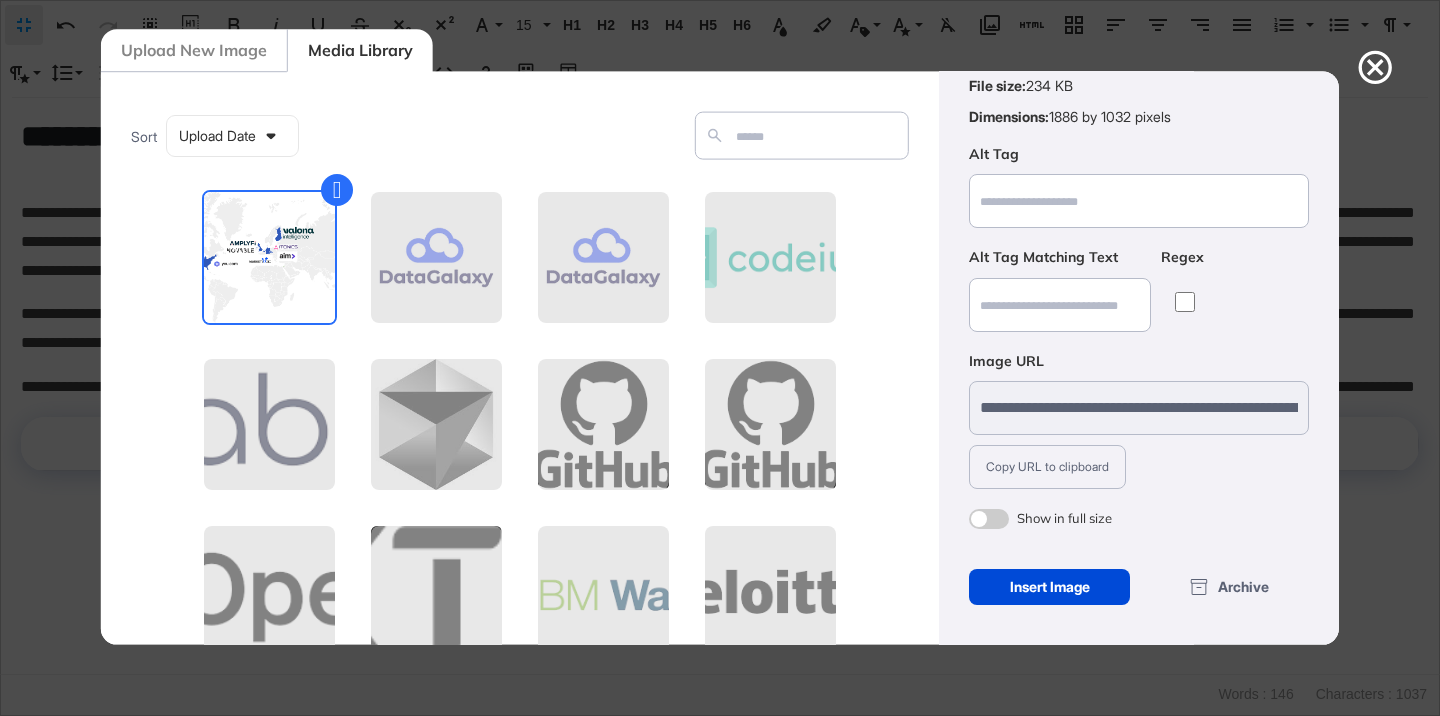 click at bounding box center (989, 519) 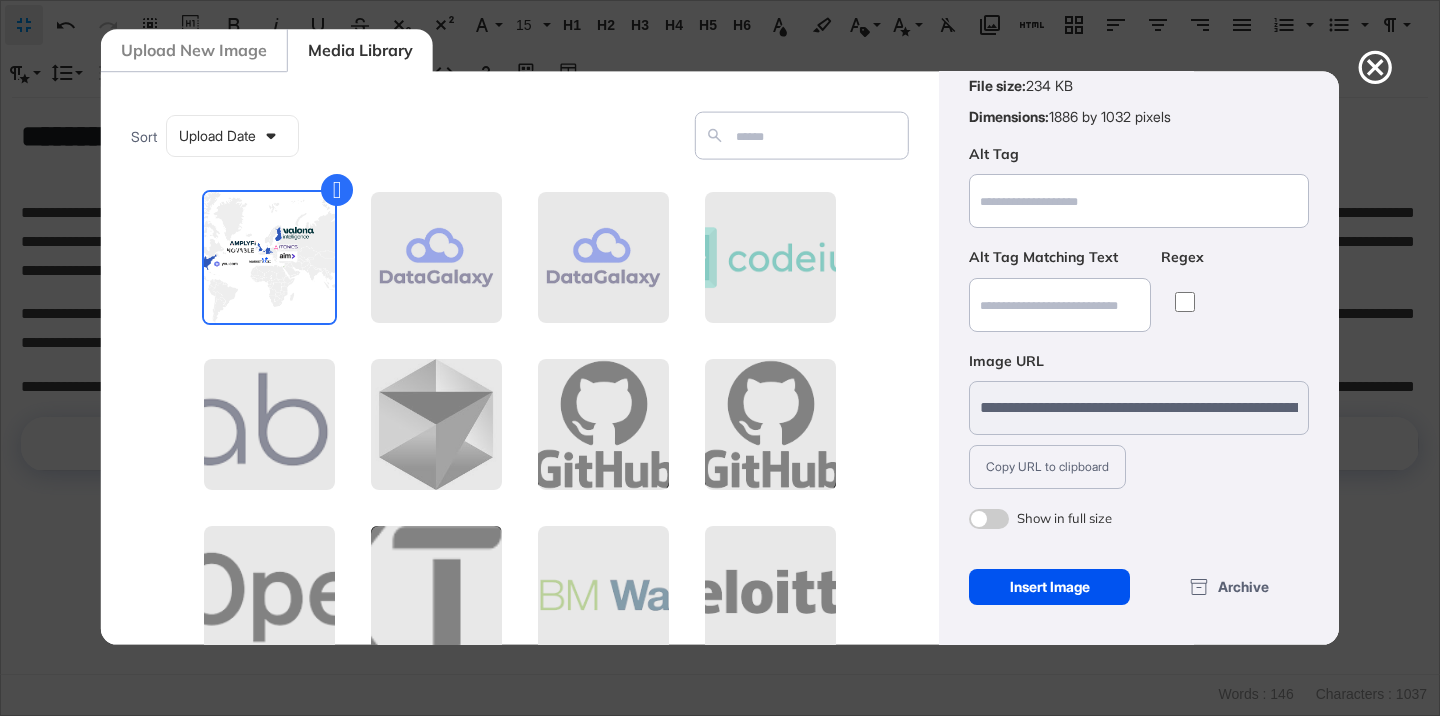 click on "Insert Image" at bounding box center (1049, 587) 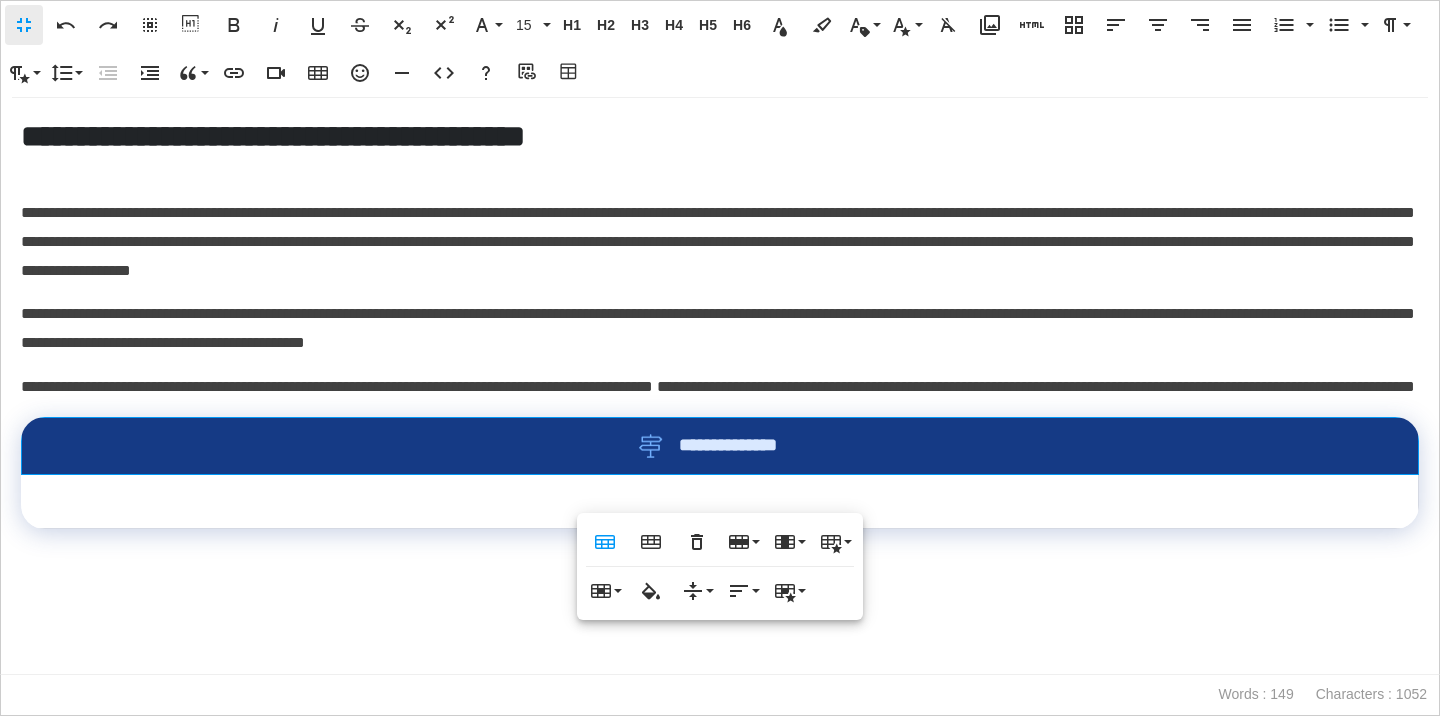 scroll, scrollTop: 0, scrollLeft: 0, axis: both 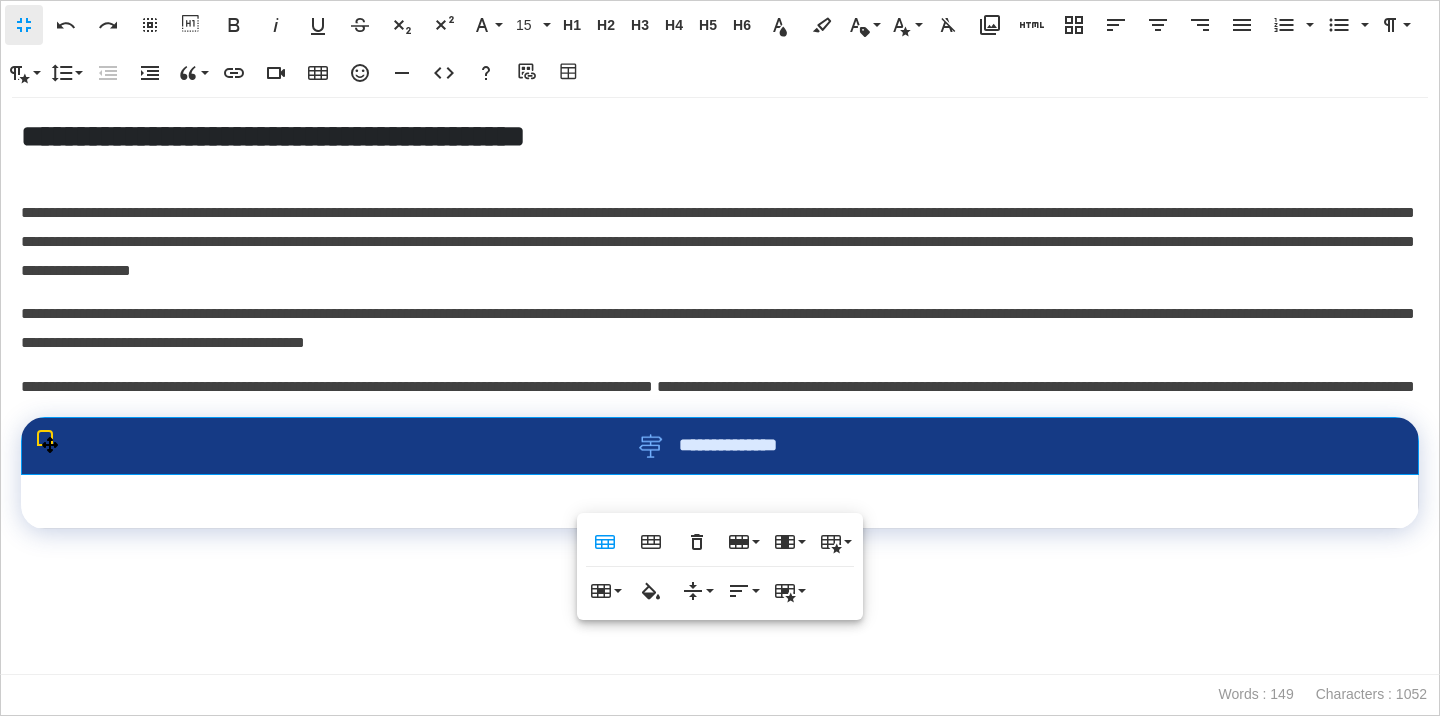 click on "**********" at bounding box center [720, 446] 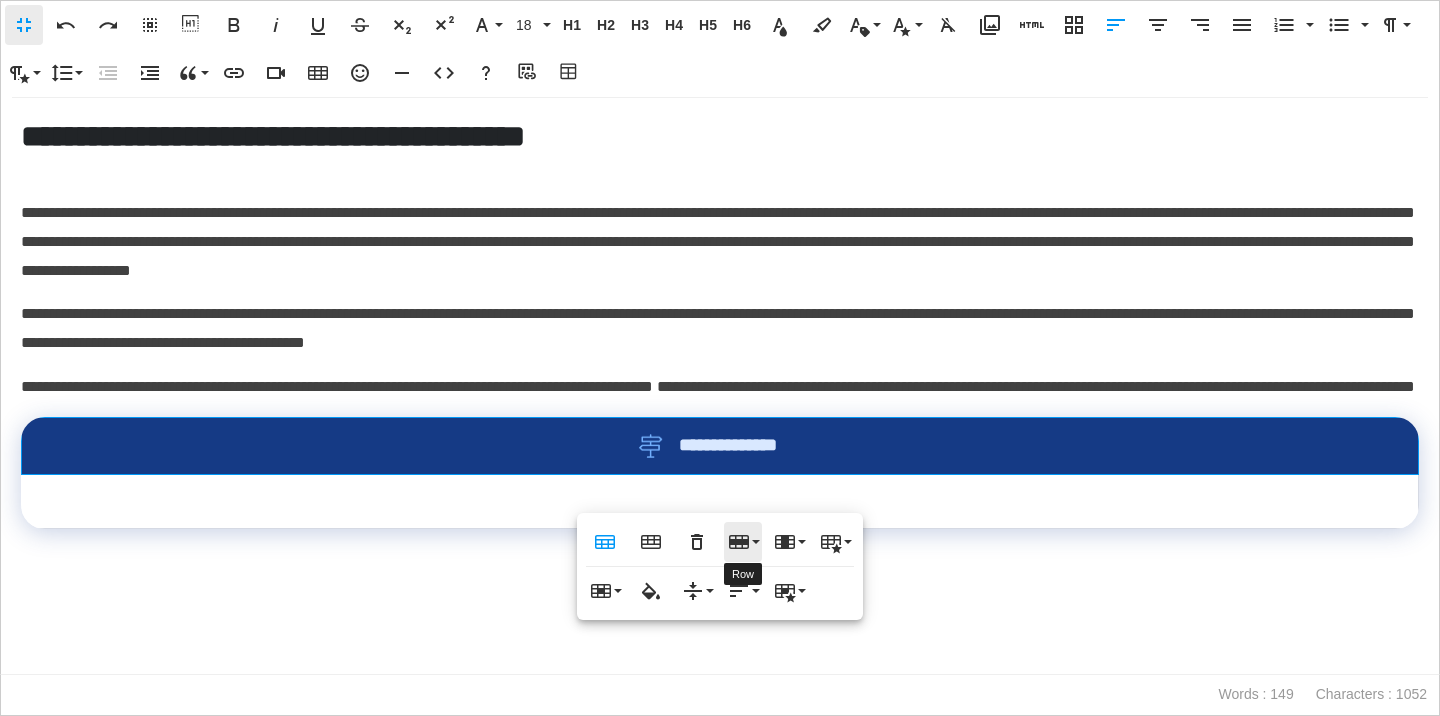 click on "Row" at bounding box center (743, 542) 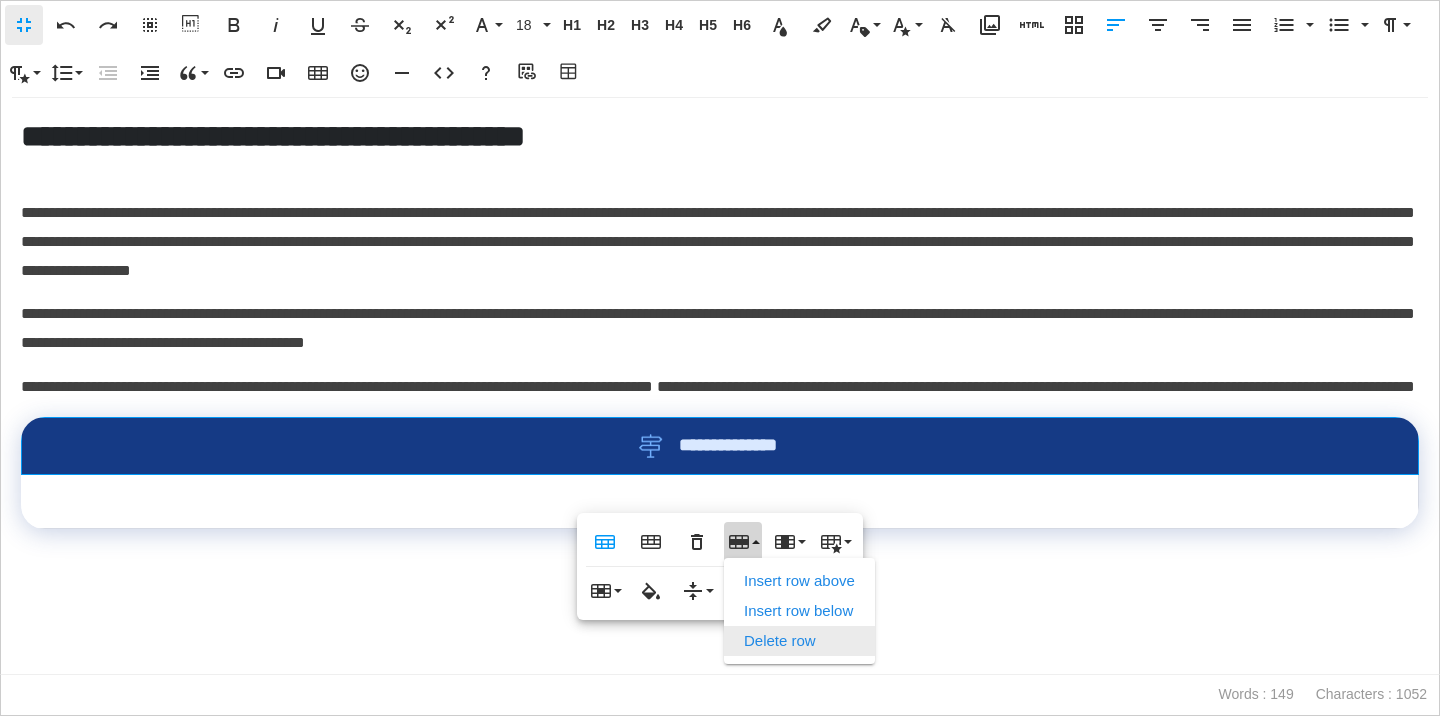 click on "Delete row" at bounding box center [799, 641] 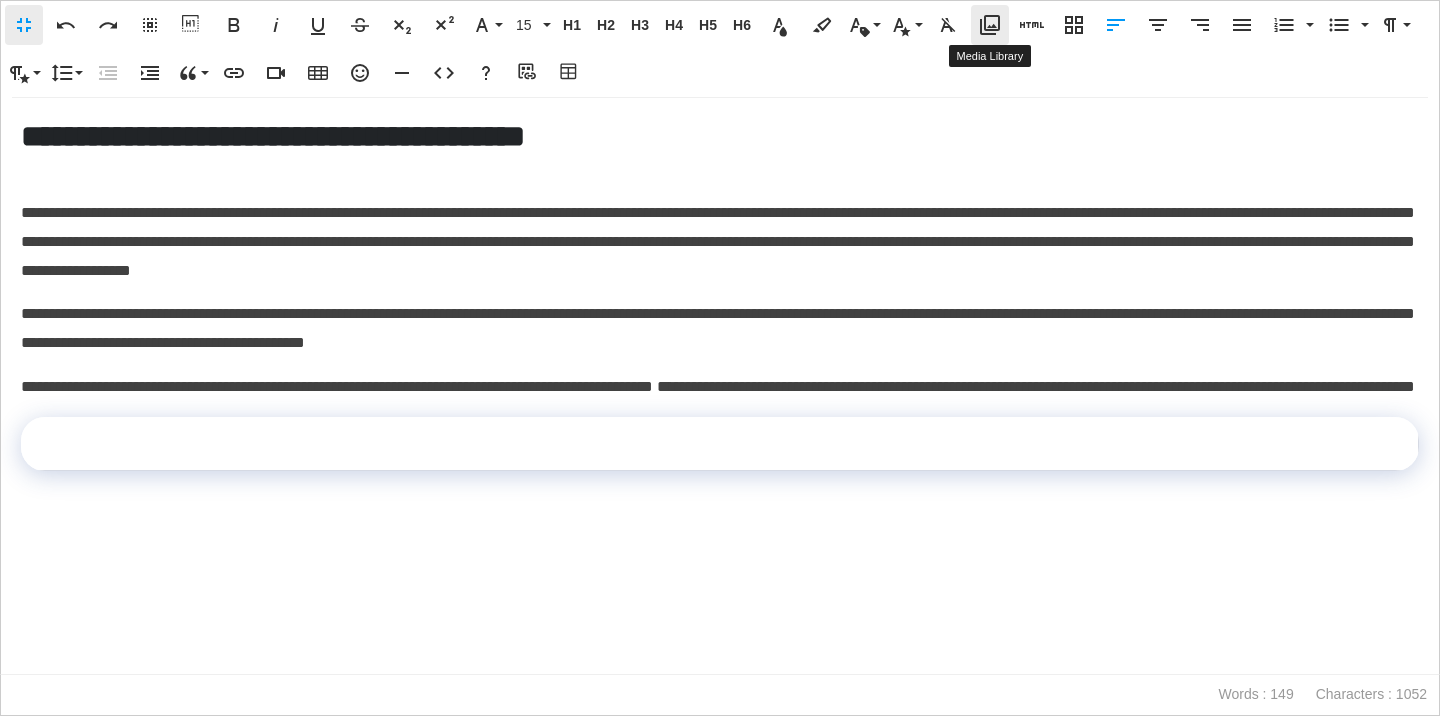 click 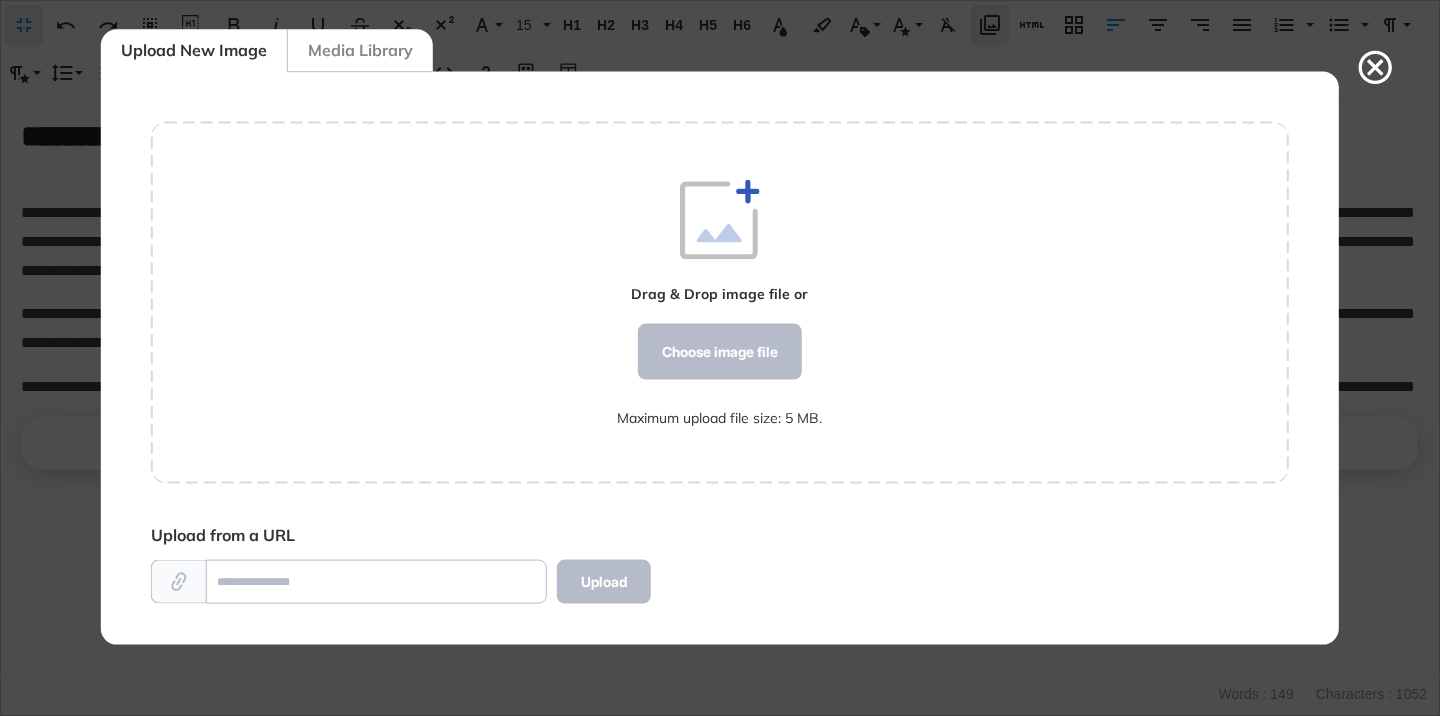 scroll, scrollTop: 572, scrollLeft: 1138, axis: both 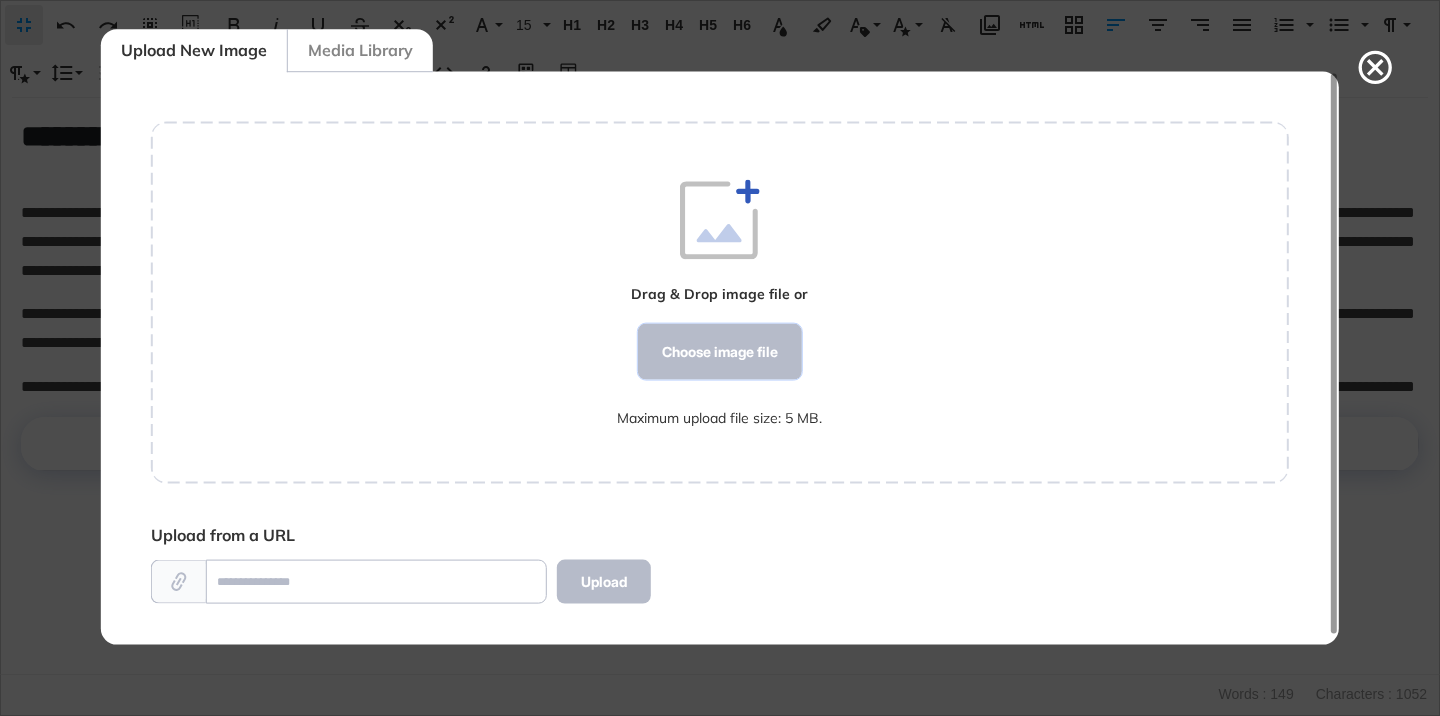click on "Choose image file" at bounding box center [720, 352] 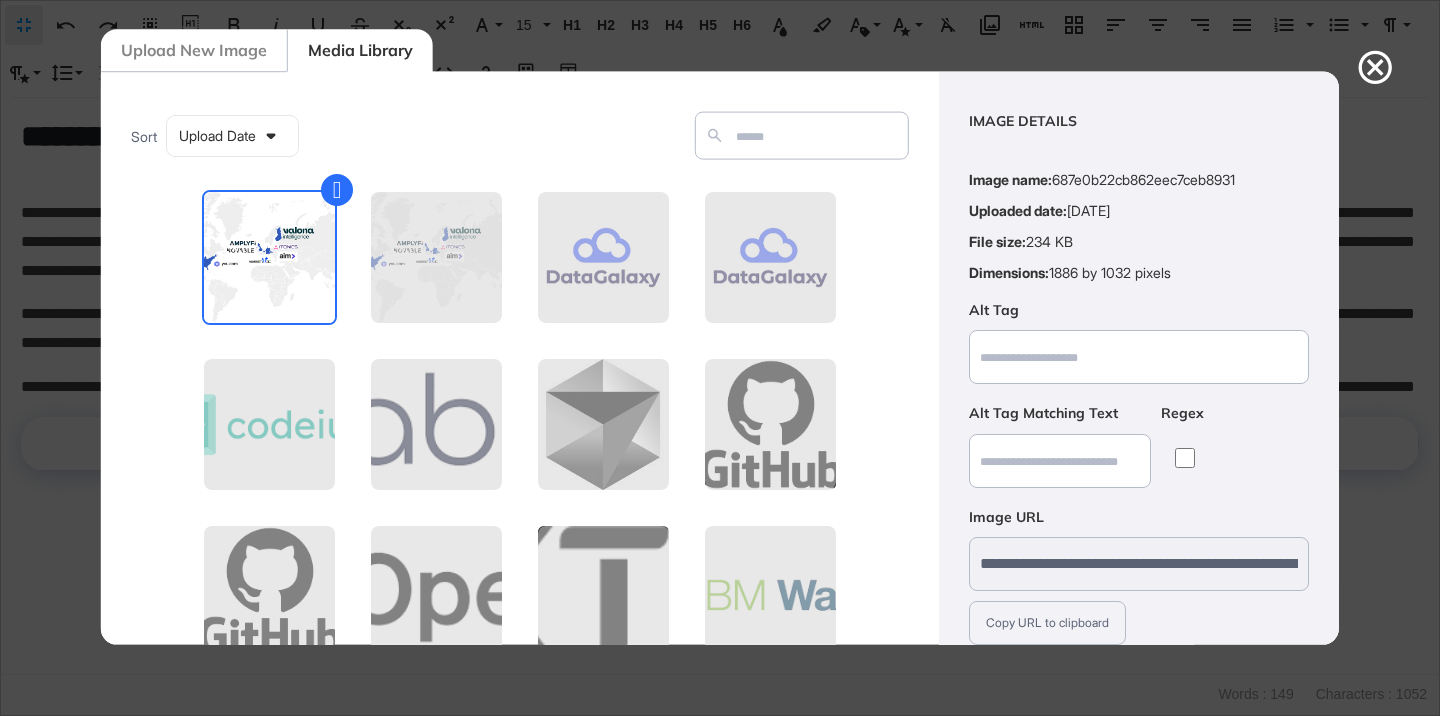 scroll, scrollTop: 156, scrollLeft: 0, axis: vertical 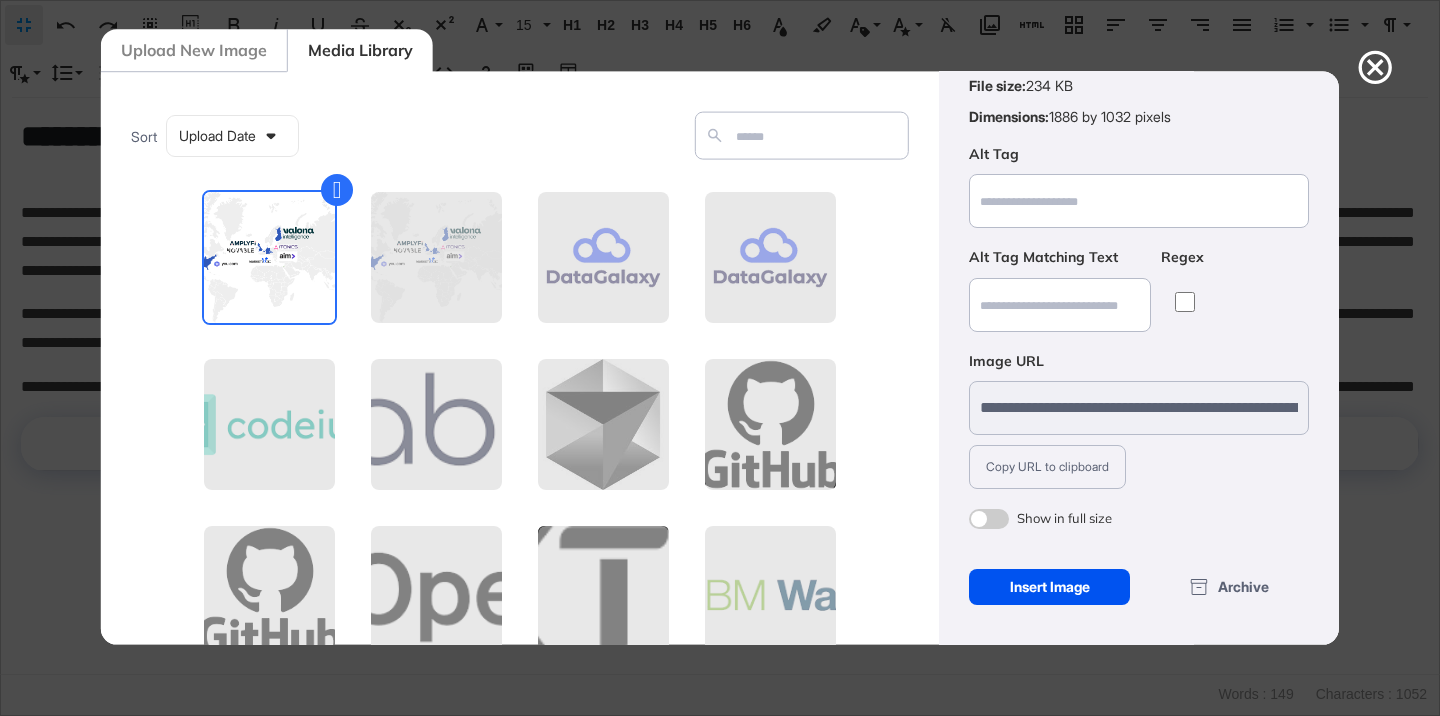 click on "Insert Image" at bounding box center (1049, 587) 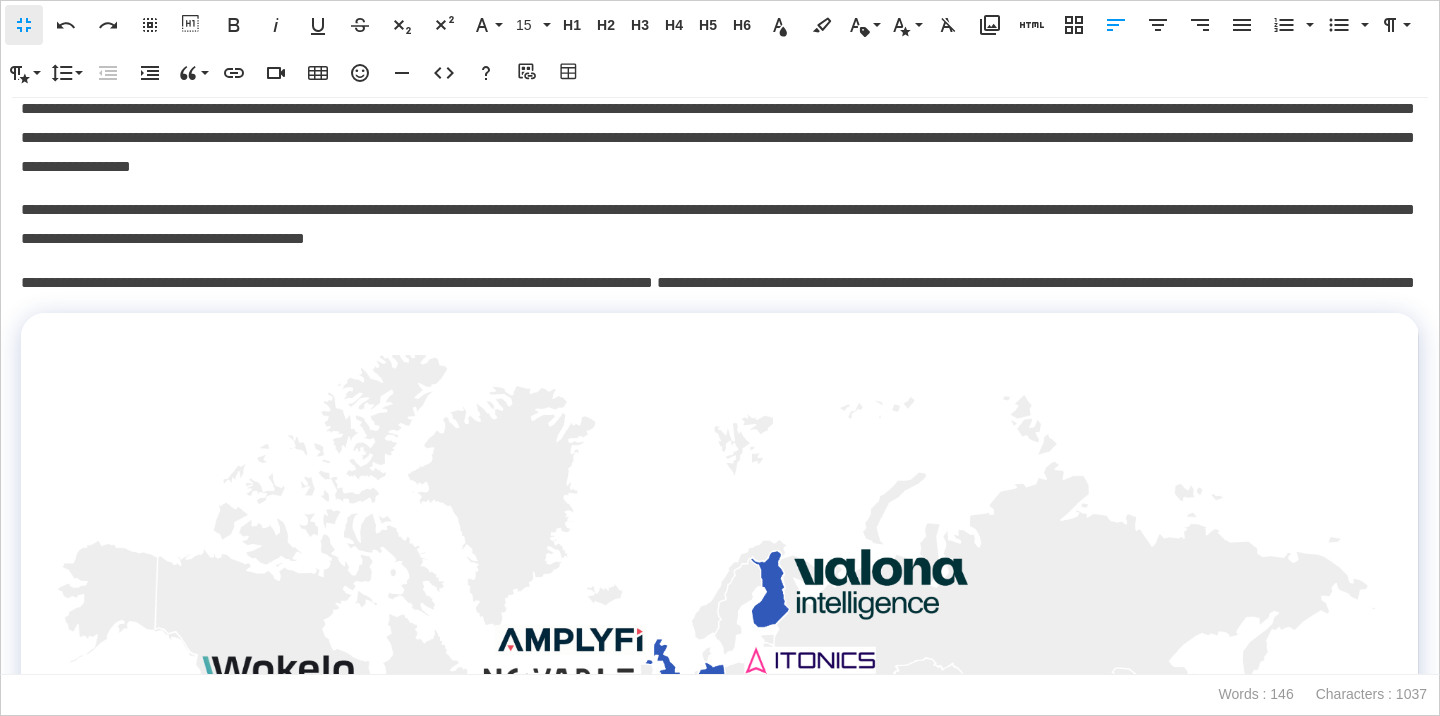 scroll, scrollTop: 0, scrollLeft: 0, axis: both 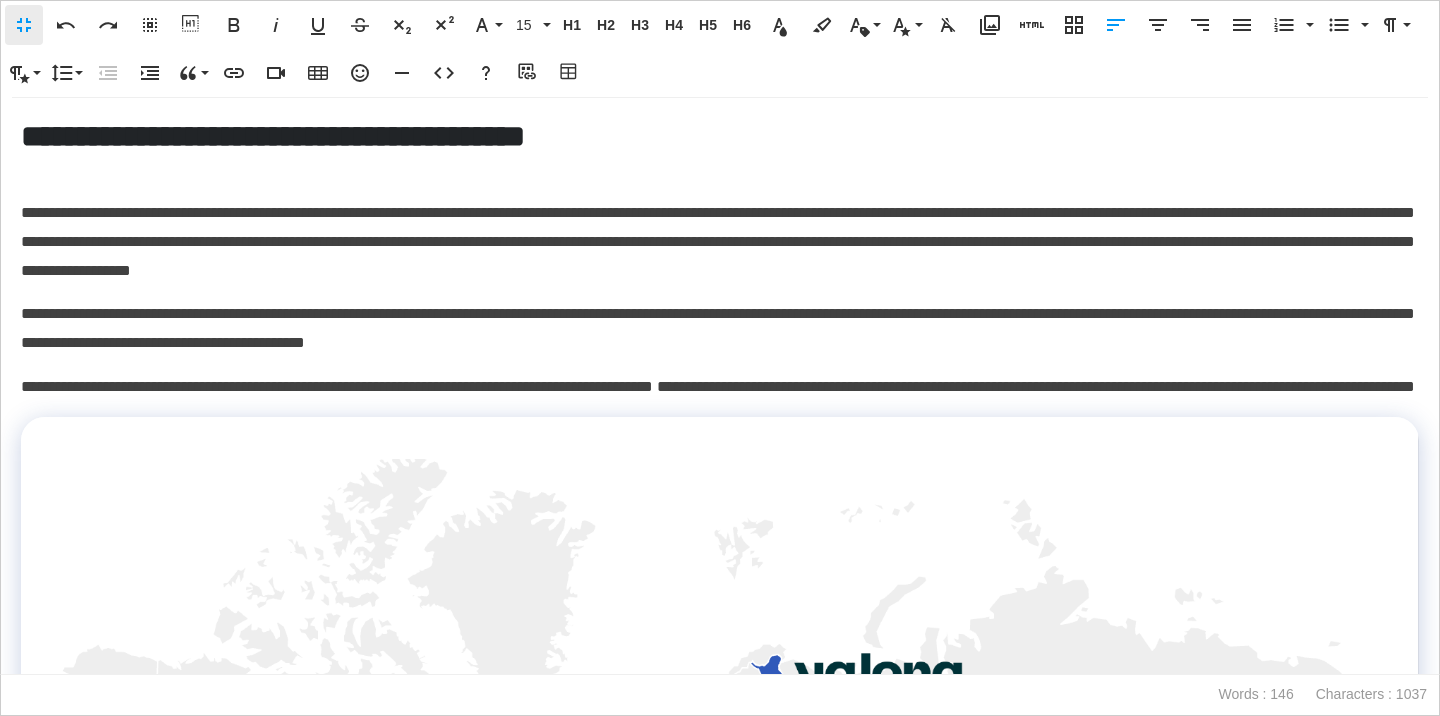 click on "**********" at bounding box center [720, 387] 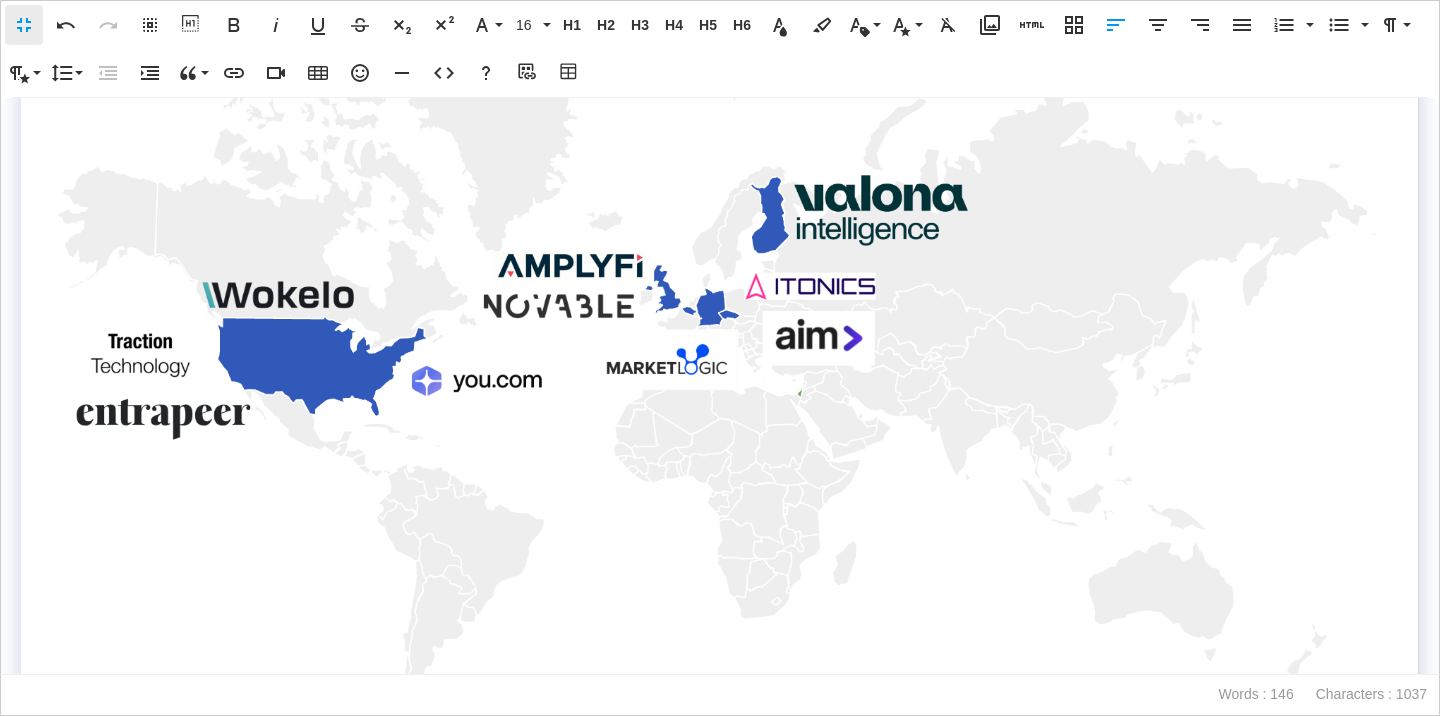 scroll, scrollTop: 636, scrollLeft: 0, axis: vertical 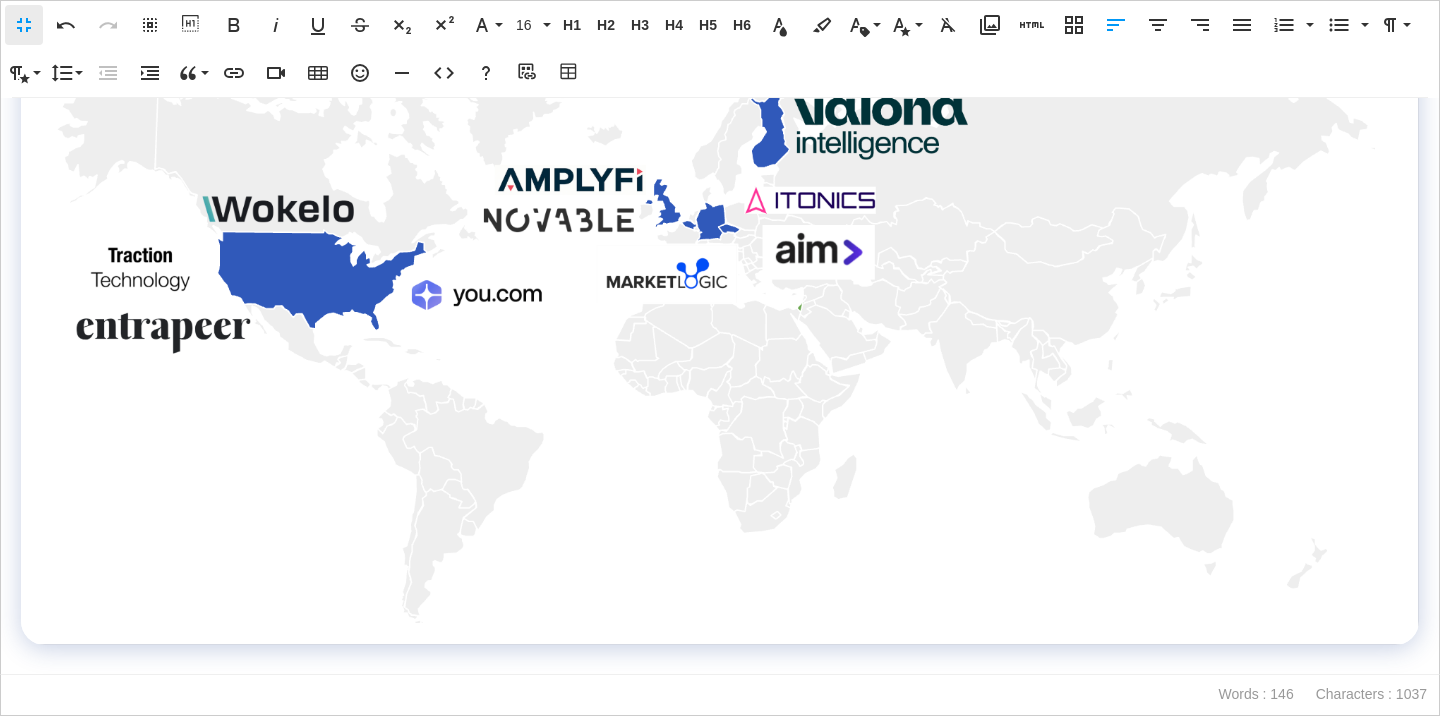 click at bounding box center (720, 659) 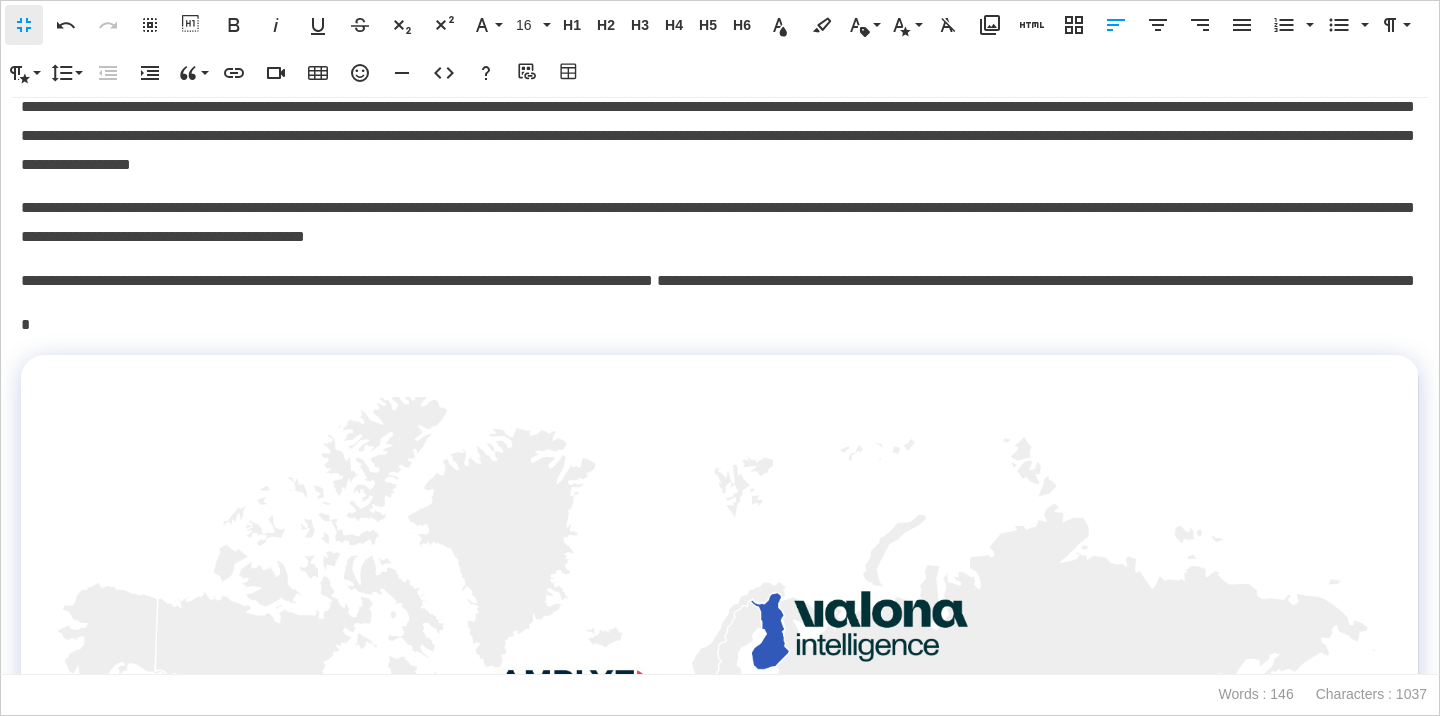 scroll, scrollTop: 0, scrollLeft: 0, axis: both 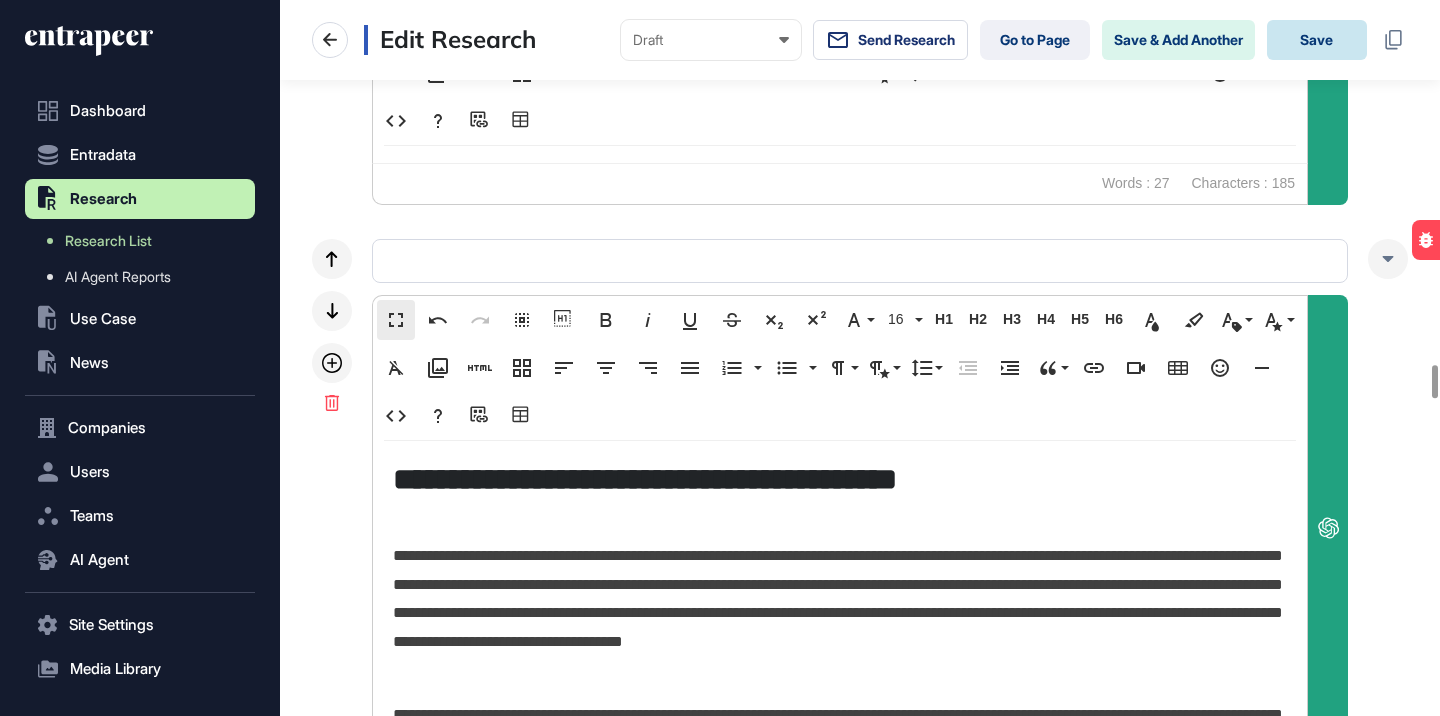 click on "Save" 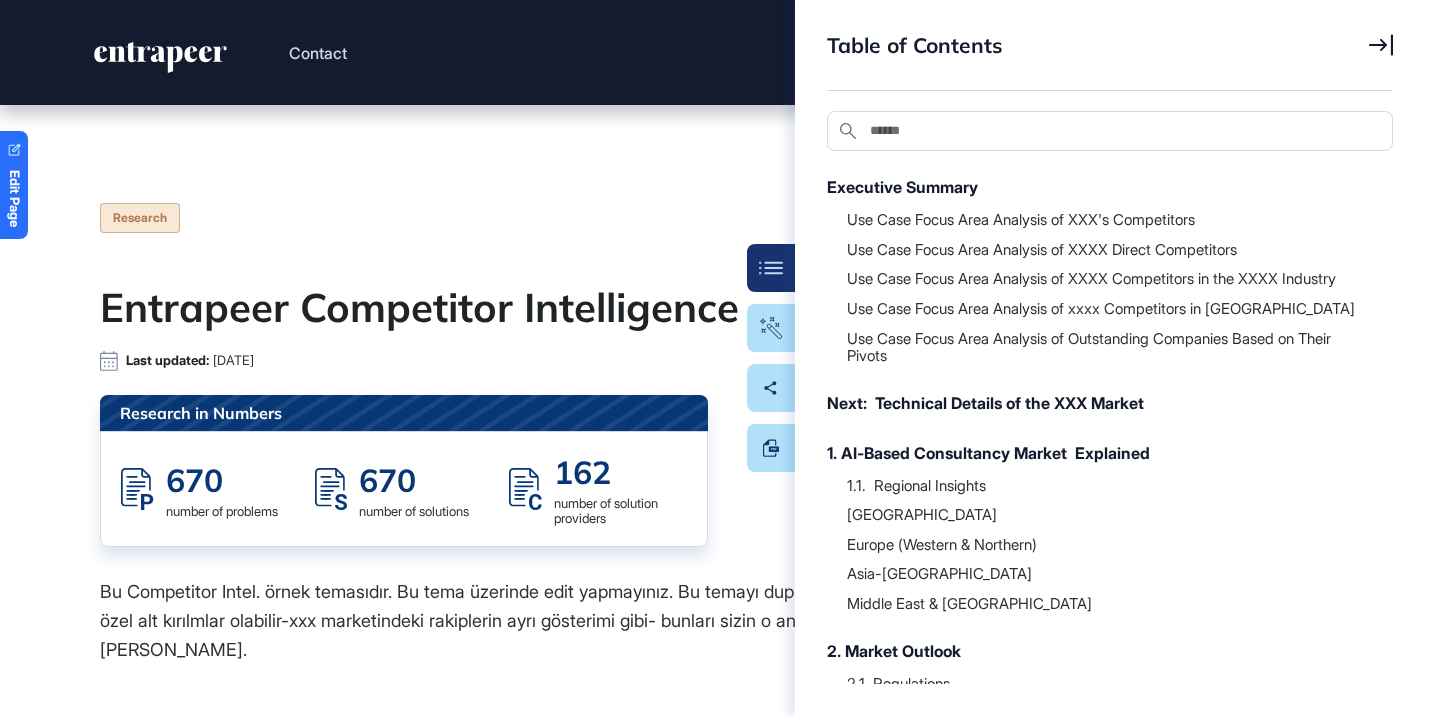 scroll, scrollTop: 0, scrollLeft: 0, axis: both 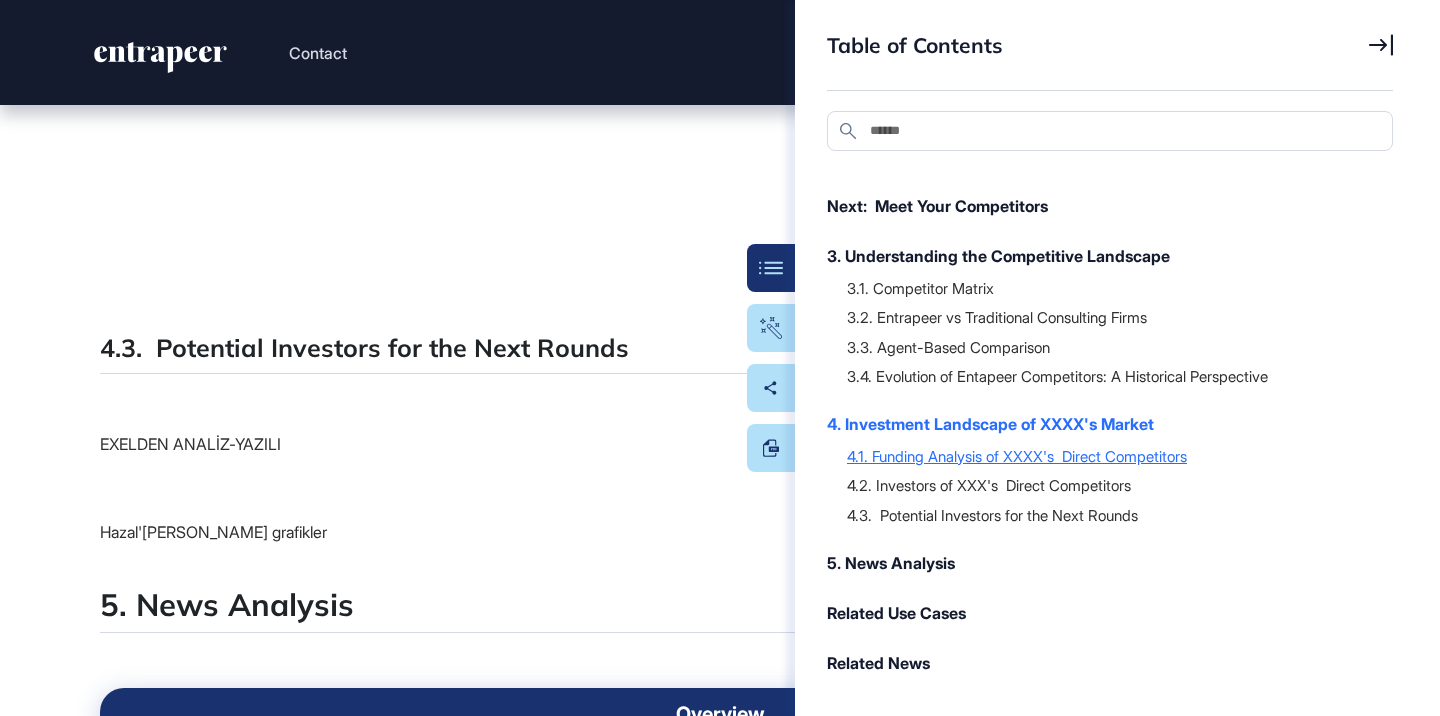 click on "4.1. Funding Analysis of XXXX's  Direct Competitors" at bounding box center (1110, 456) 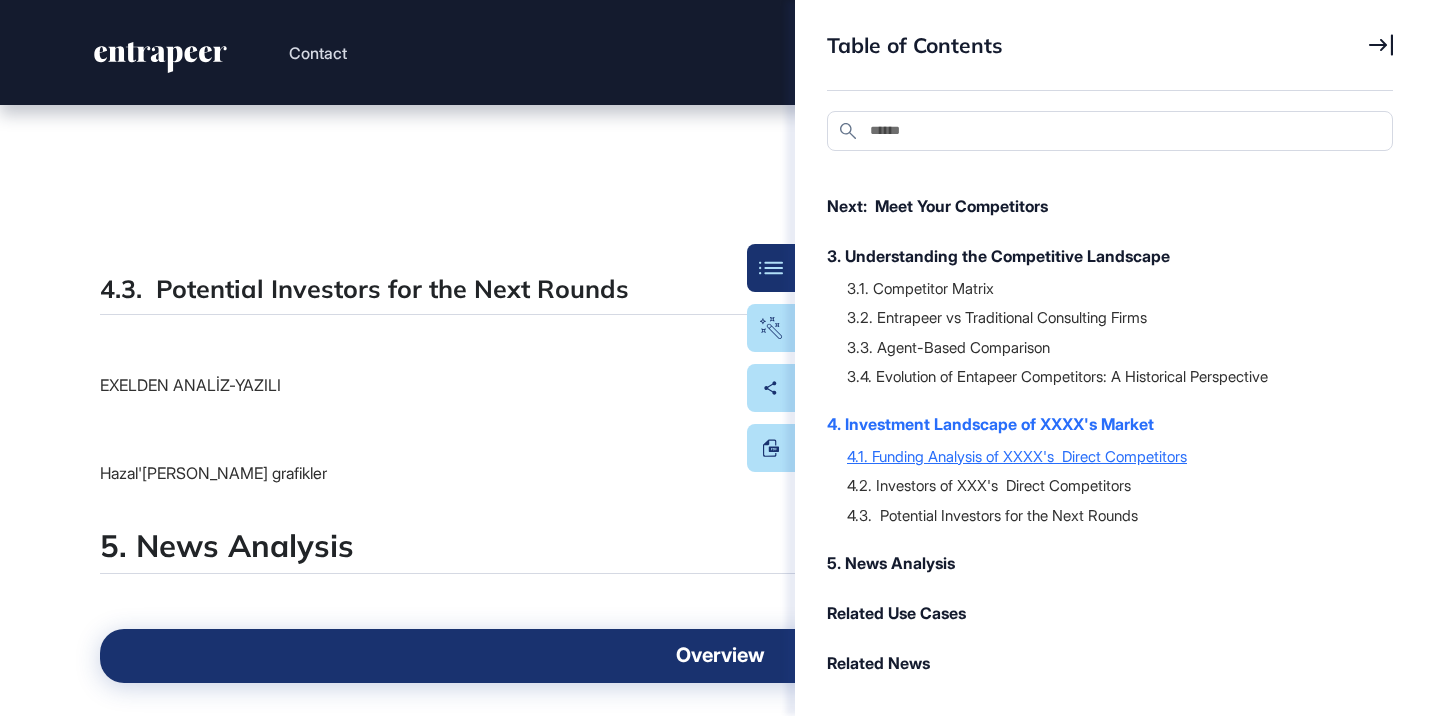 scroll, scrollTop: 44521, scrollLeft: 0, axis: vertical 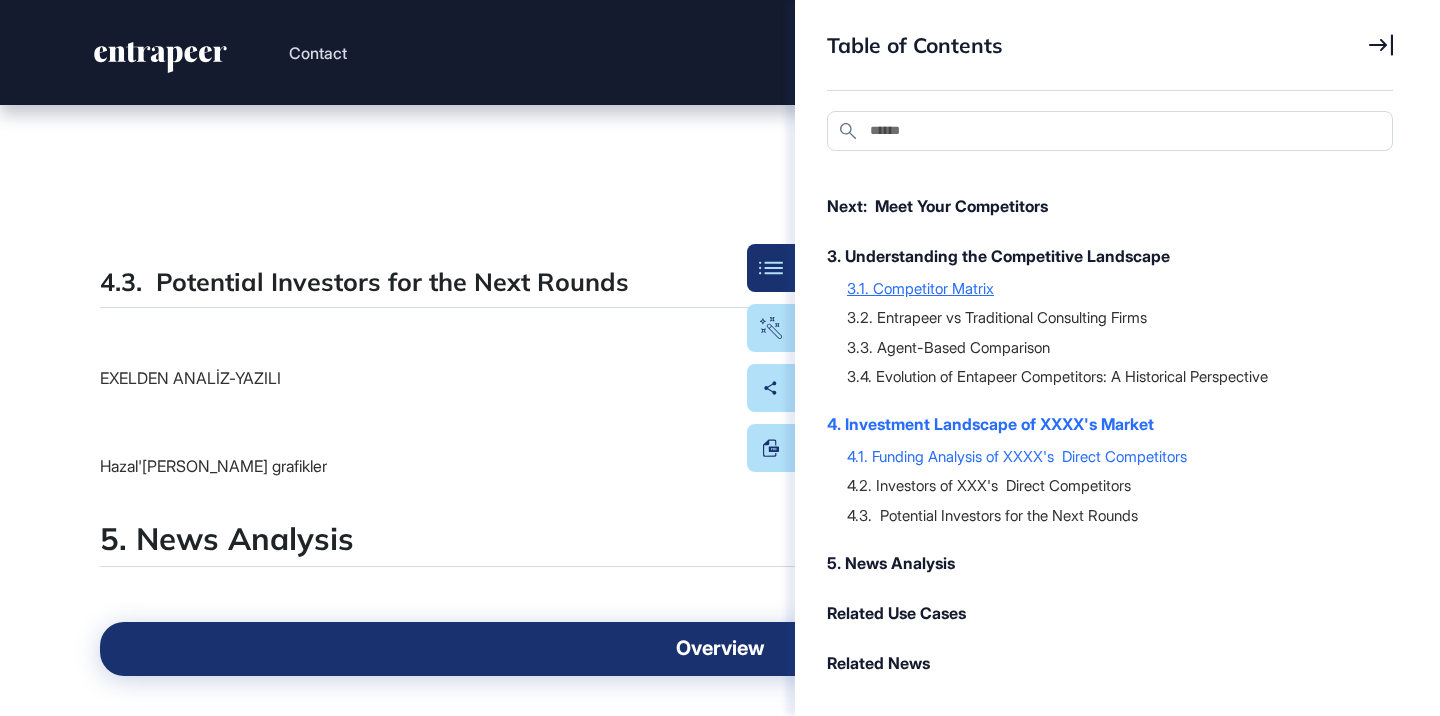 click on "3.1. Competitor Matrix" at bounding box center (1110, 288) 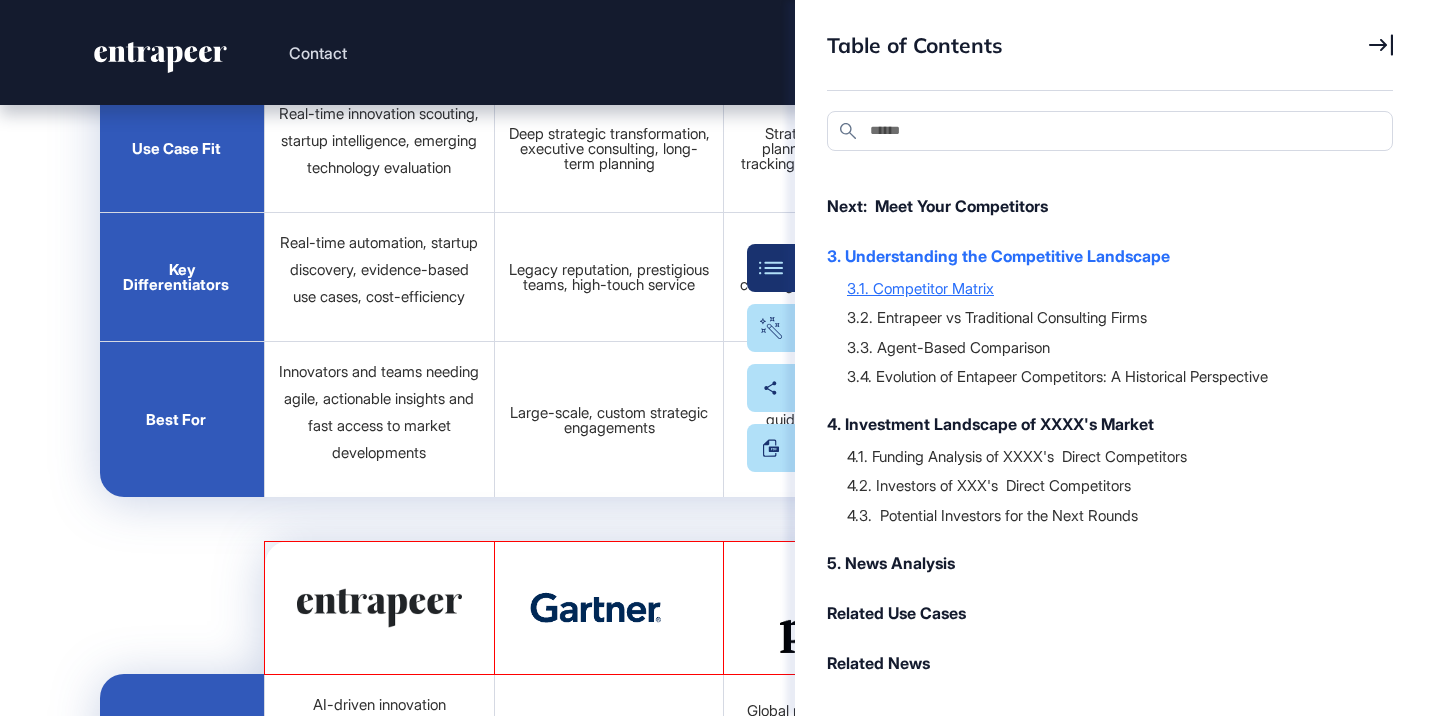 scroll, scrollTop: 25210, scrollLeft: 0, axis: vertical 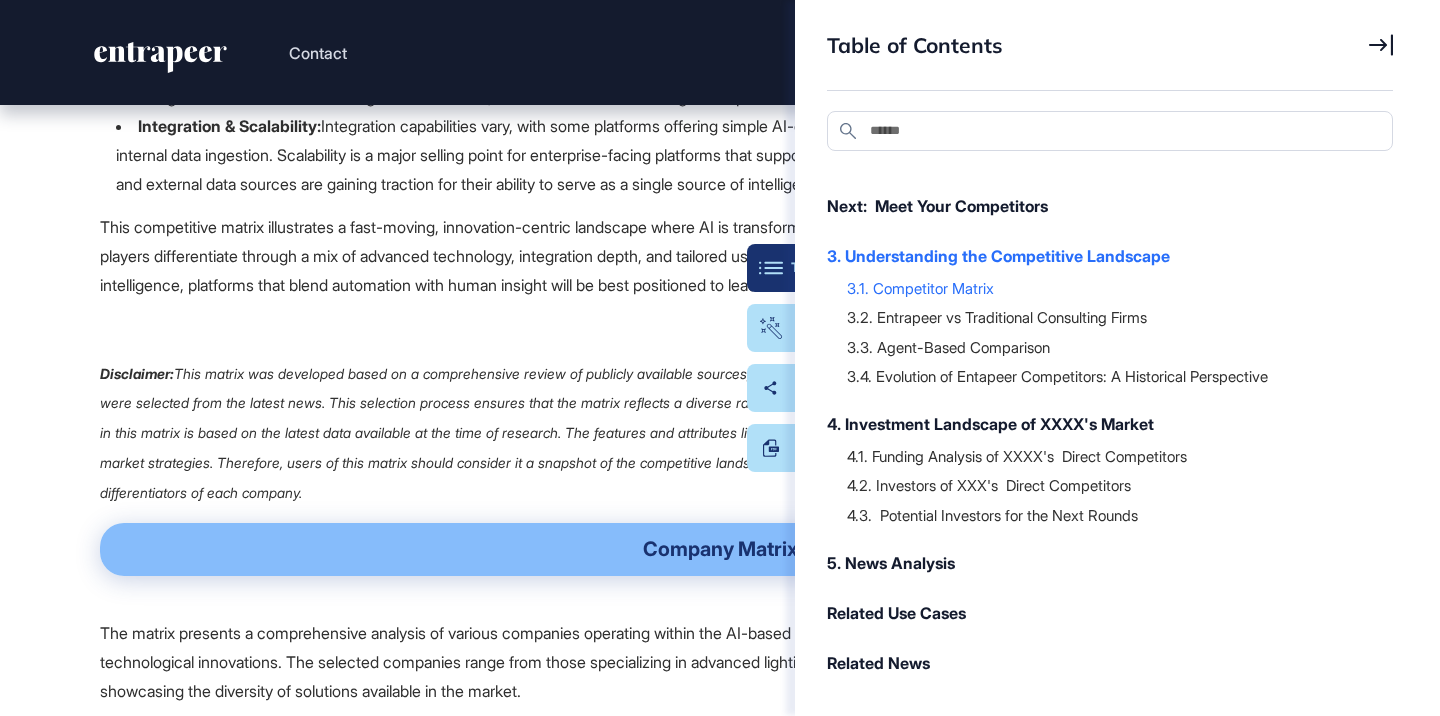 click on "Table Of Contents" at bounding box center (771, 268) 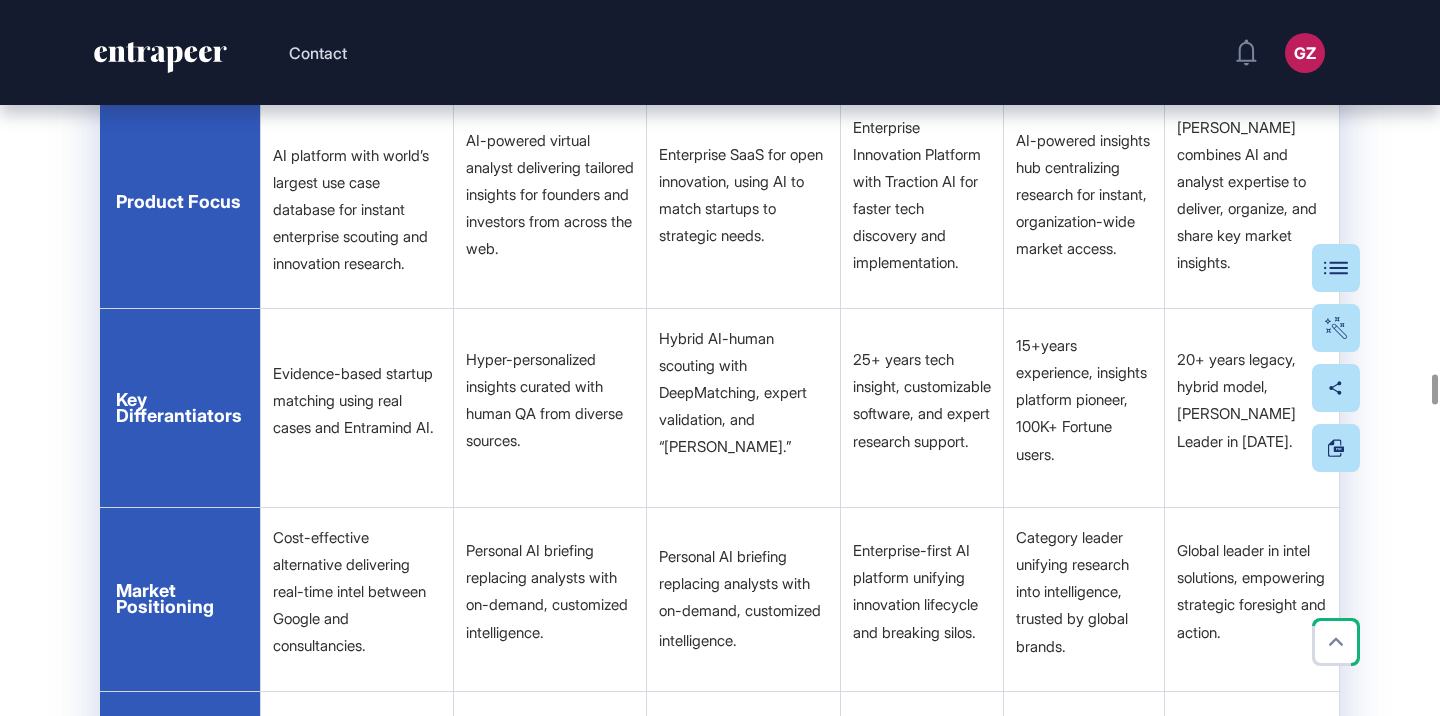 scroll, scrollTop: 26393, scrollLeft: 0, axis: vertical 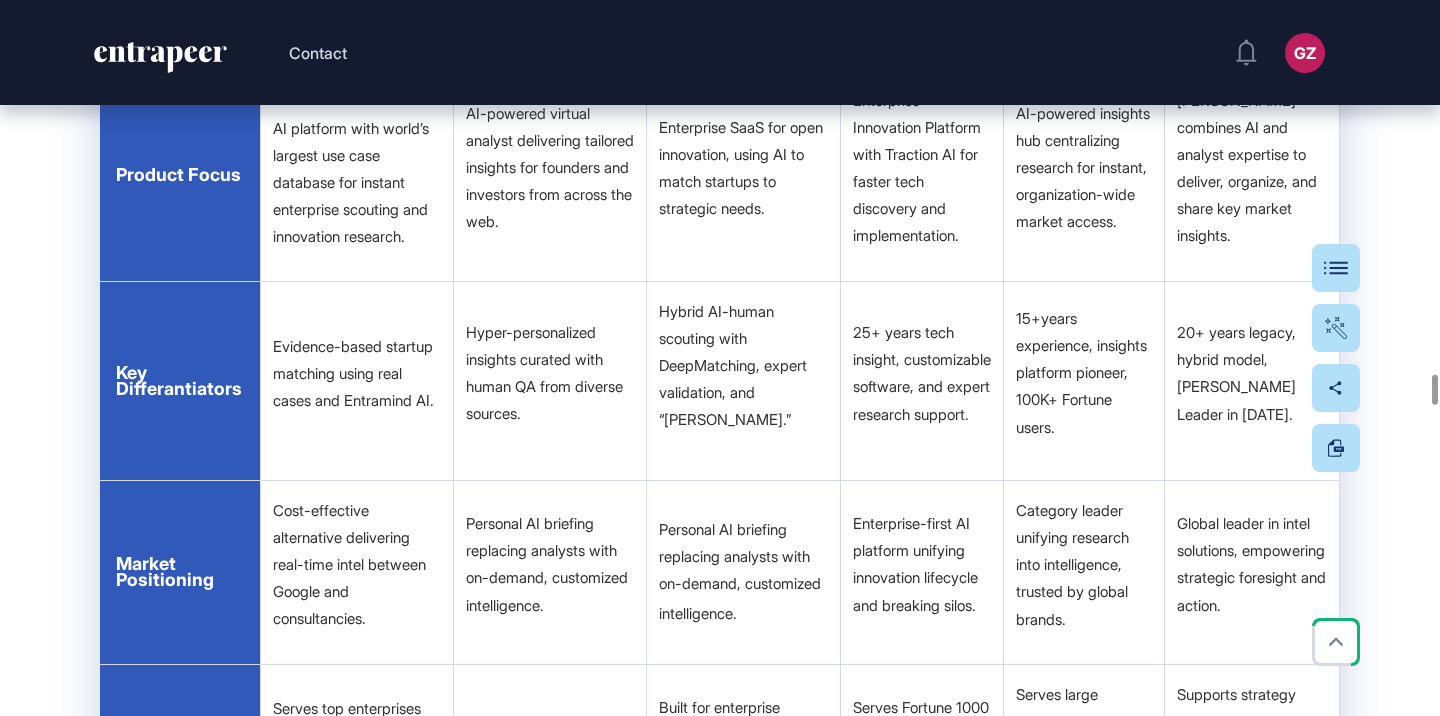 click on "Czechia" at bounding box center [550, -169] 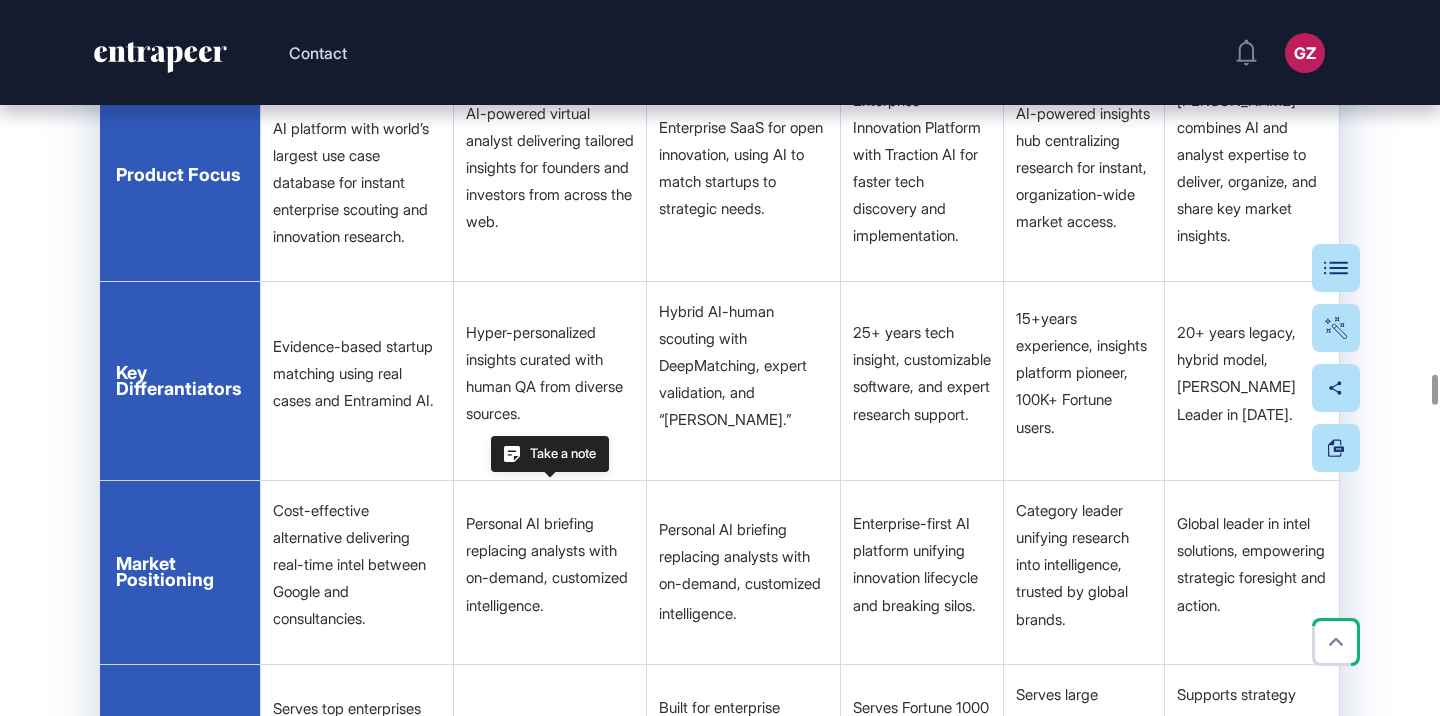 click on "Global" at bounding box center (922, -170) 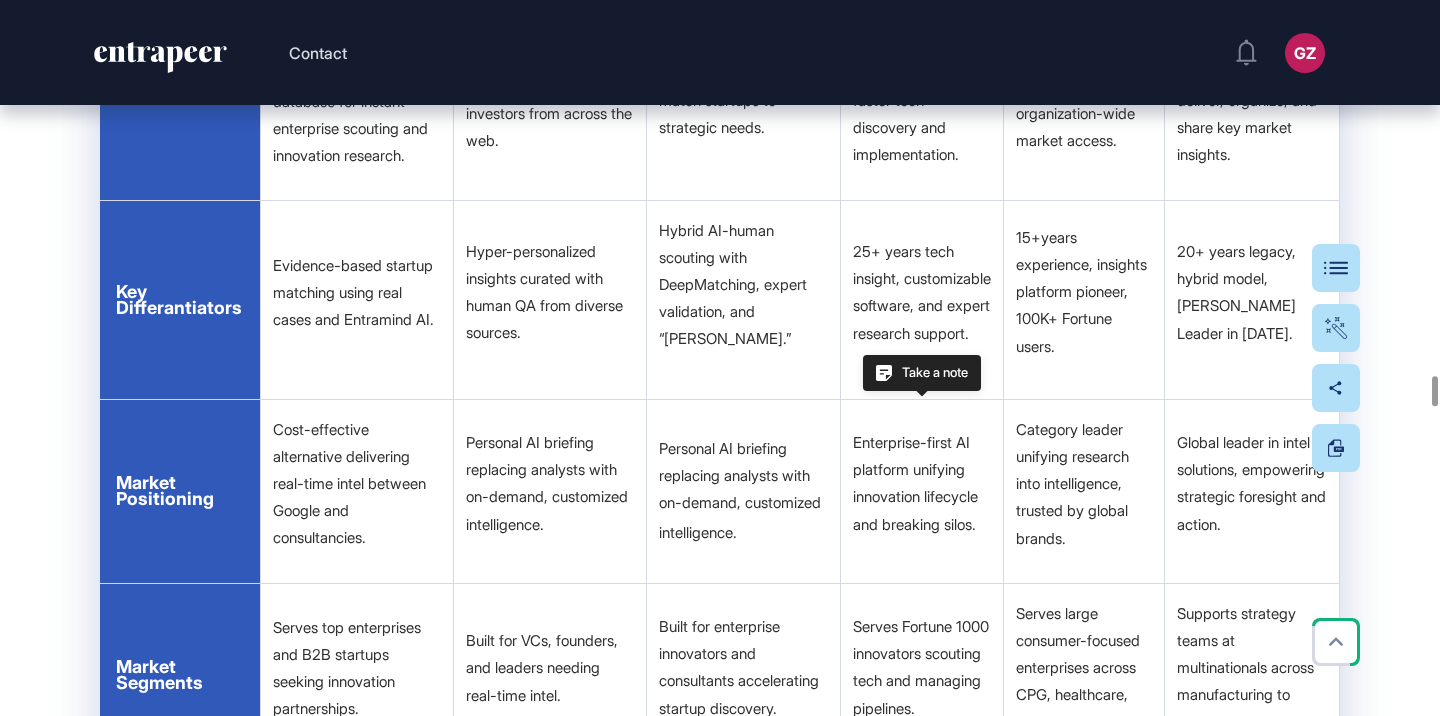scroll, scrollTop: 26431, scrollLeft: 0, axis: vertical 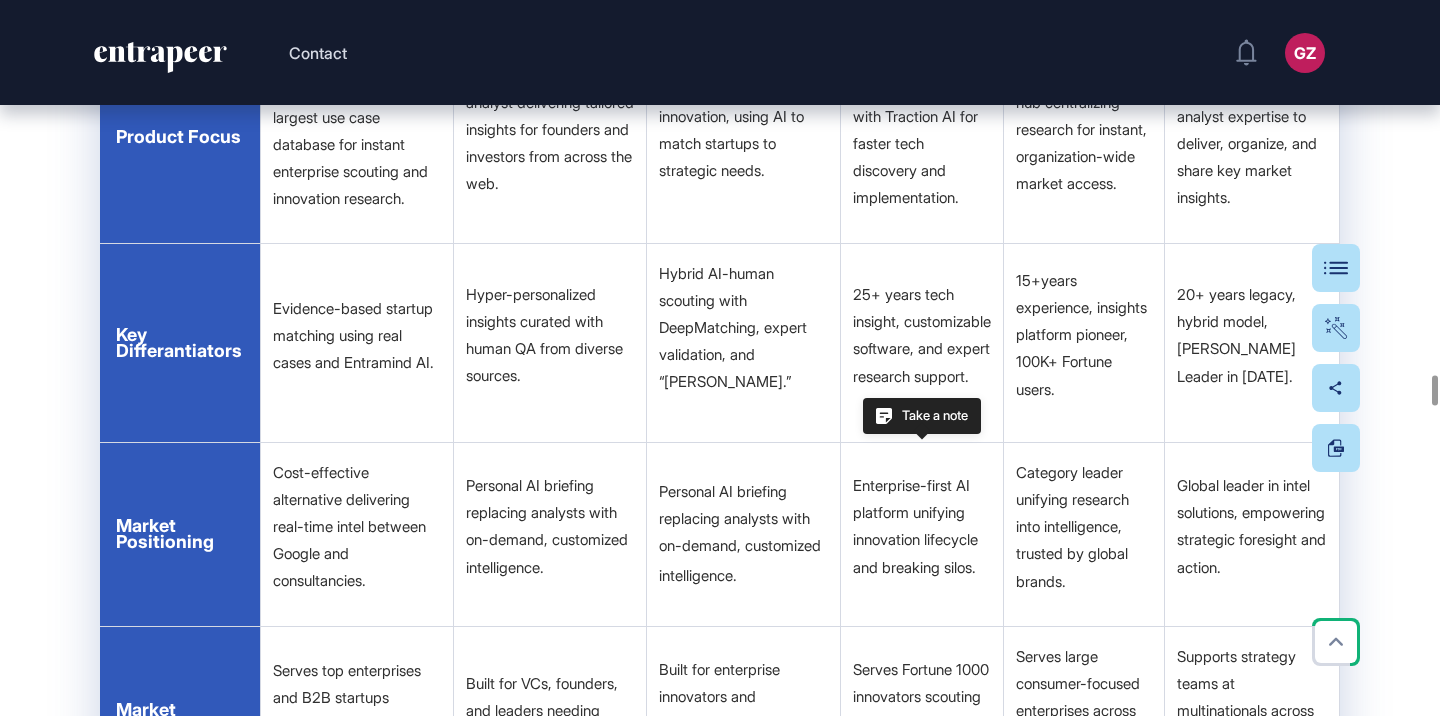 click on "Czechia" at bounding box center [550, -207] 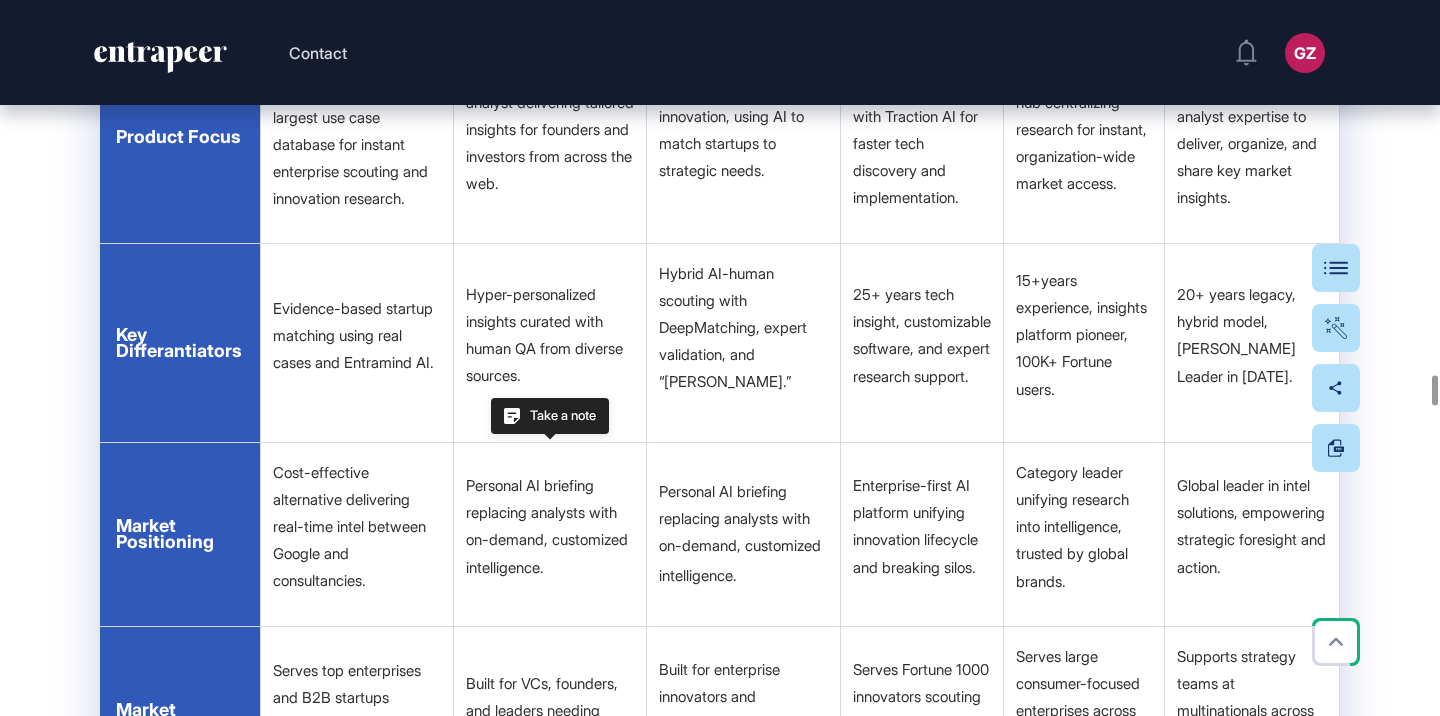 copy on "Czechia" 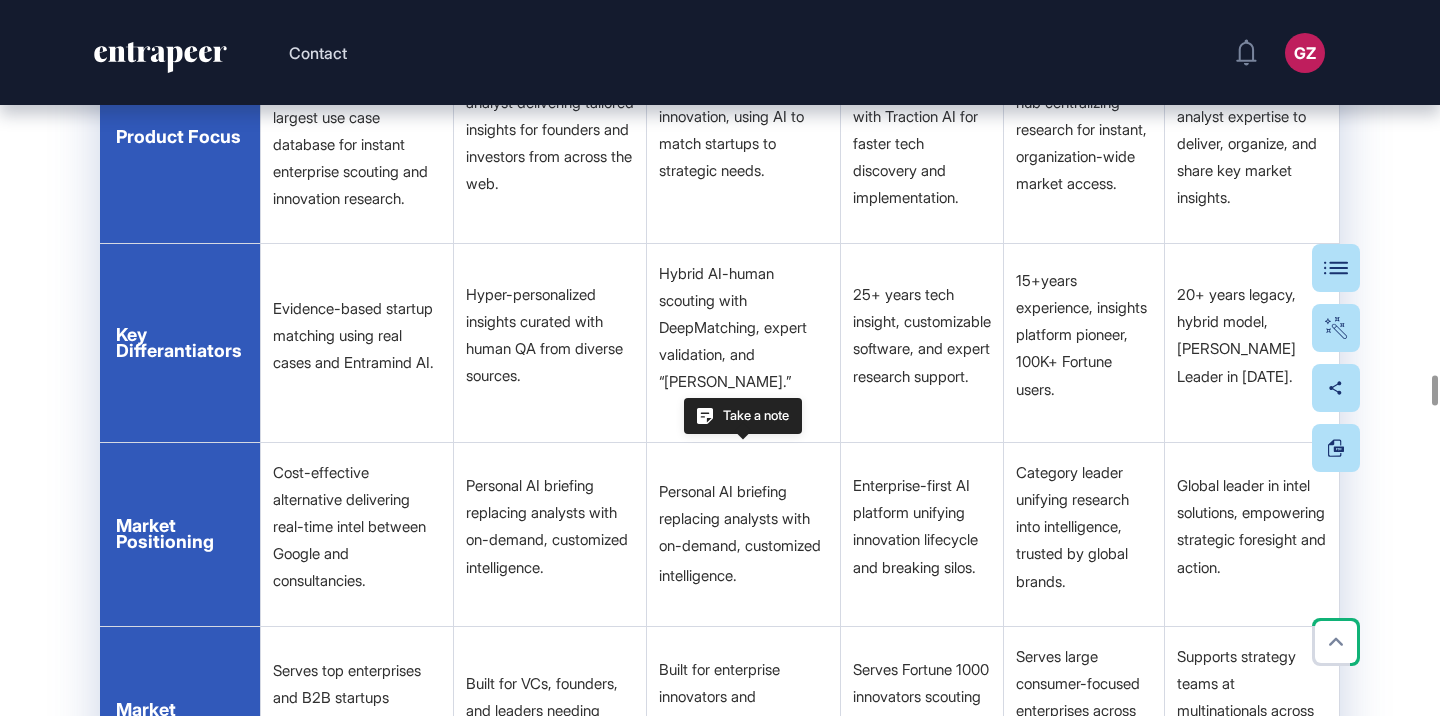 click on "Global" at bounding box center [743, -207] 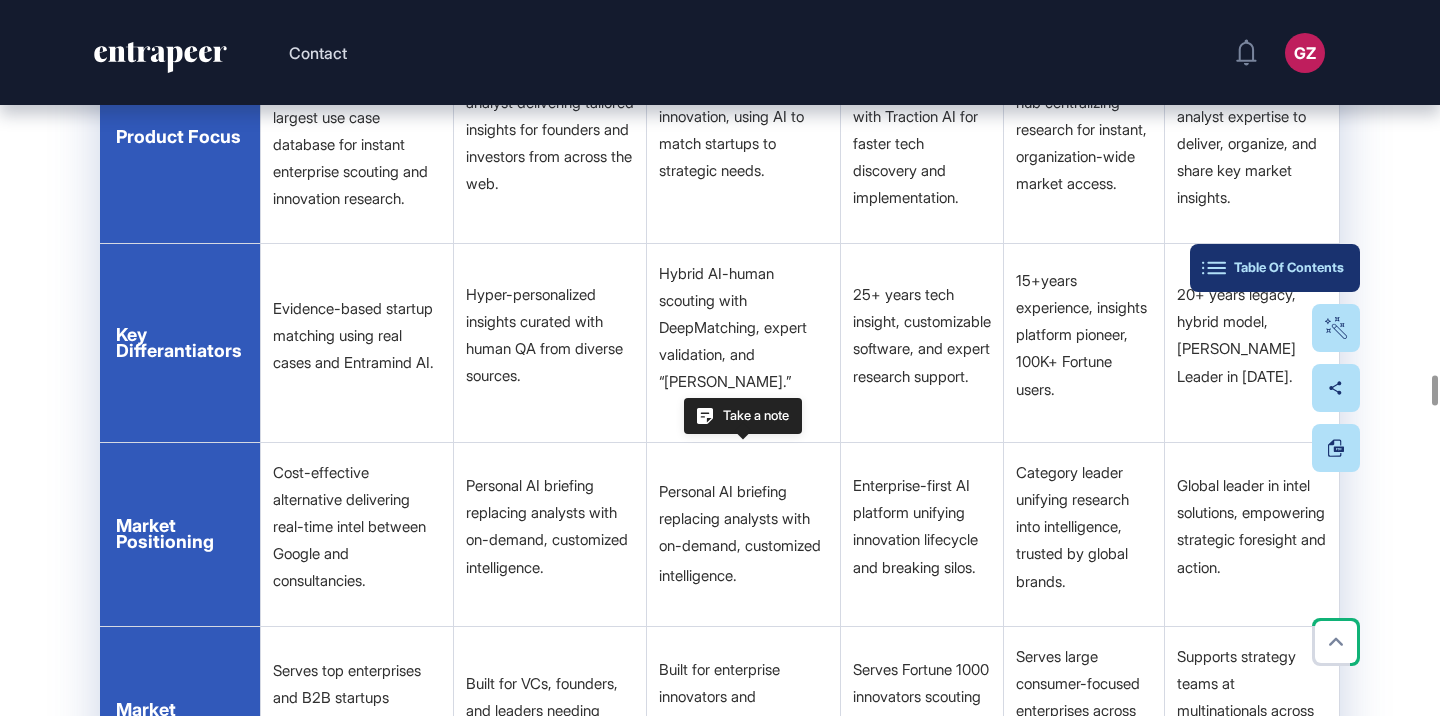 click on "Table Of Contents" at bounding box center [1275, 268] 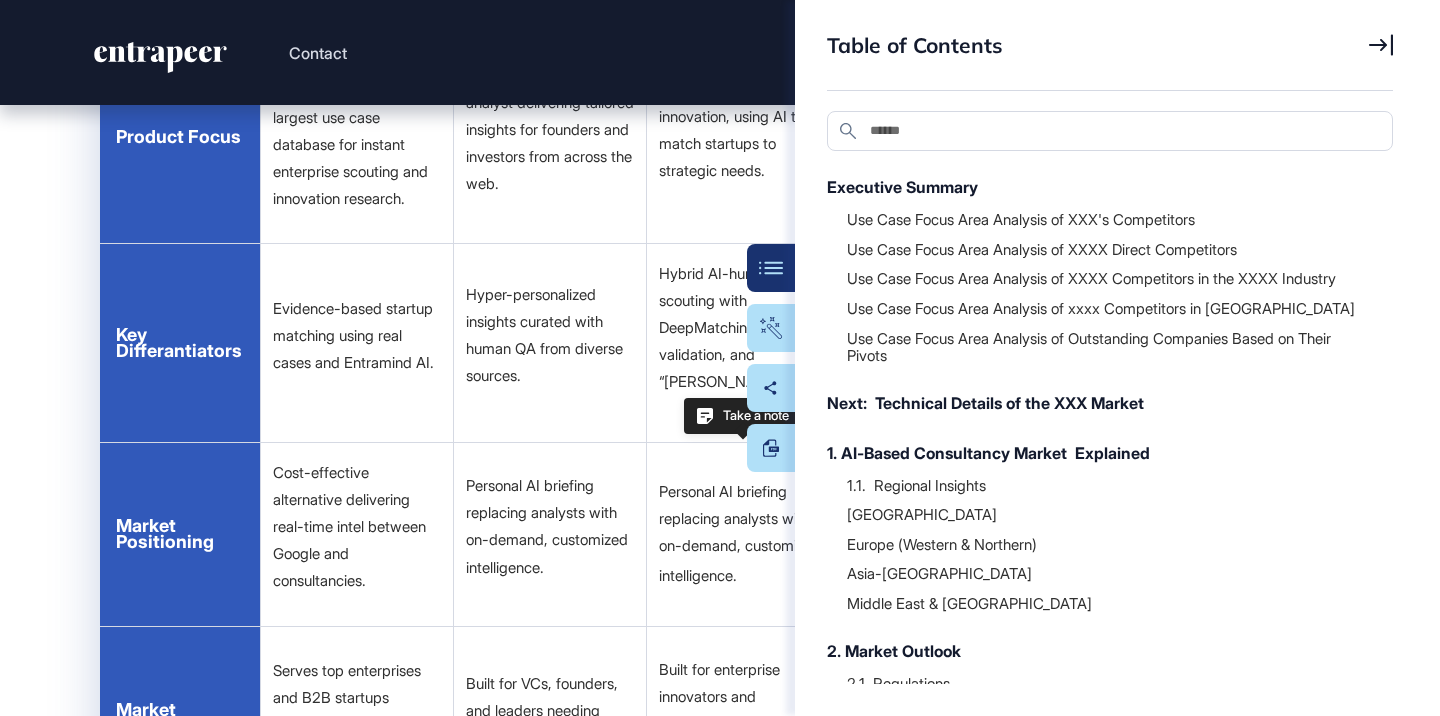 scroll, scrollTop: 555, scrollLeft: 0, axis: vertical 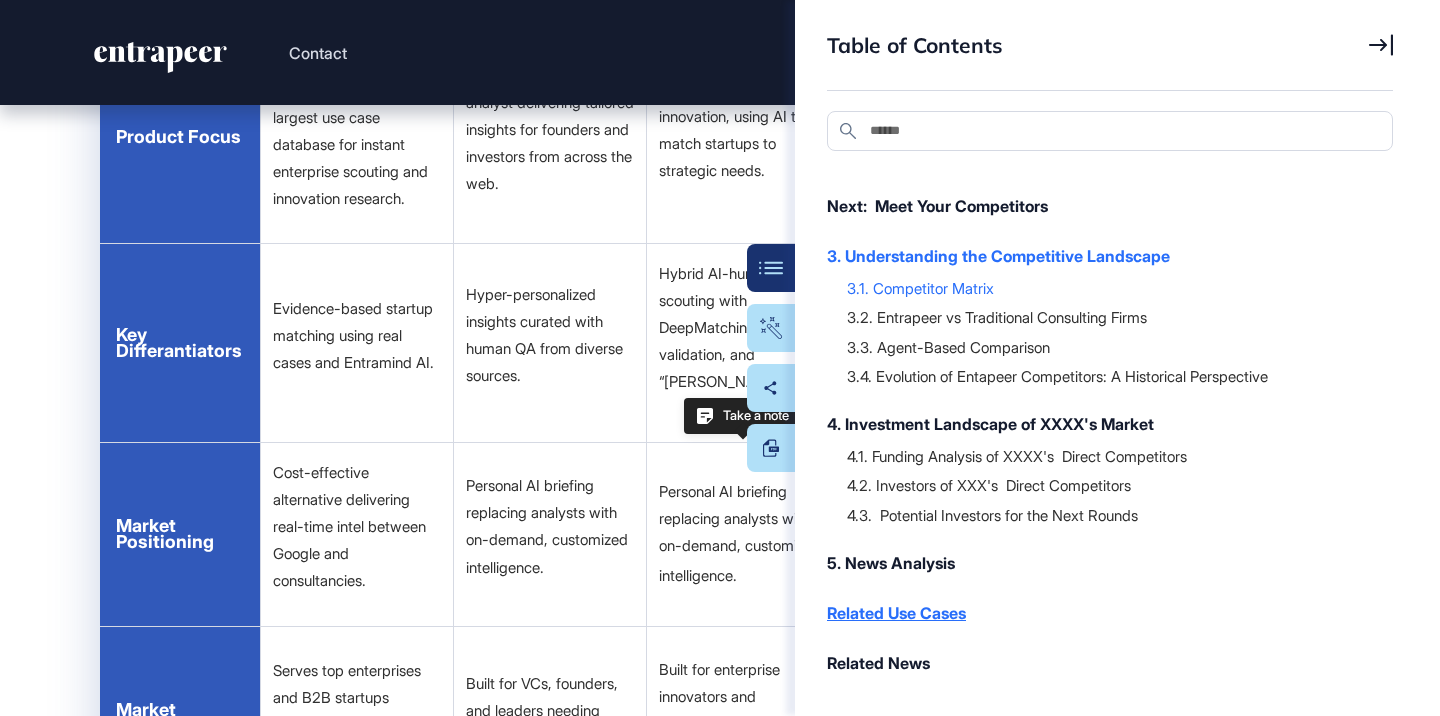 click on "Related Use Cases" at bounding box center (1100, 613) 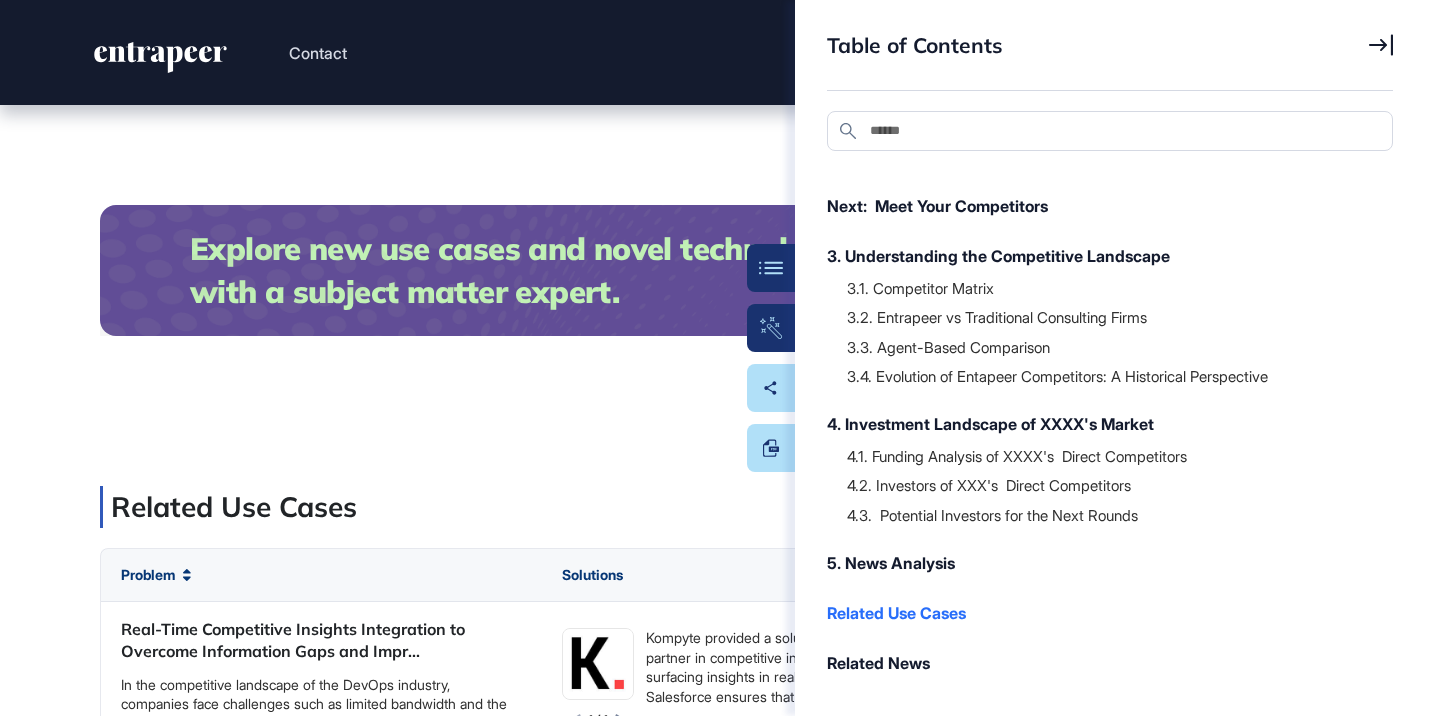 scroll, scrollTop: 47073, scrollLeft: 0, axis: vertical 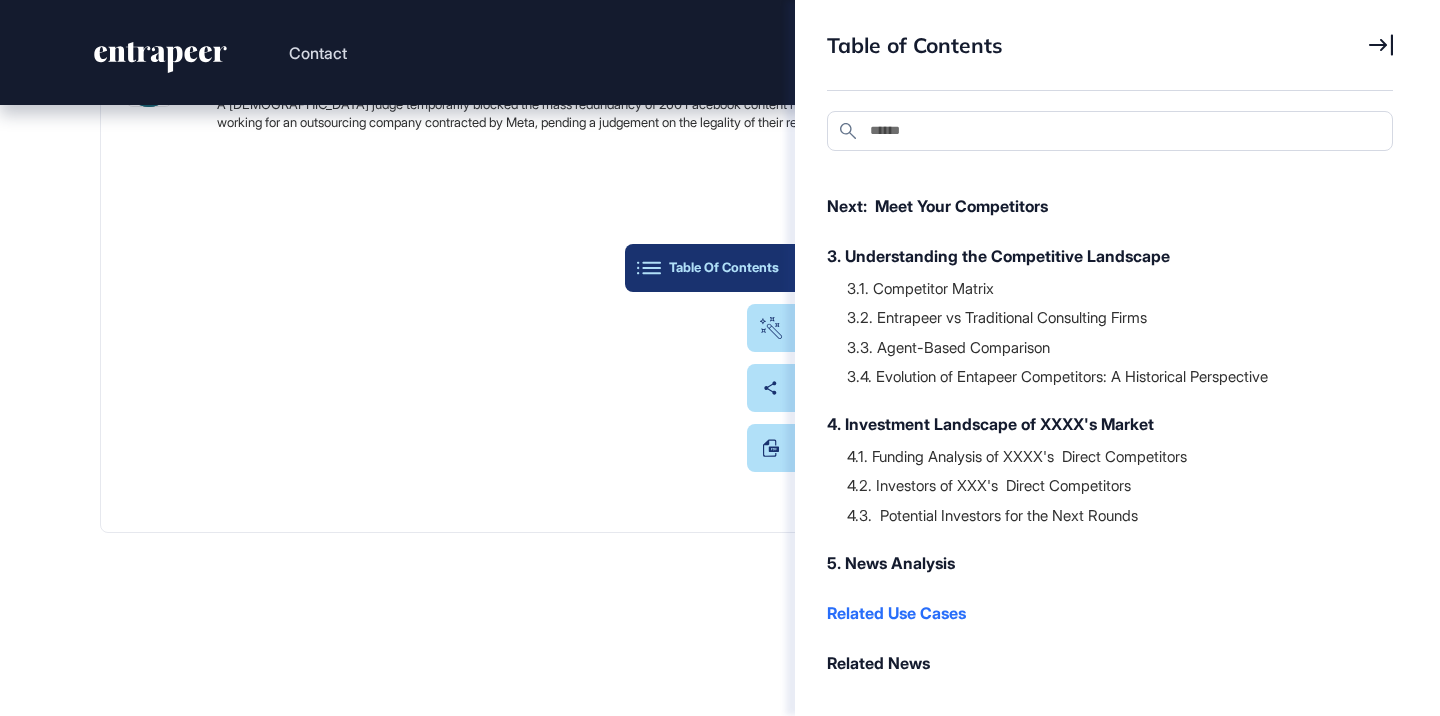 click on "Table Of Contents" at bounding box center [710, 268] 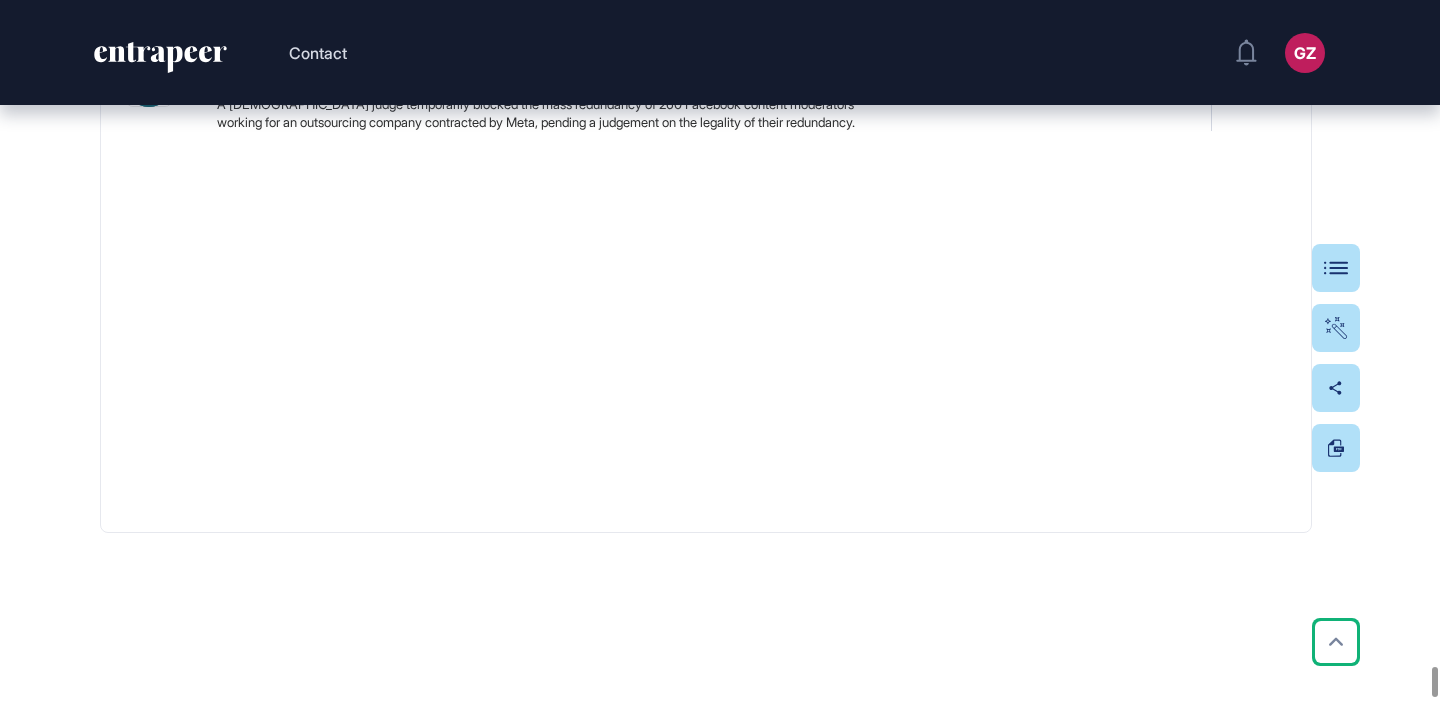 click on "Search in Use Cases" 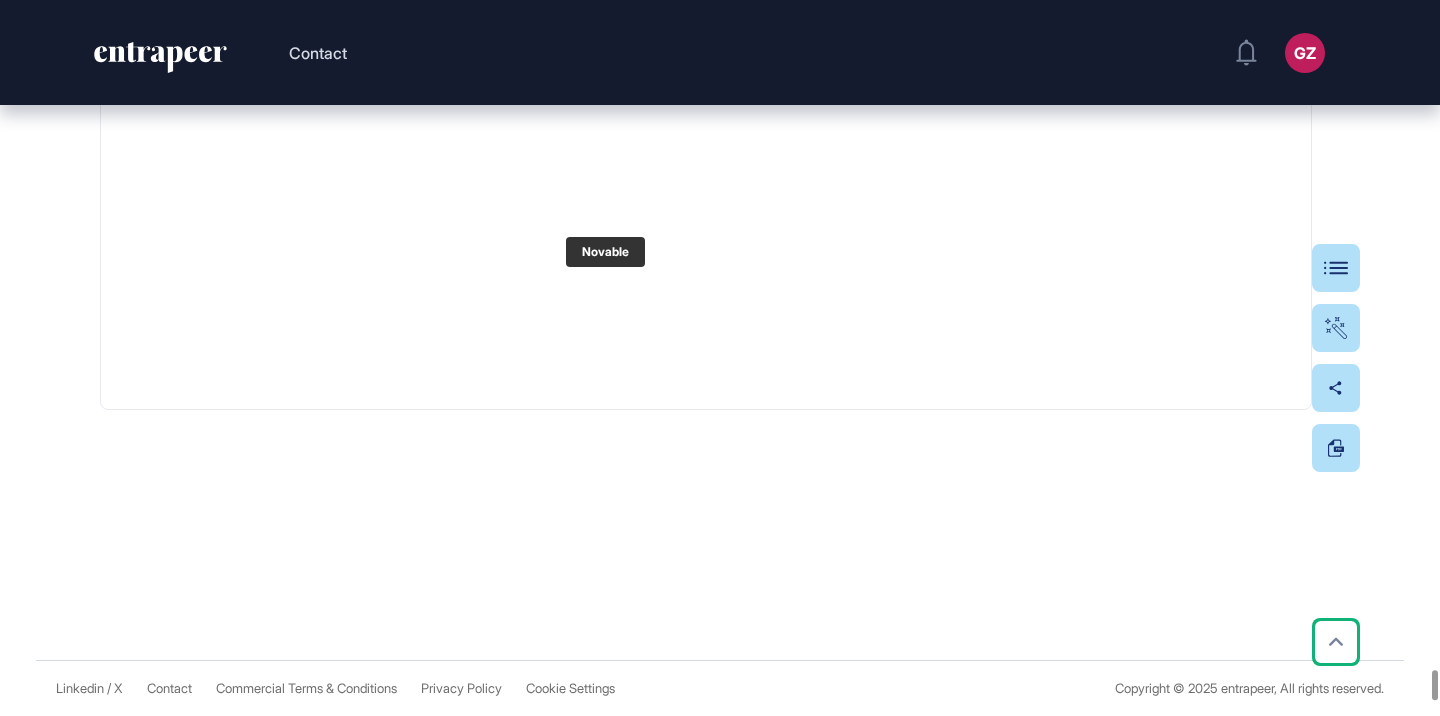 type on "*******" 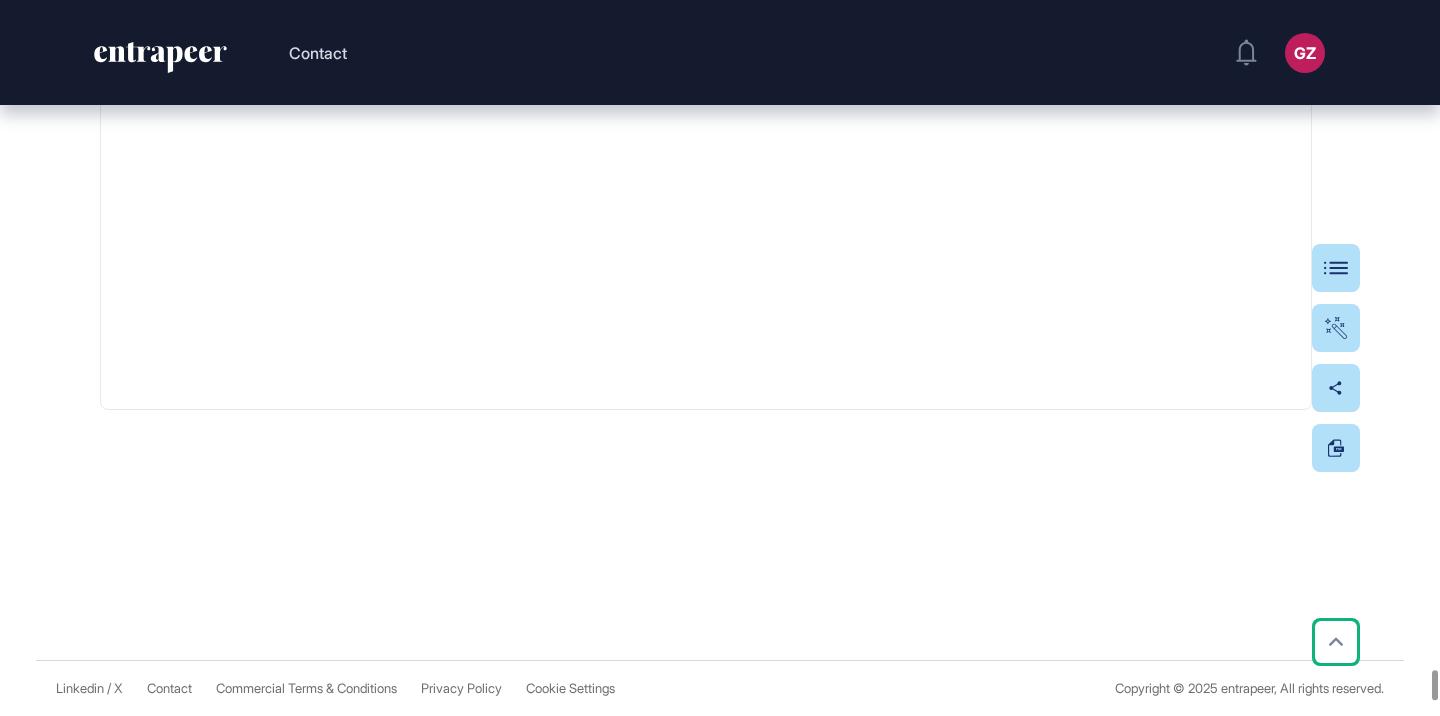 drag, startPoint x: 623, startPoint y: 314, endPoint x: 685, endPoint y: 8, distance: 312.21786 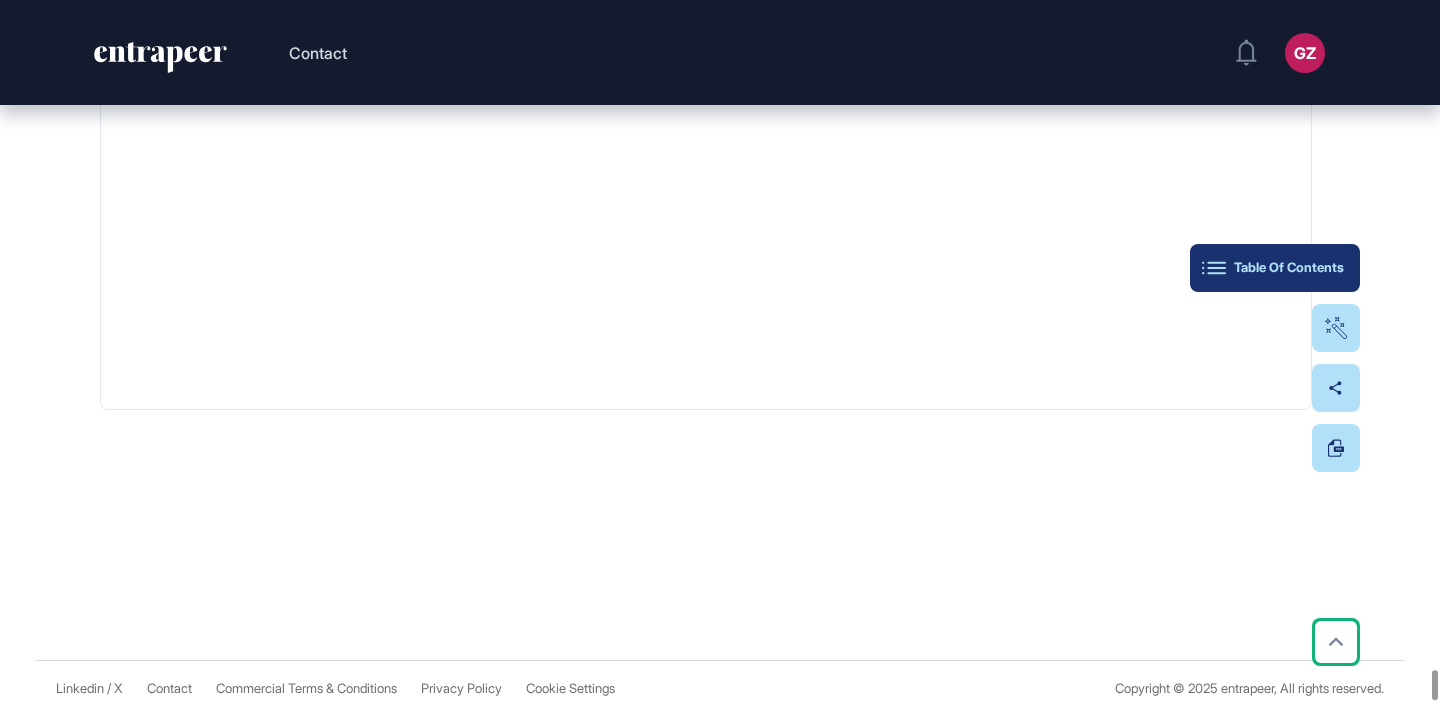 click on "Table Of Contents" at bounding box center (1275, 268) 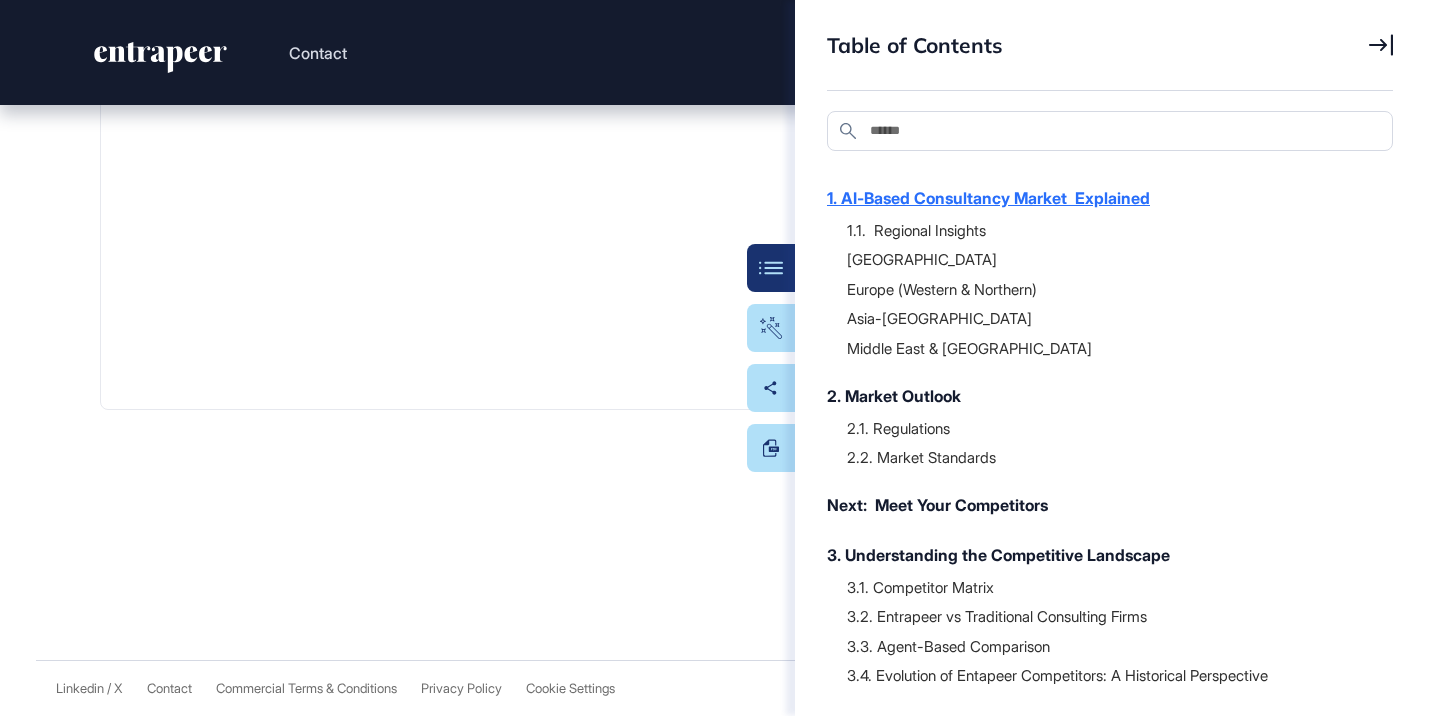scroll, scrollTop: 453, scrollLeft: 0, axis: vertical 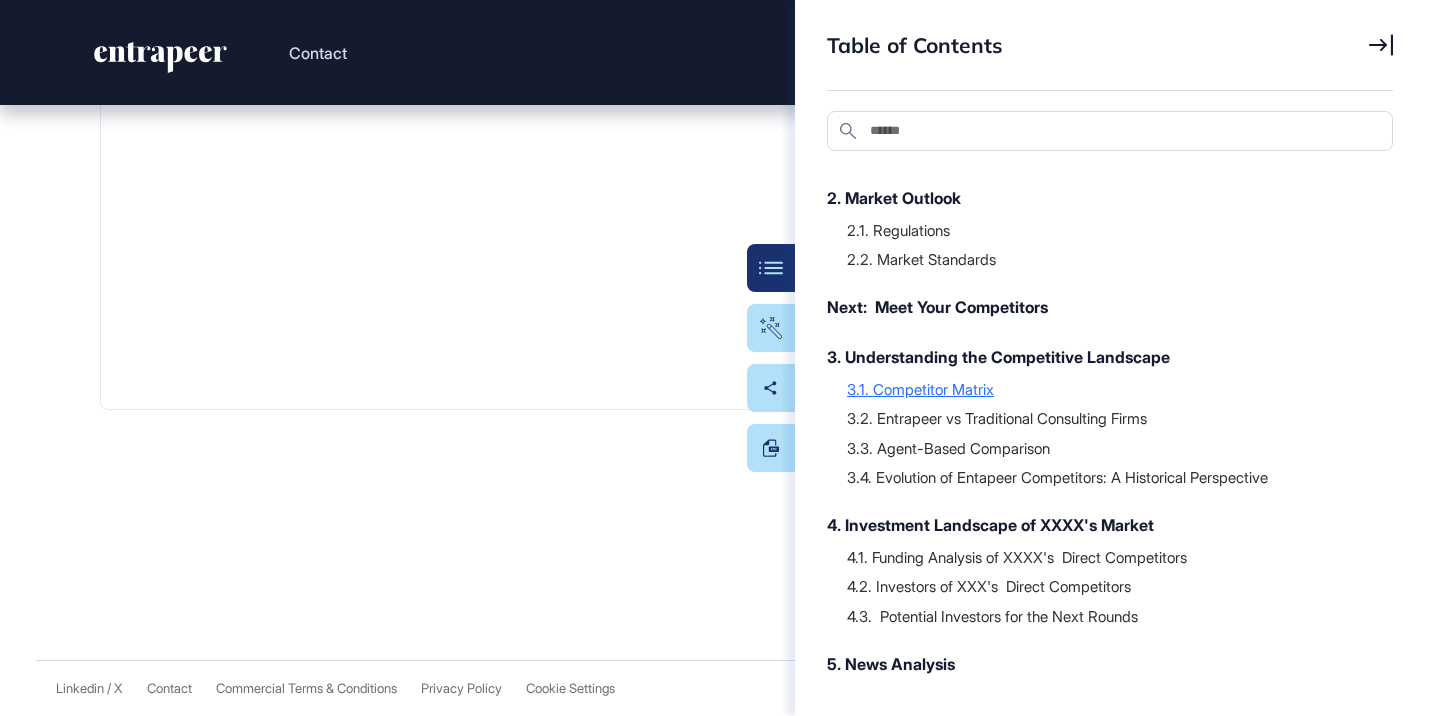 click on "3.1. Competitor Matrix" at bounding box center (1110, 389) 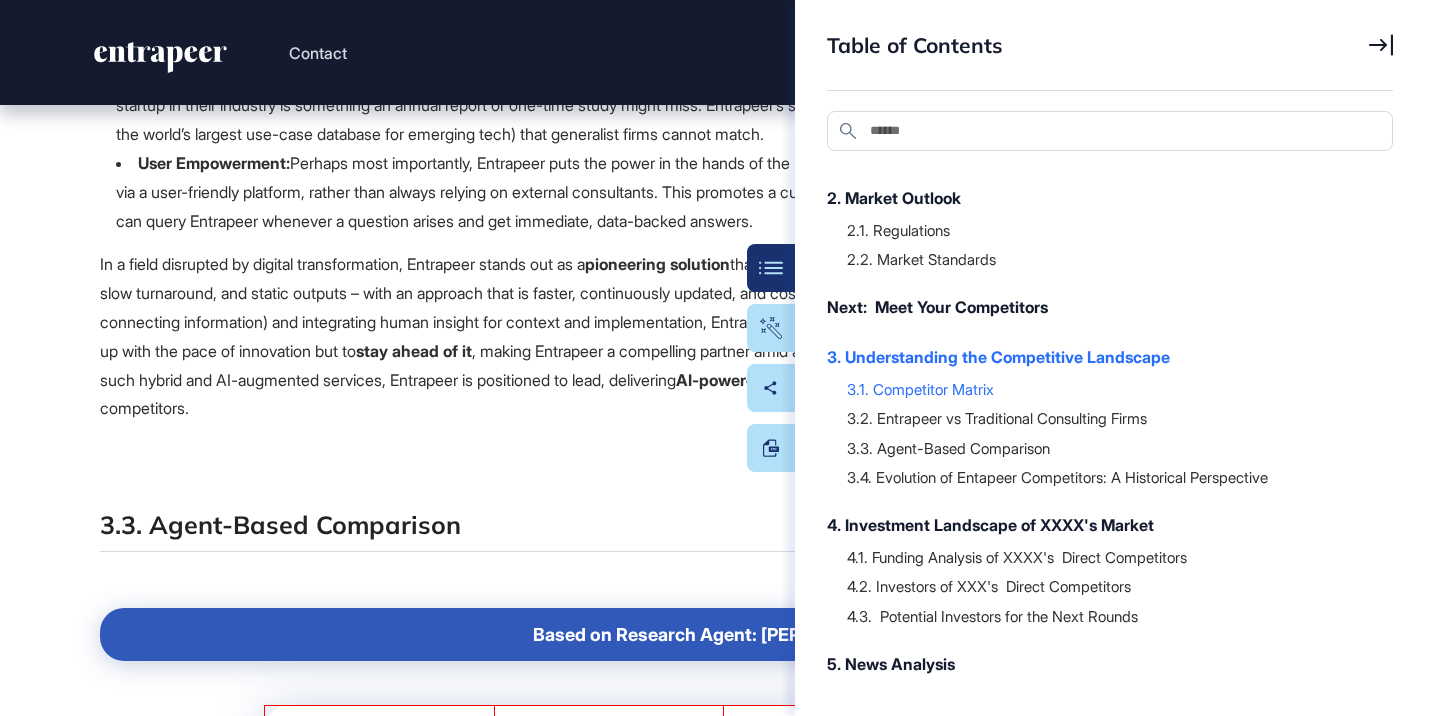 scroll, scrollTop: 25210, scrollLeft: 0, axis: vertical 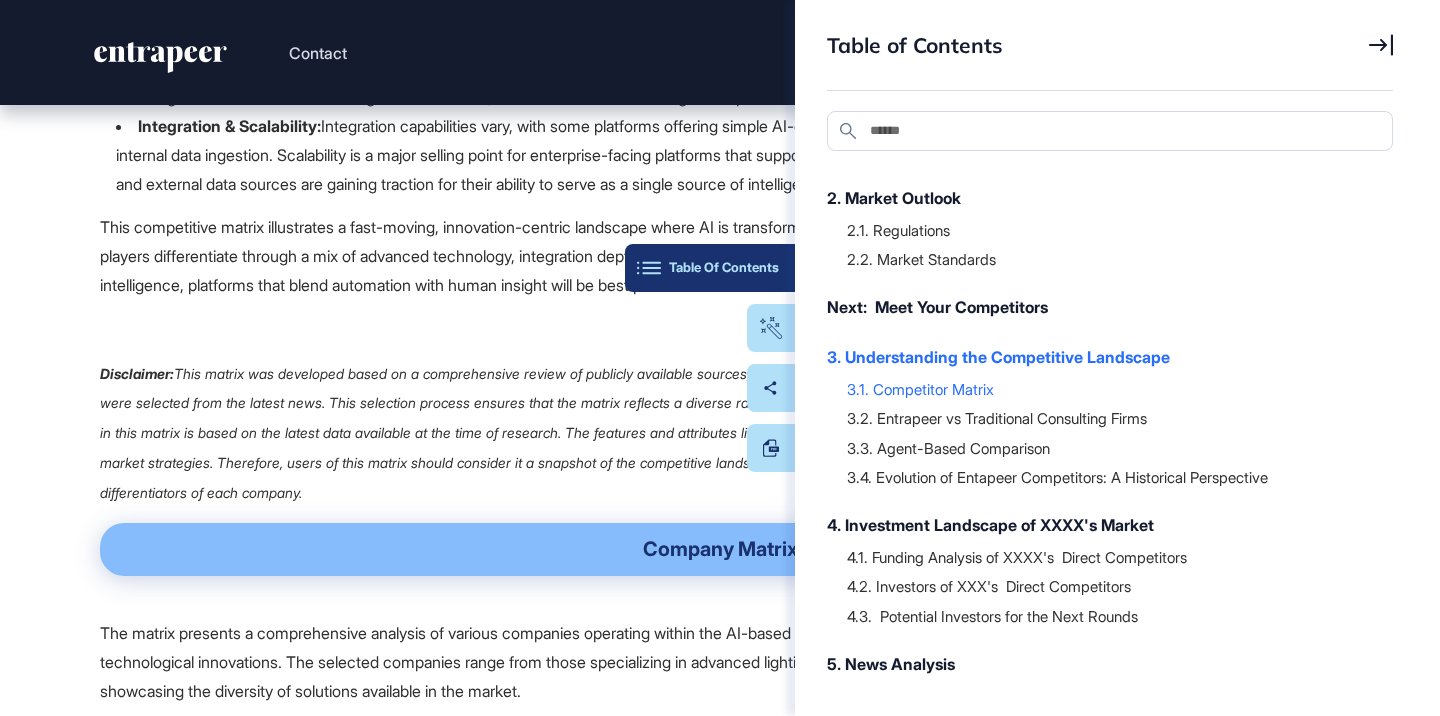 click on "Table Of Contents" at bounding box center (710, 268) 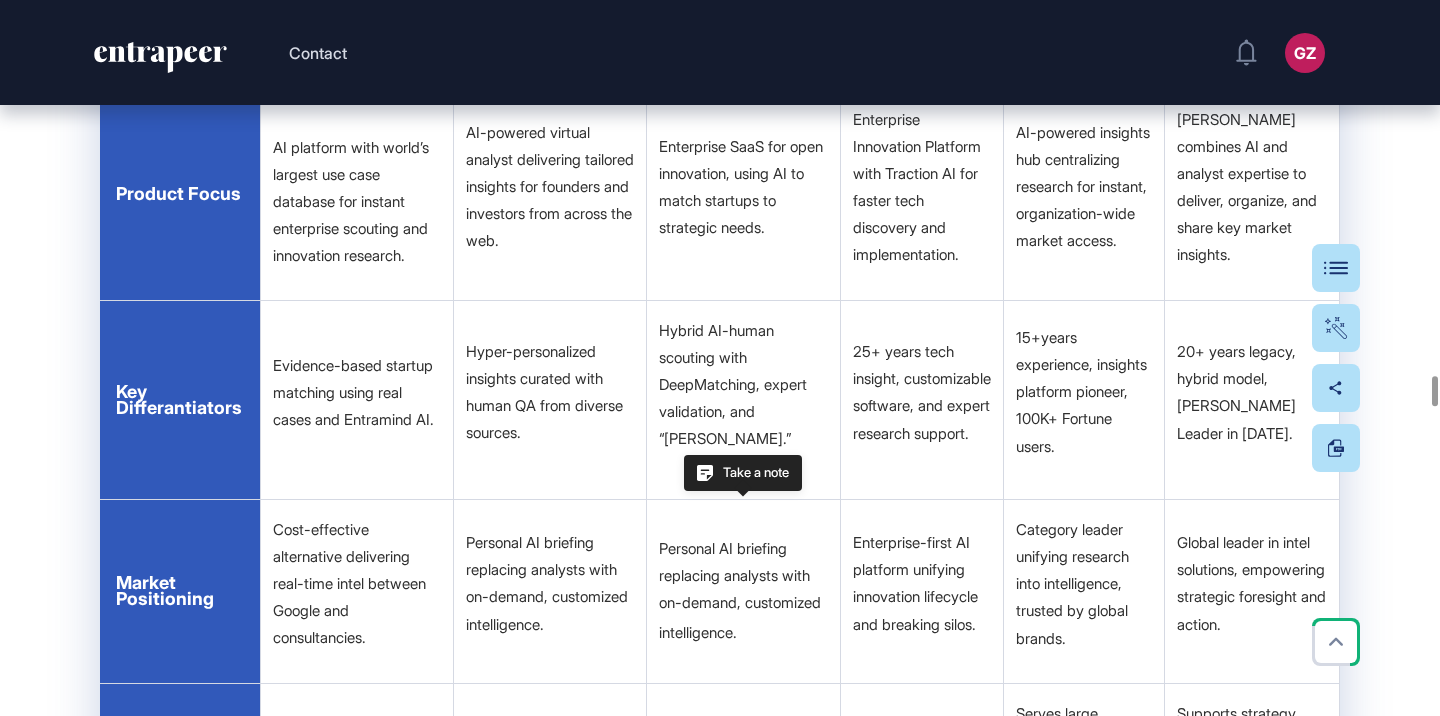 scroll, scrollTop: 26495, scrollLeft: 0, axis: vertical 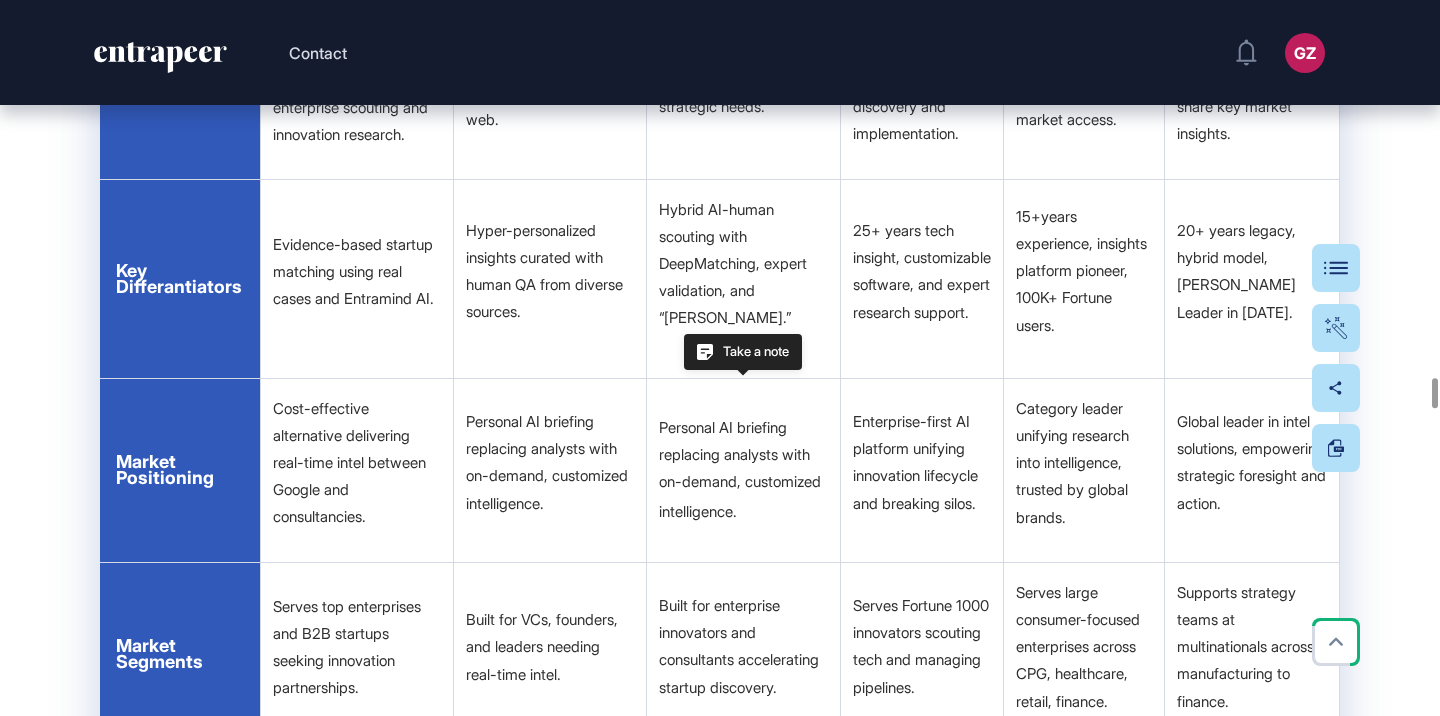 click on "Global" at bounding box center [922, -272] 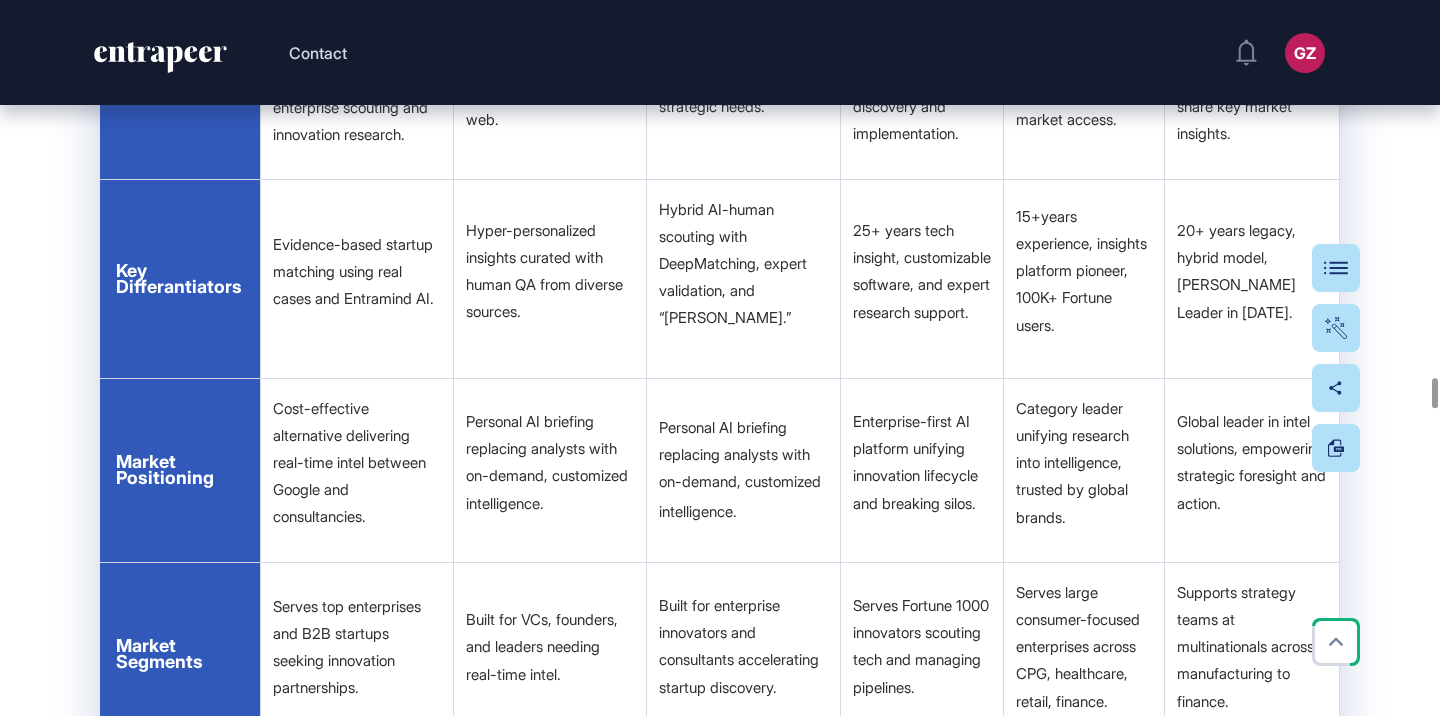 click on "Europe" at bounding box center (1084, -272) 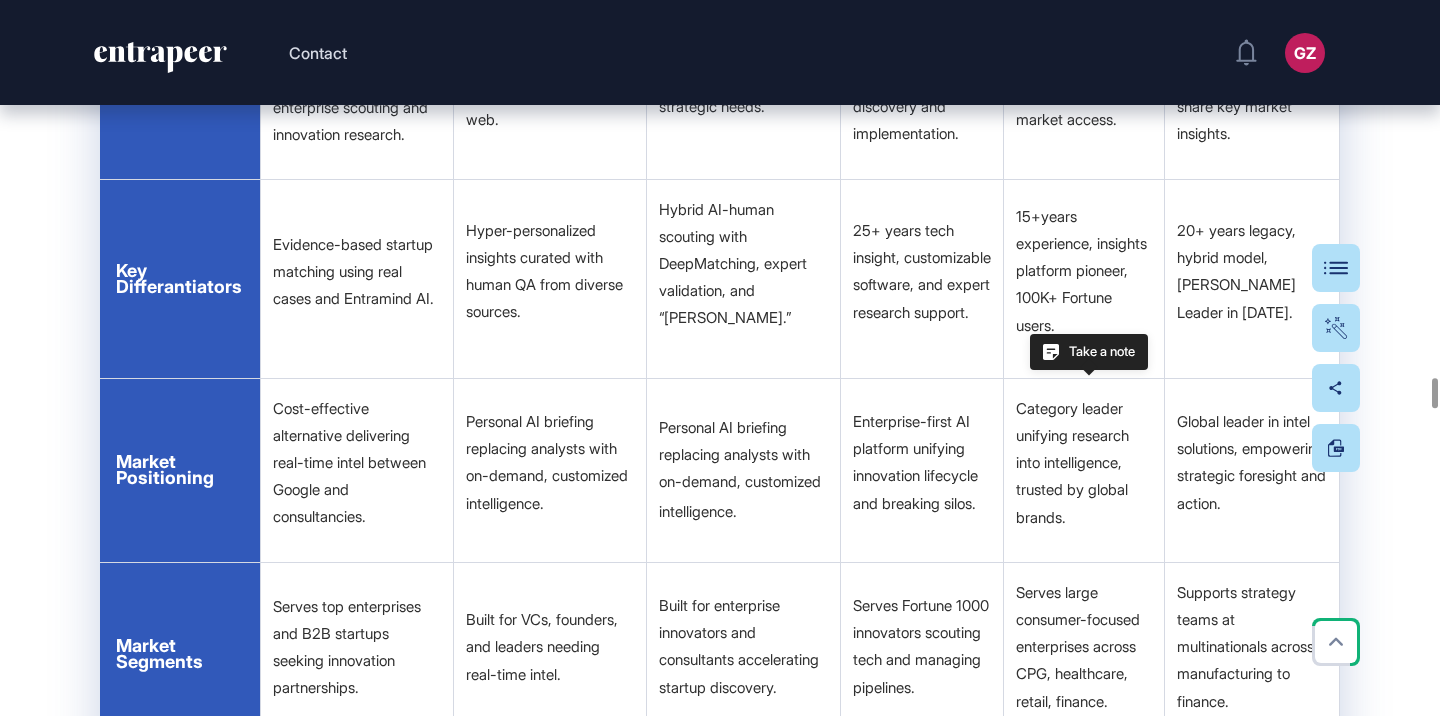 click at bounding box center (1084, -365) 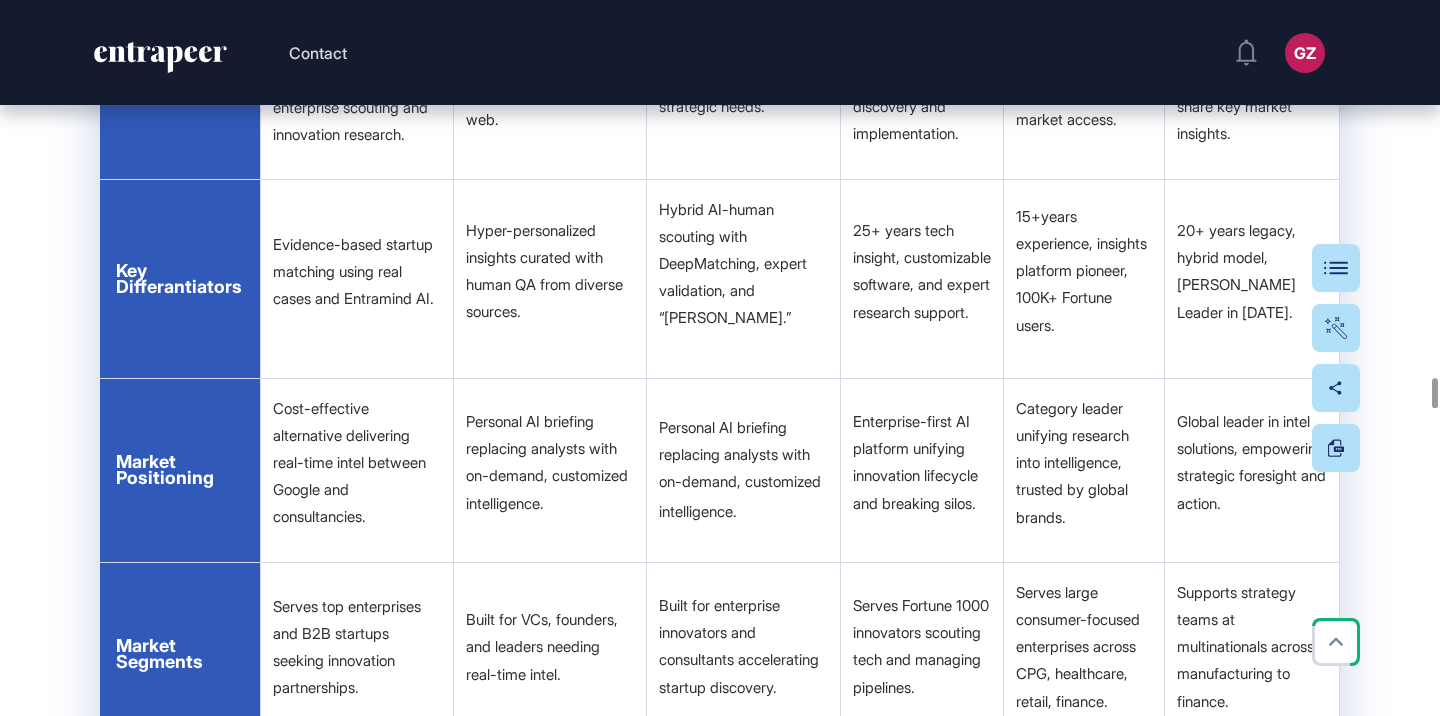 click on "Global" at bounding box center [1252, -272] 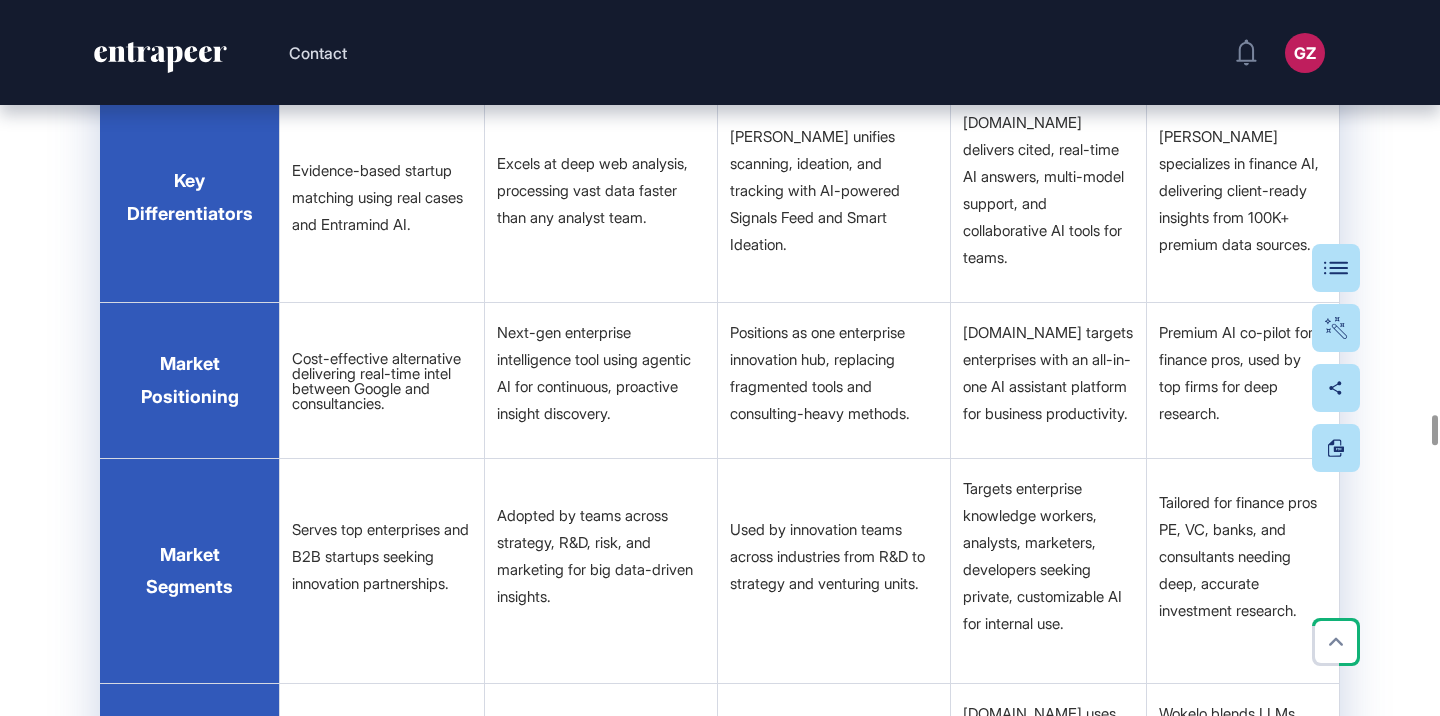 scroll, scrollTop: 29001, scrollLeft: 0, axis: vertical 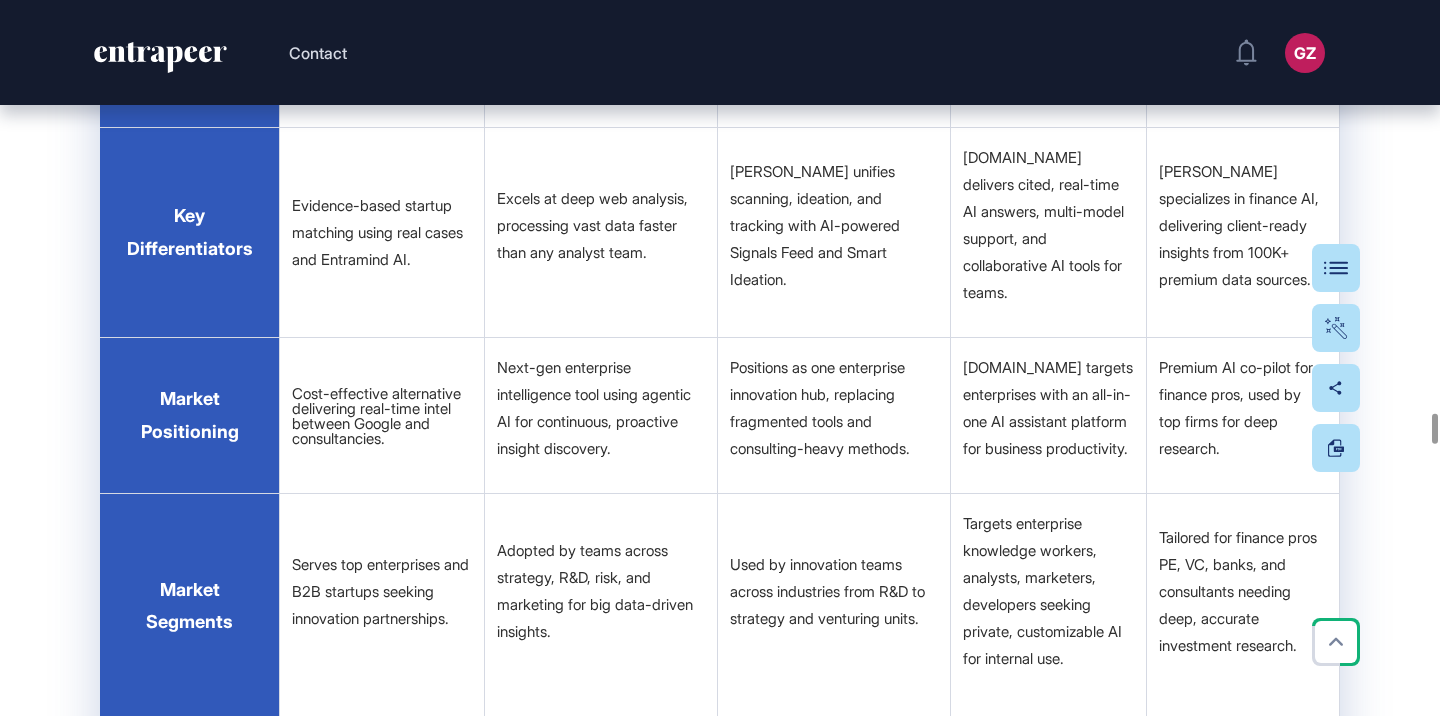 click at bounding box center [600, -411] 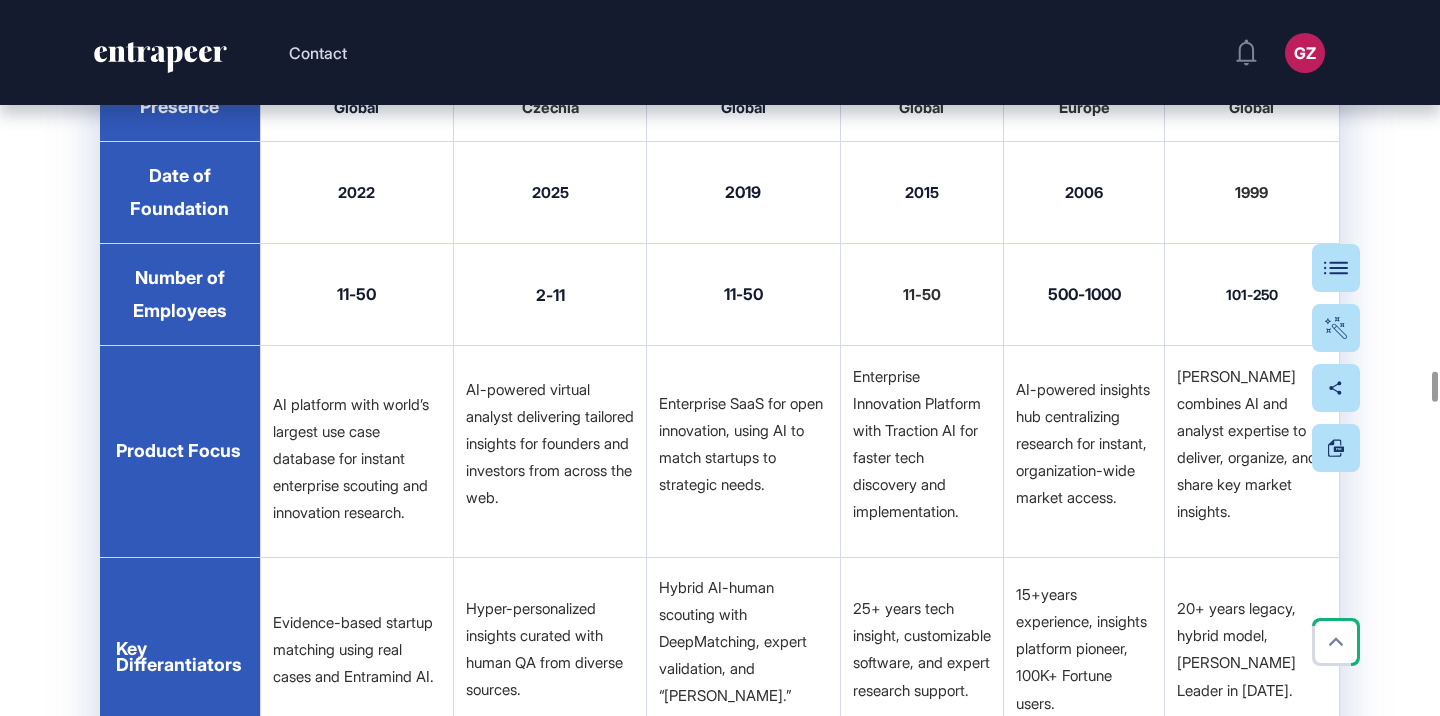 scroll, scrollTop: 26047, scrollLeft: 0, axis: vertical 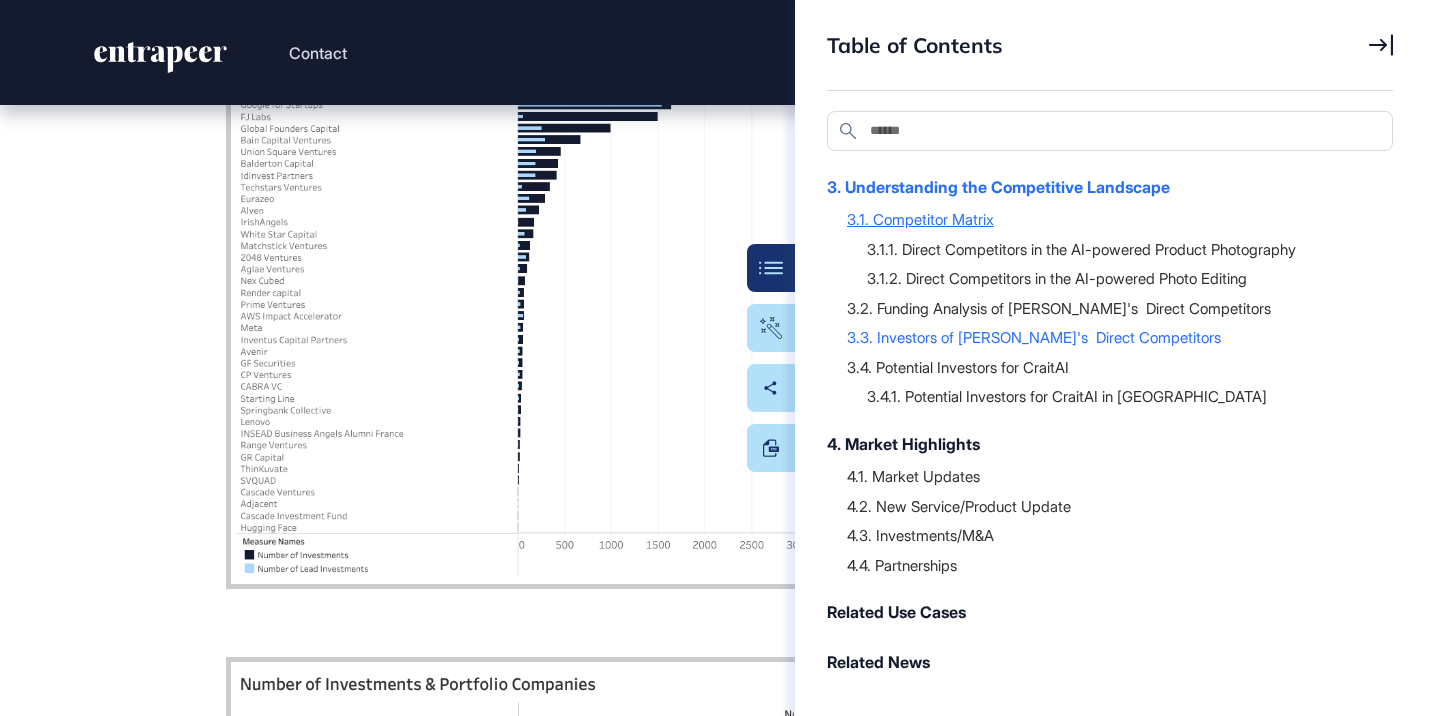 click on "3.1. Competitor Matrix" at bounding box center [1110, 219] 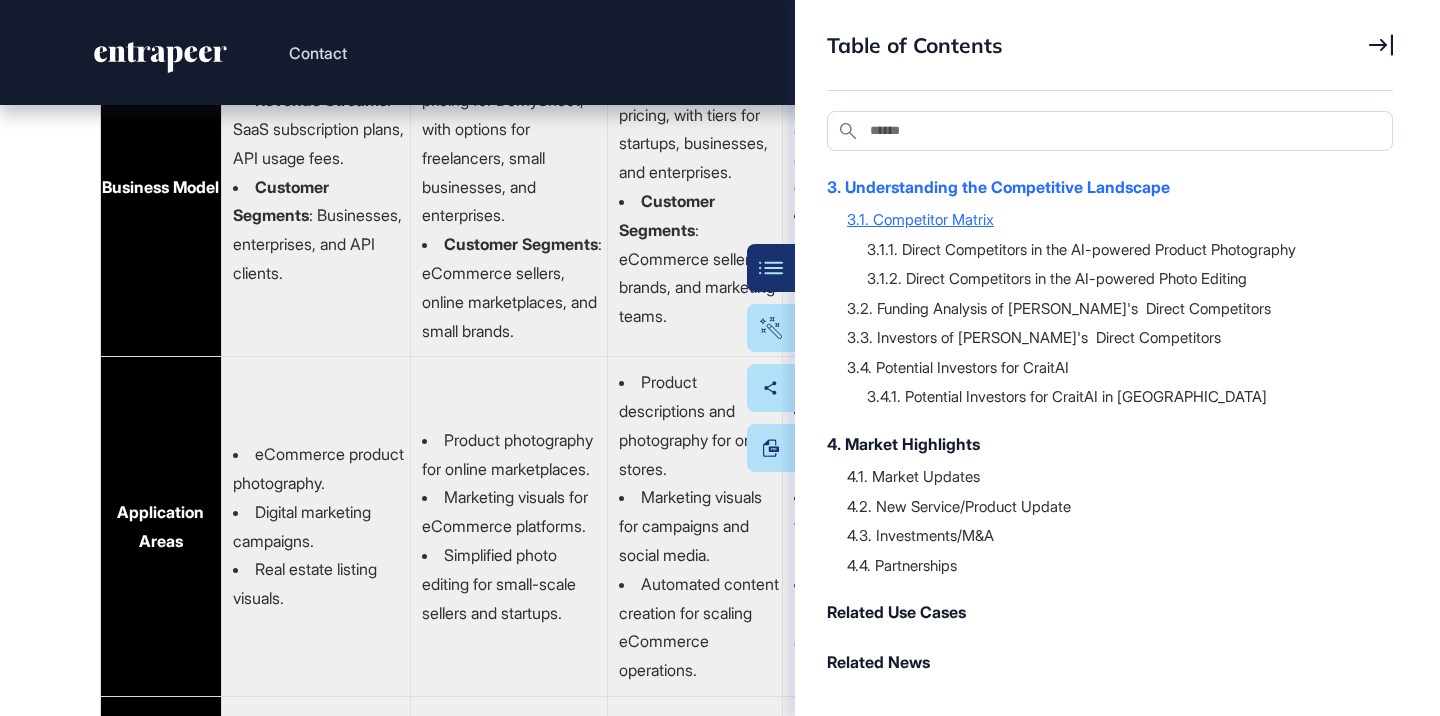 scroll, scrollTop: 36160, scrollLeft: 0, axis: vertical 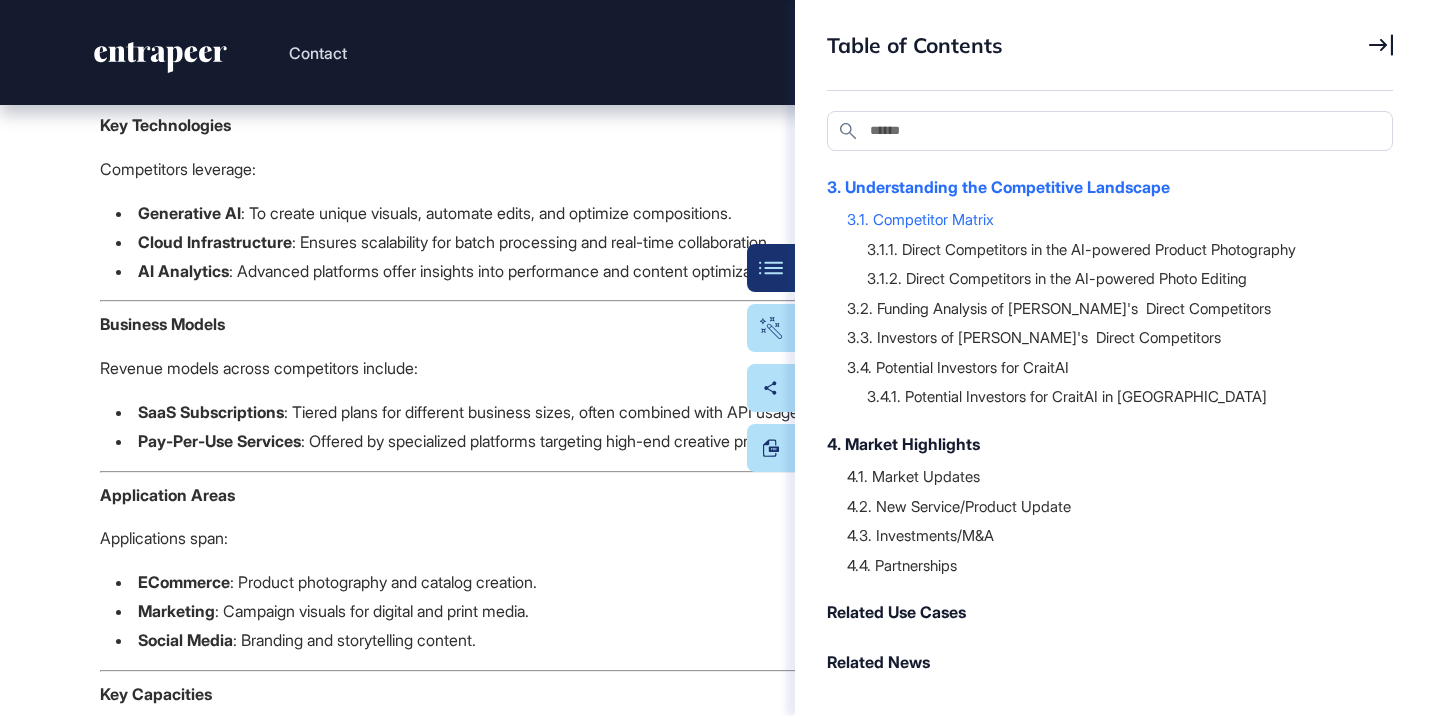click on "Executive Summary Use Case Focus Area Analysis Use Case Focus Area Analysis of CraitAI's Direct Competitors Use Case Focus Area Analysis of CraitAI's Direct Competitors in the AI-Powered Product Photography Market 1. Decoding AI-Powered Photo (Image) Editing 1.1. Sales Strategies in the AI-Powered Content Creation Market: Focusing Photo Editing 2. Overview of AI Image Editor Market 2.1. Unmet Demands in the AI-Powered Content Creation Market: Unlocking Opportunities for CraitAI Feature Gap Analysis Service Delivery Gap Analysis 2.1.1. Unmet Demands Based On The Competitor Analysis and Growth Opportunities For CraitAI 3. Understanding the Competitive Landscape 3.1. Competitor Matrix 3.1.1. Direct Competitors in the AI-powered Product Photography 3.1.2. Direct Competitors in the AI-powered Photo Editing 3.2. Funding Analysis of CraitAI's  Direct Competitors 3.3. Investors of CraitAI's  Direct Competitors 3.4. Potential Investors for CraitAI 3.4.1. Potential Investors for CraitAI in Türkiye 4.4. Partnerships" at bounding box center (1110, 429) 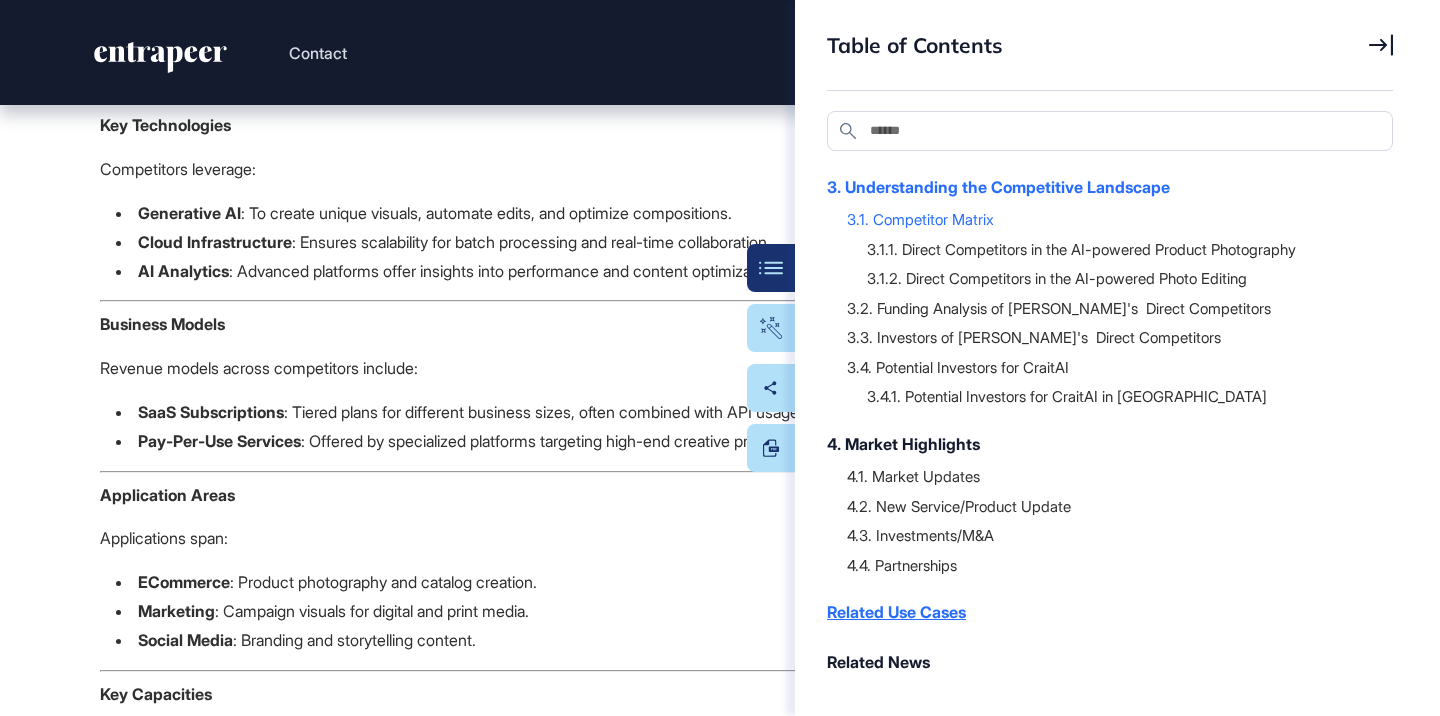 click on "Related Use Cases" at bounding box center [1100, 612] 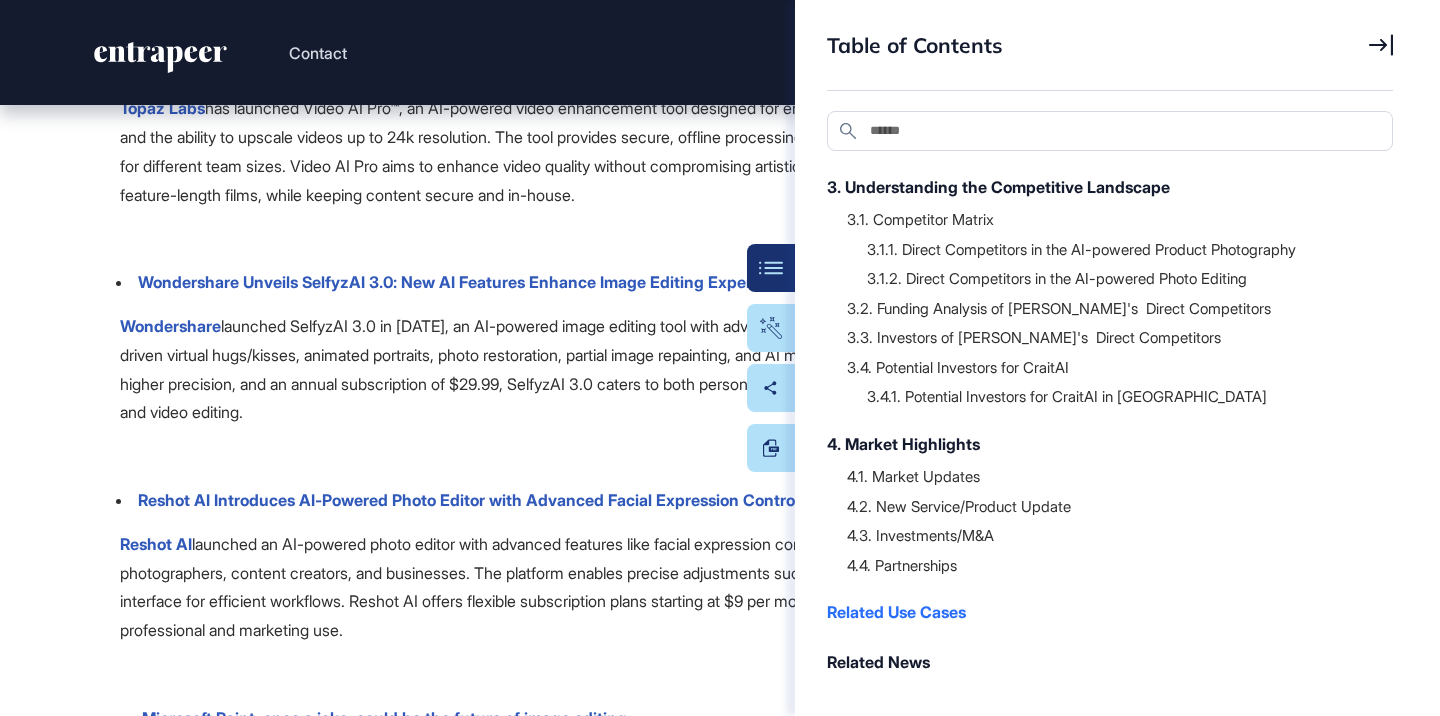 scroll, scrollTop: 114527, scrollLeft: 0, axis: vertical 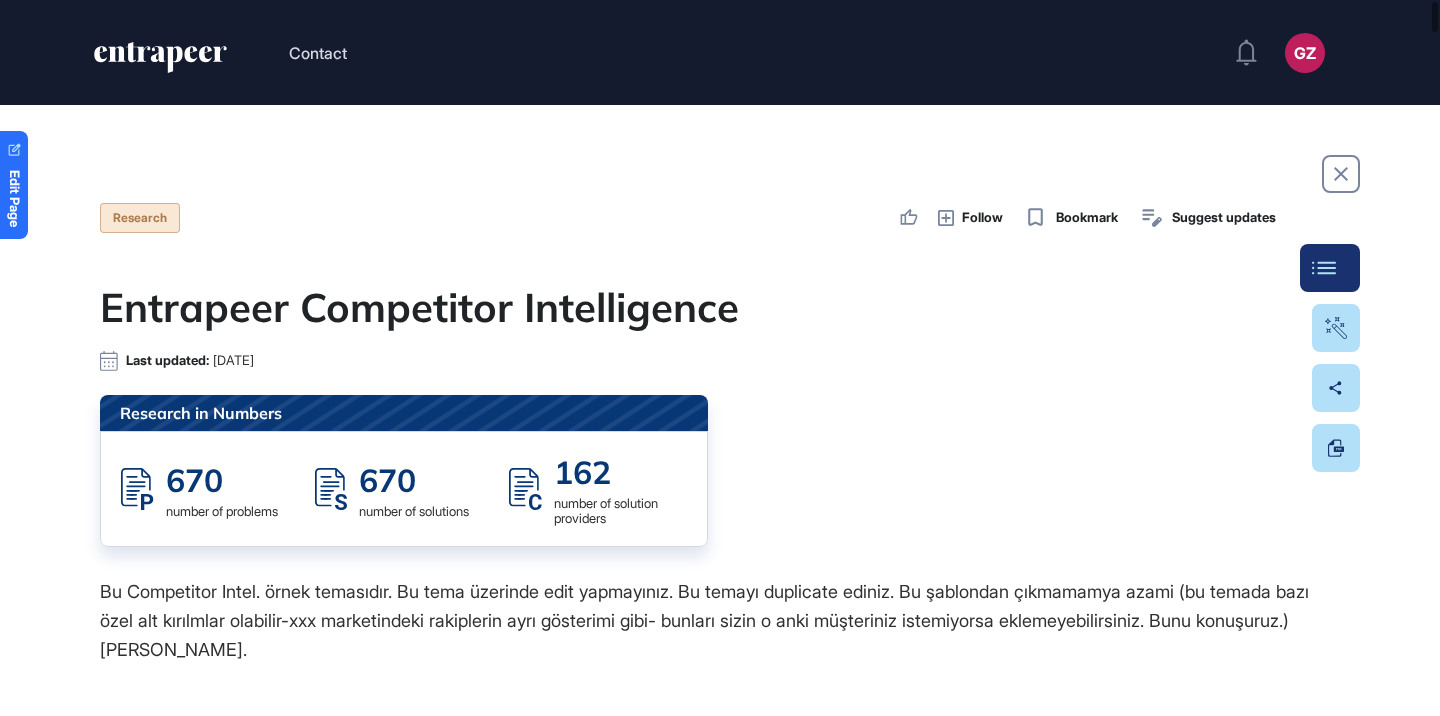 click on "Table Of Contents" at bounding box center [1330, 268] 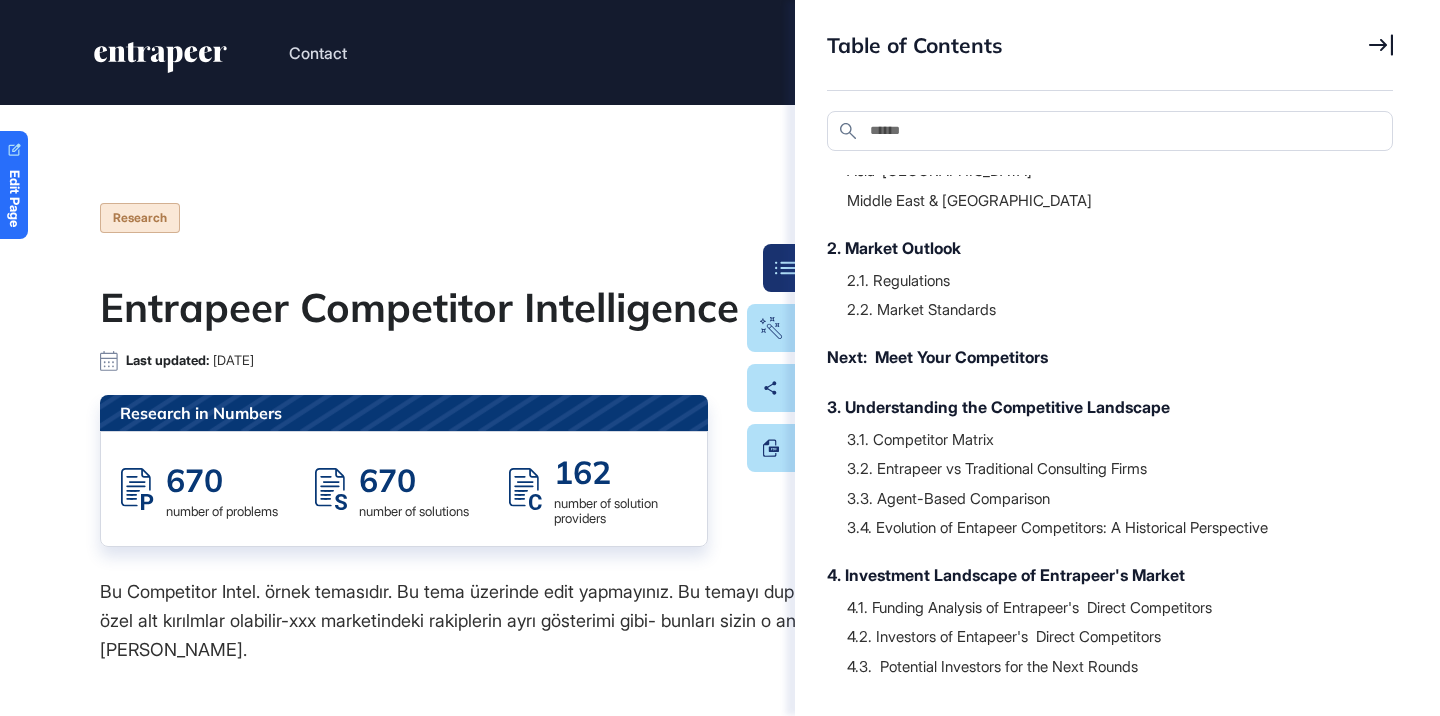 scroll, scrollTop: 505, scrollLeft: 0, axis: vertical 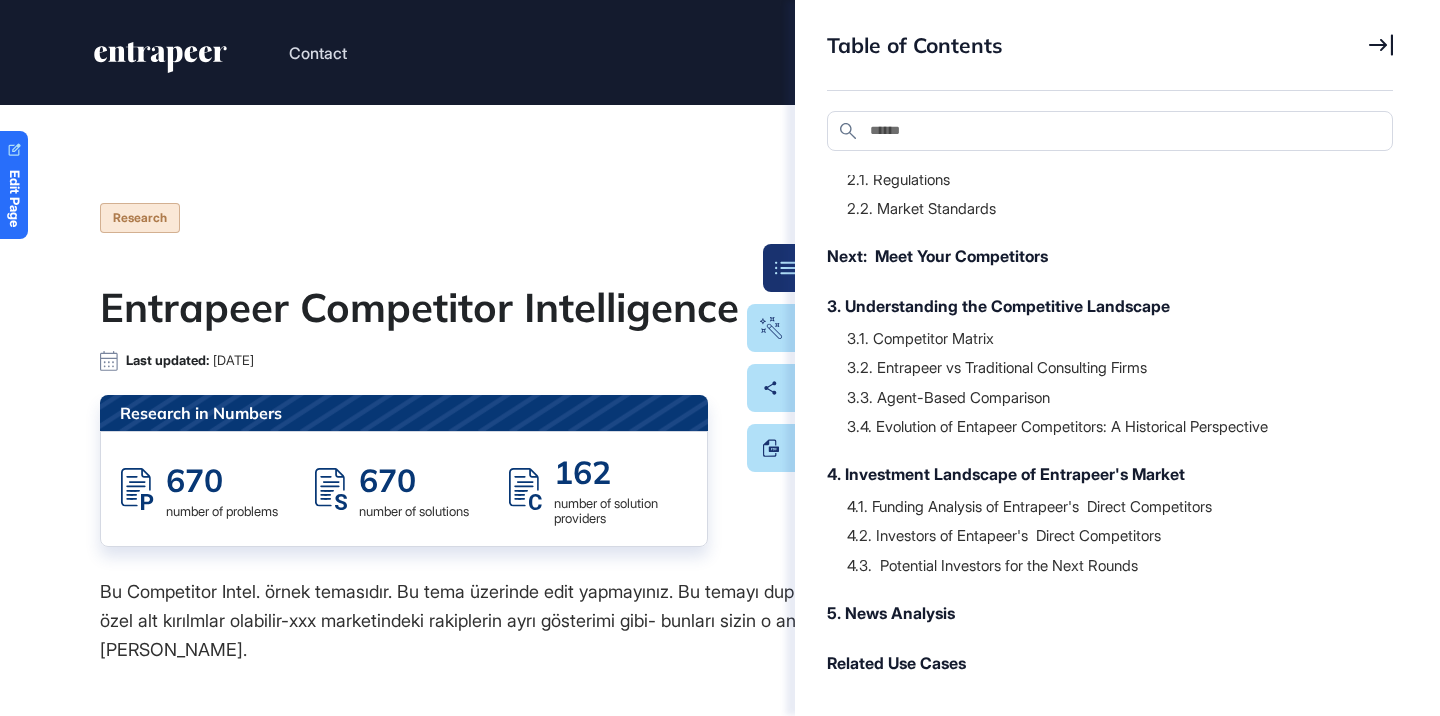 click at bounding box center [1110, 352] 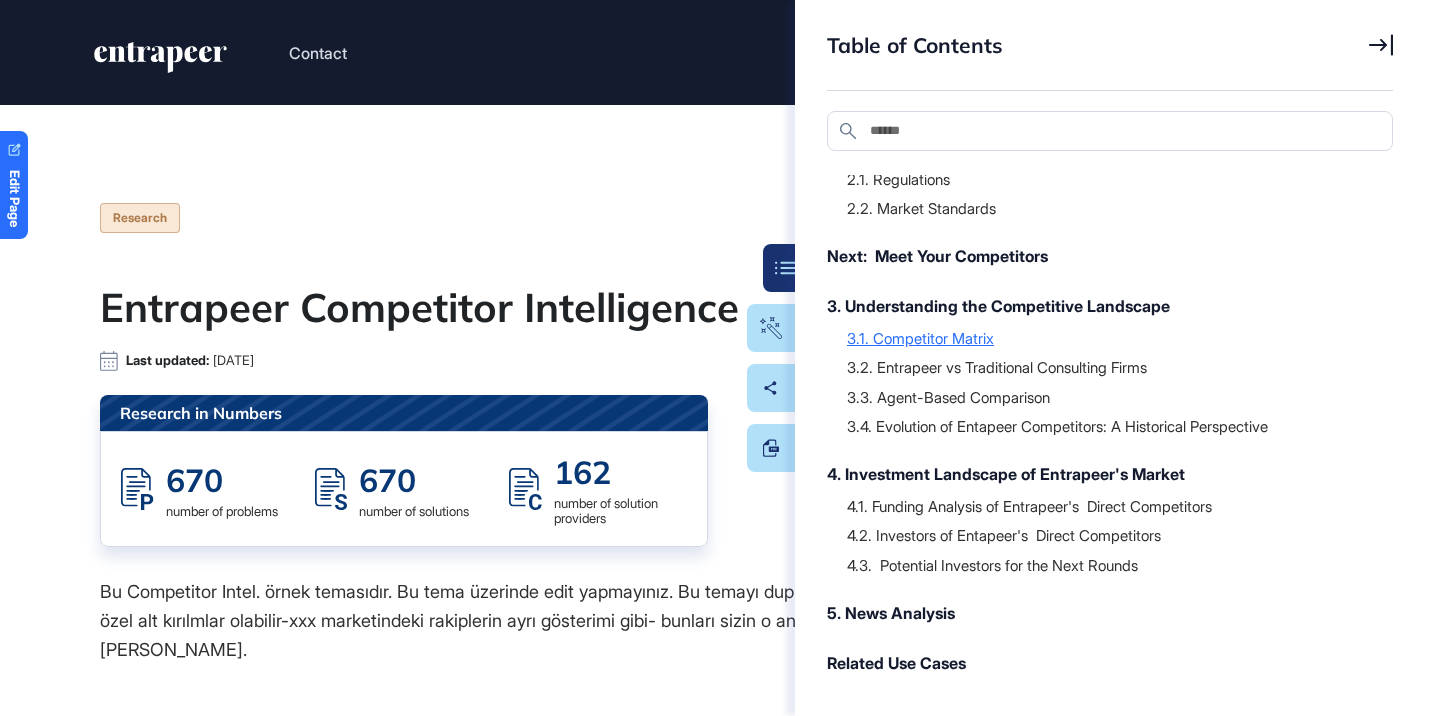 click on "3.1. Competitor Matrix" at bounding box center (1110, 338) 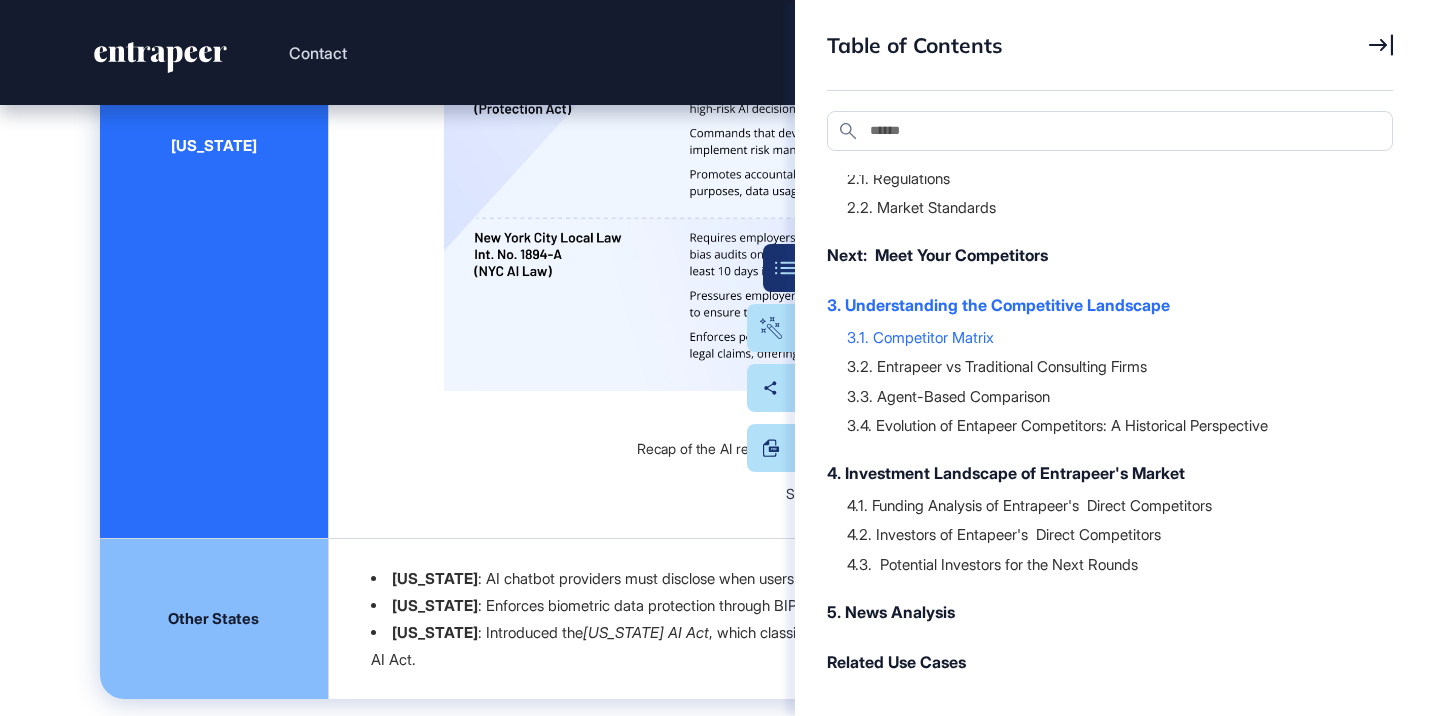 scroll, scrollTop: 25959, scrollLeft: 0, axis: vertical 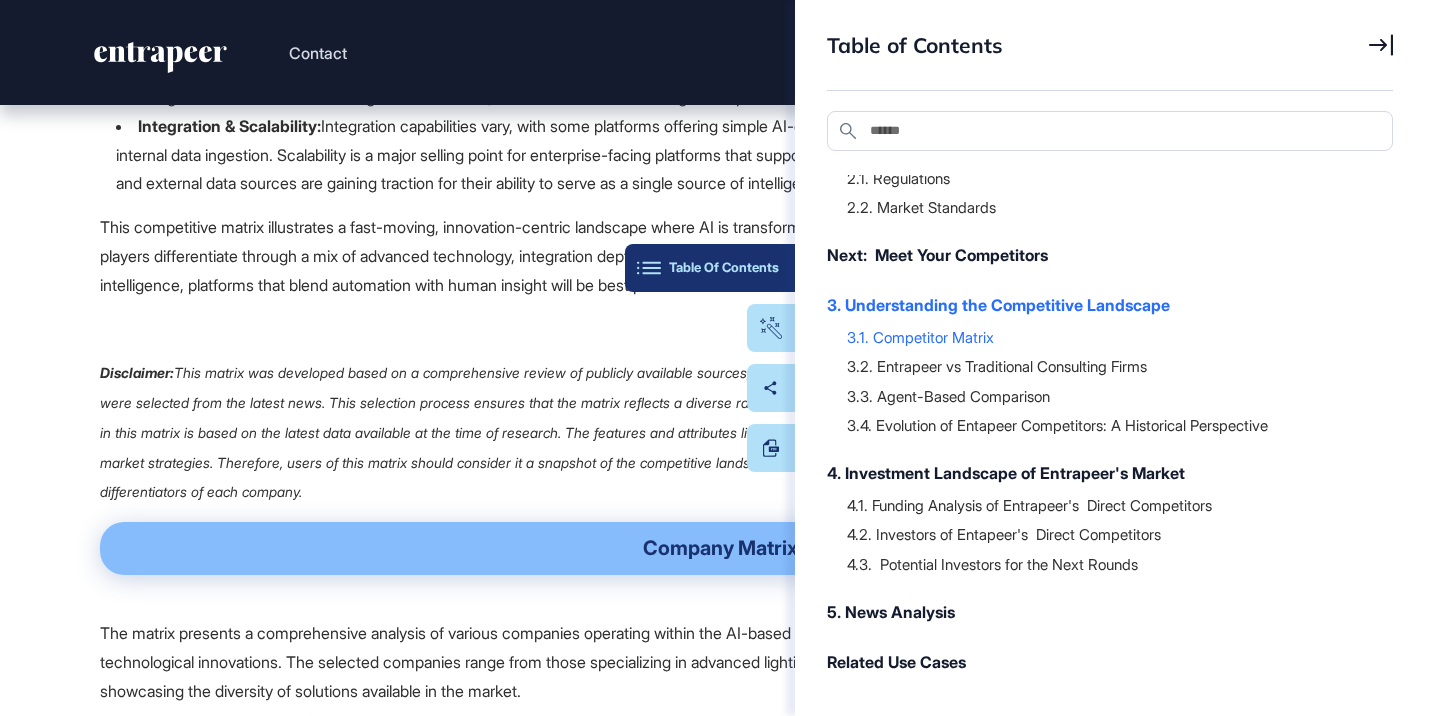 click on "Table Of Contents" at bounding box center [710, 268] 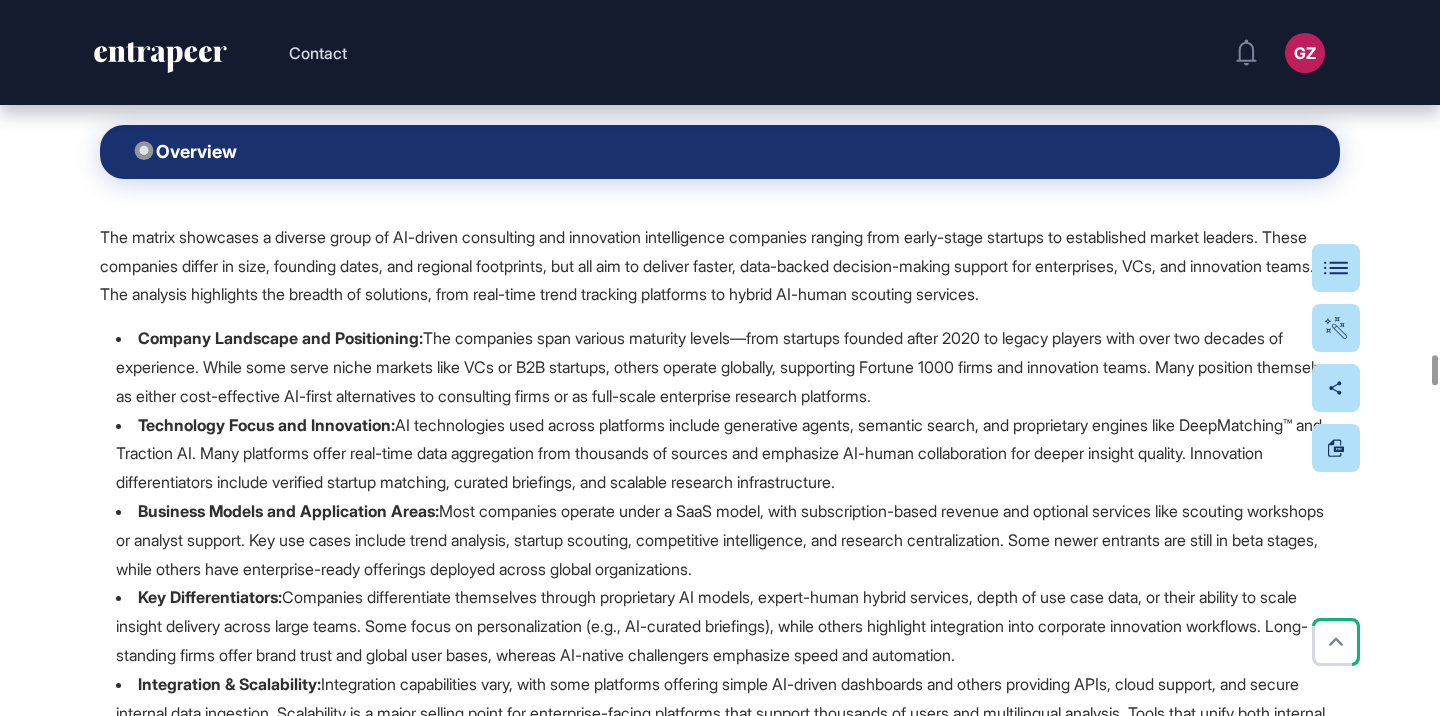 scroll, scrollTop: 25413, scrollLeft: 0, axis: vertical 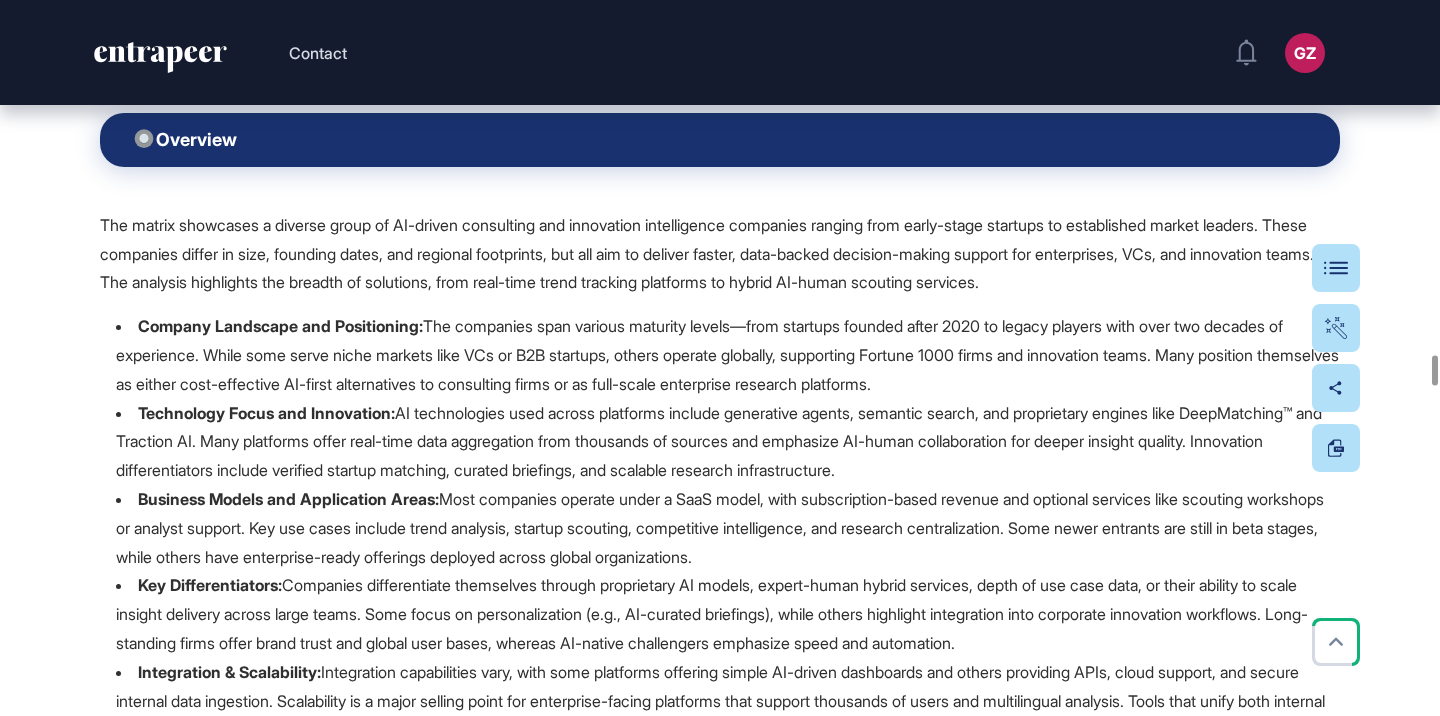 click on "Click for fullscreen" at bounding box center (719, -404) 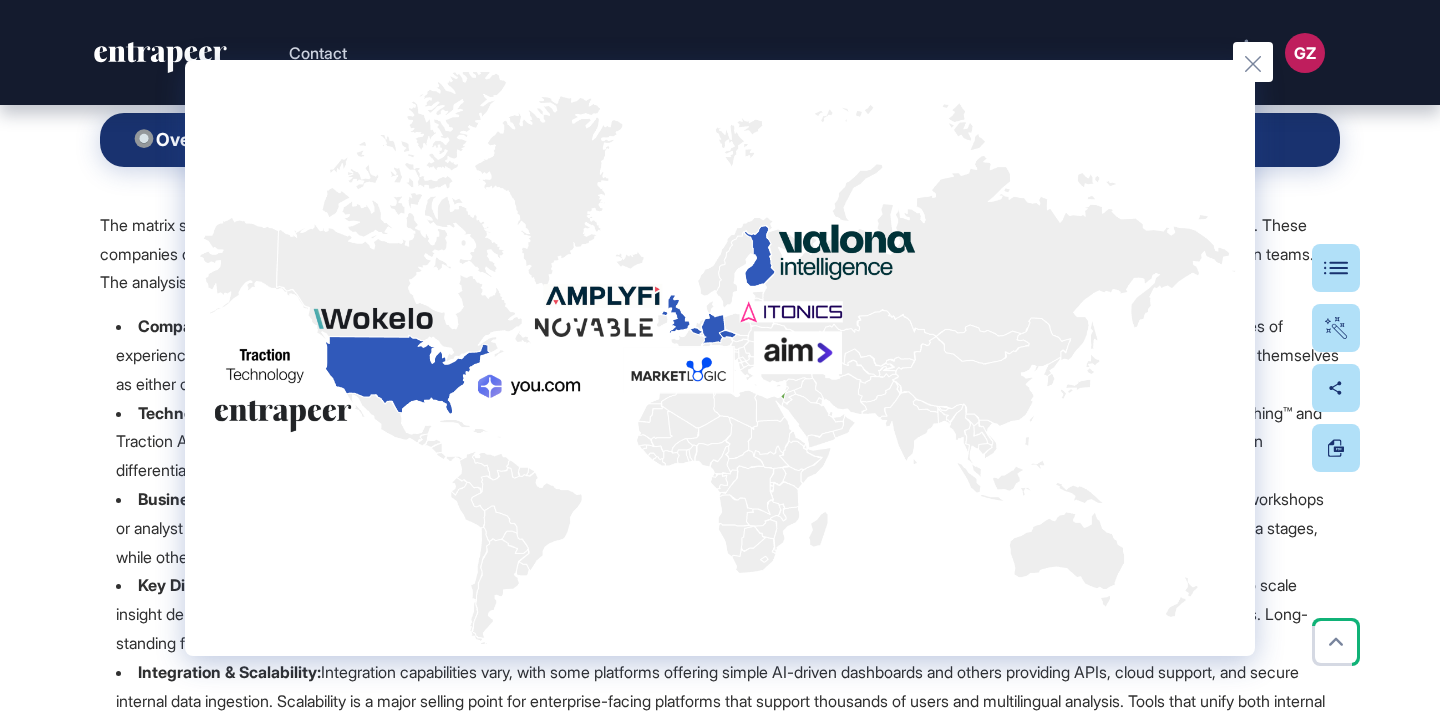 click 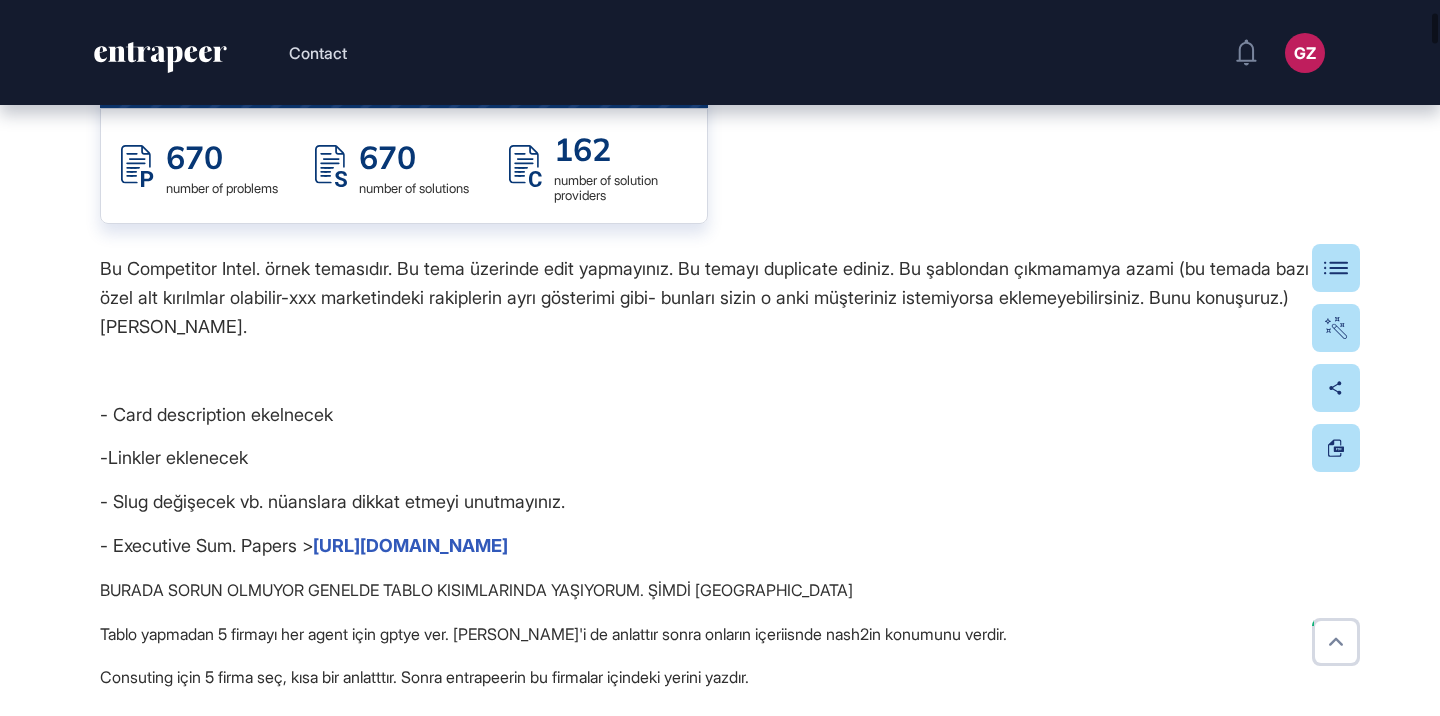 scroll, scrollTop: 0, scrollLeft: 0, axis: both 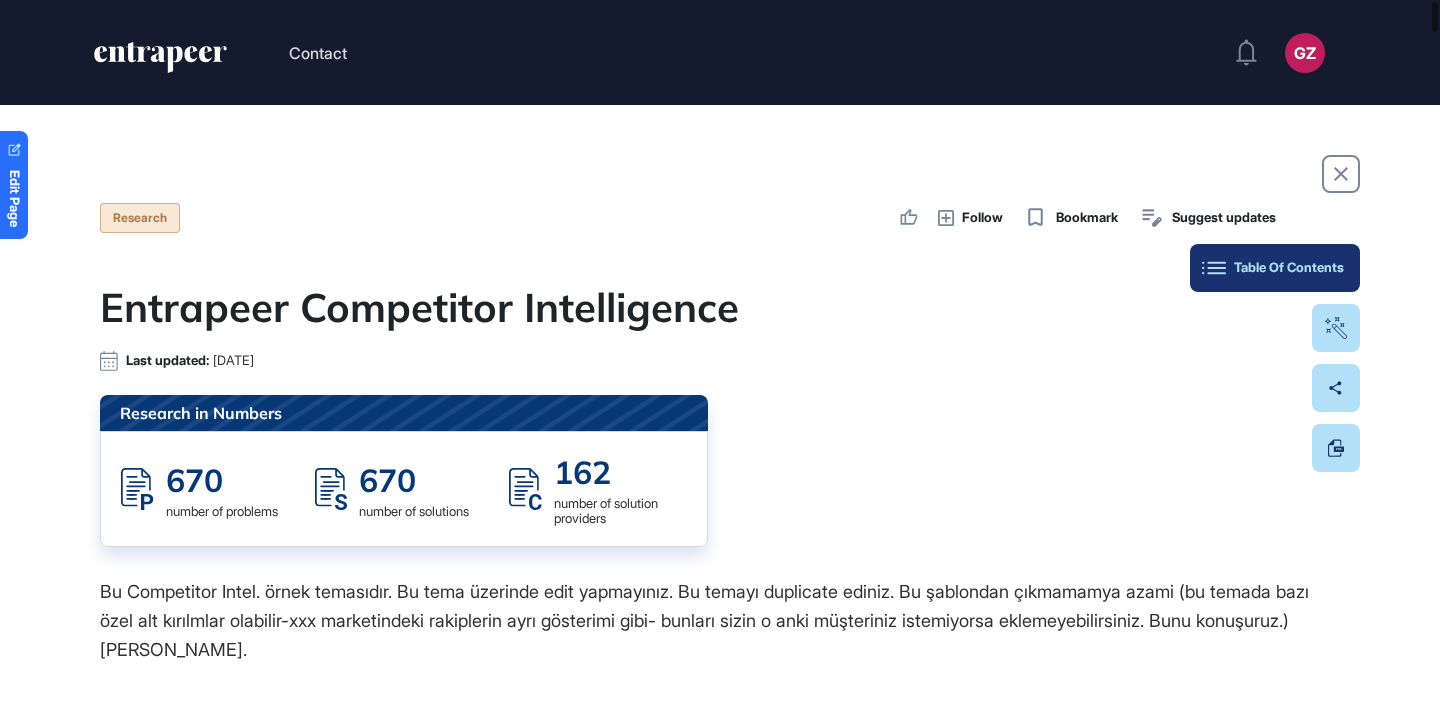 click on "Table Of Contents" at bounding box center (1275, 268) 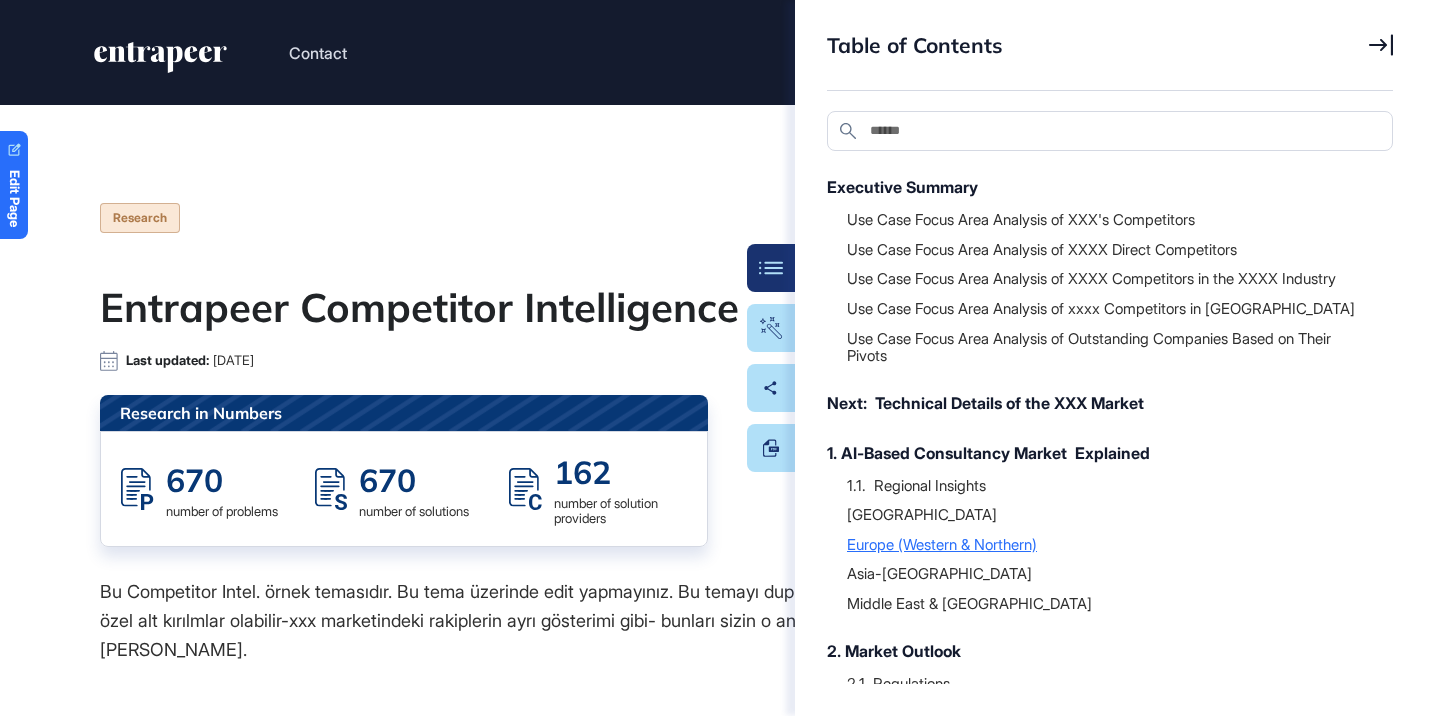 scroll, scrollTop: 555, scrollLeft: 0, axis: vertical 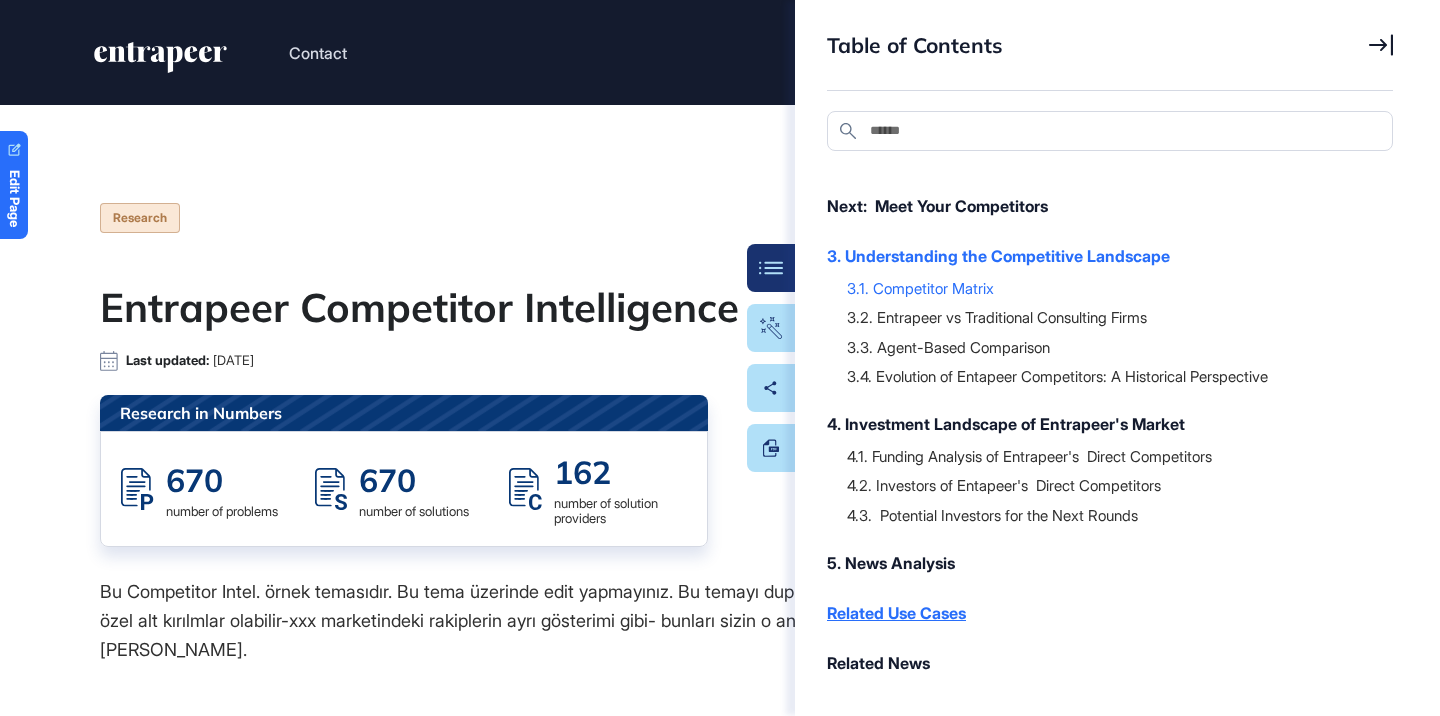 click on "Related Use Cases" at bounding box center [1100, 613] 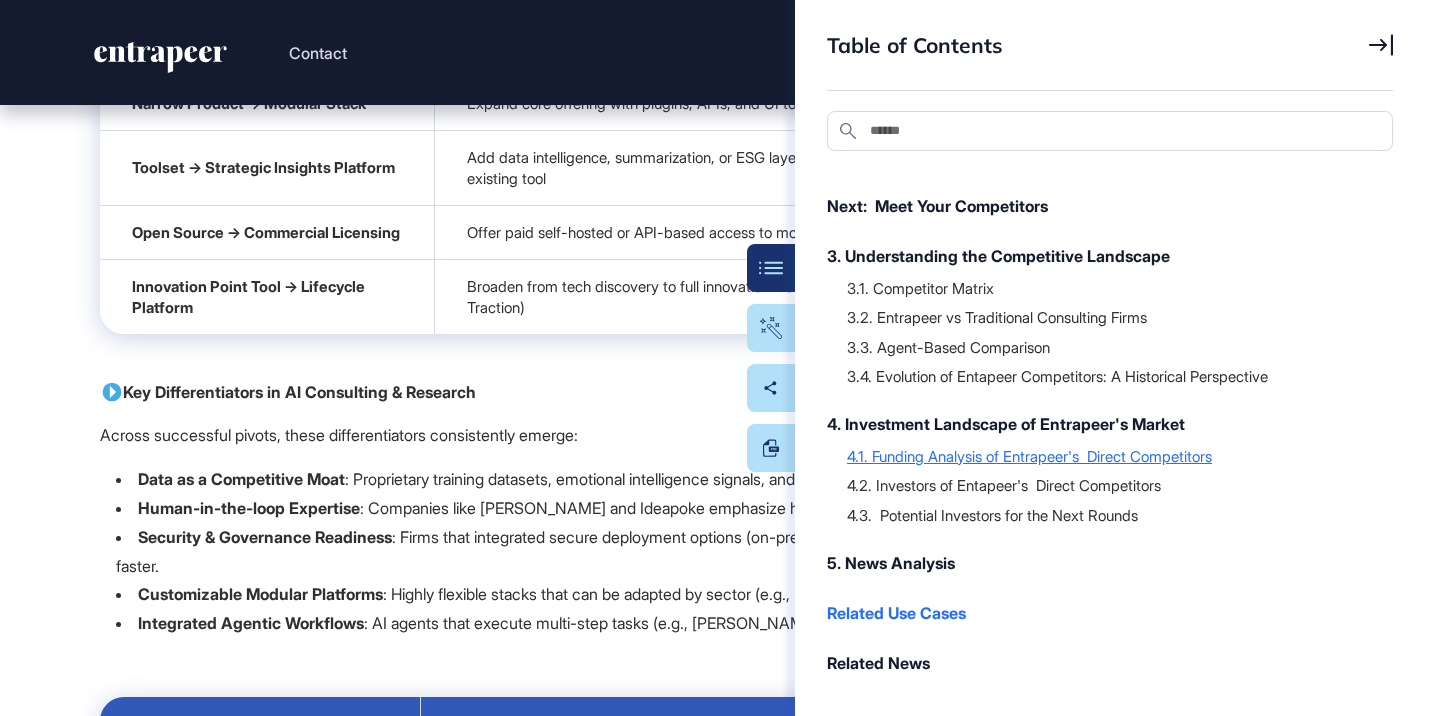 scroll, scrollTop: 47822, scrollLeft: 0, axis: vertical 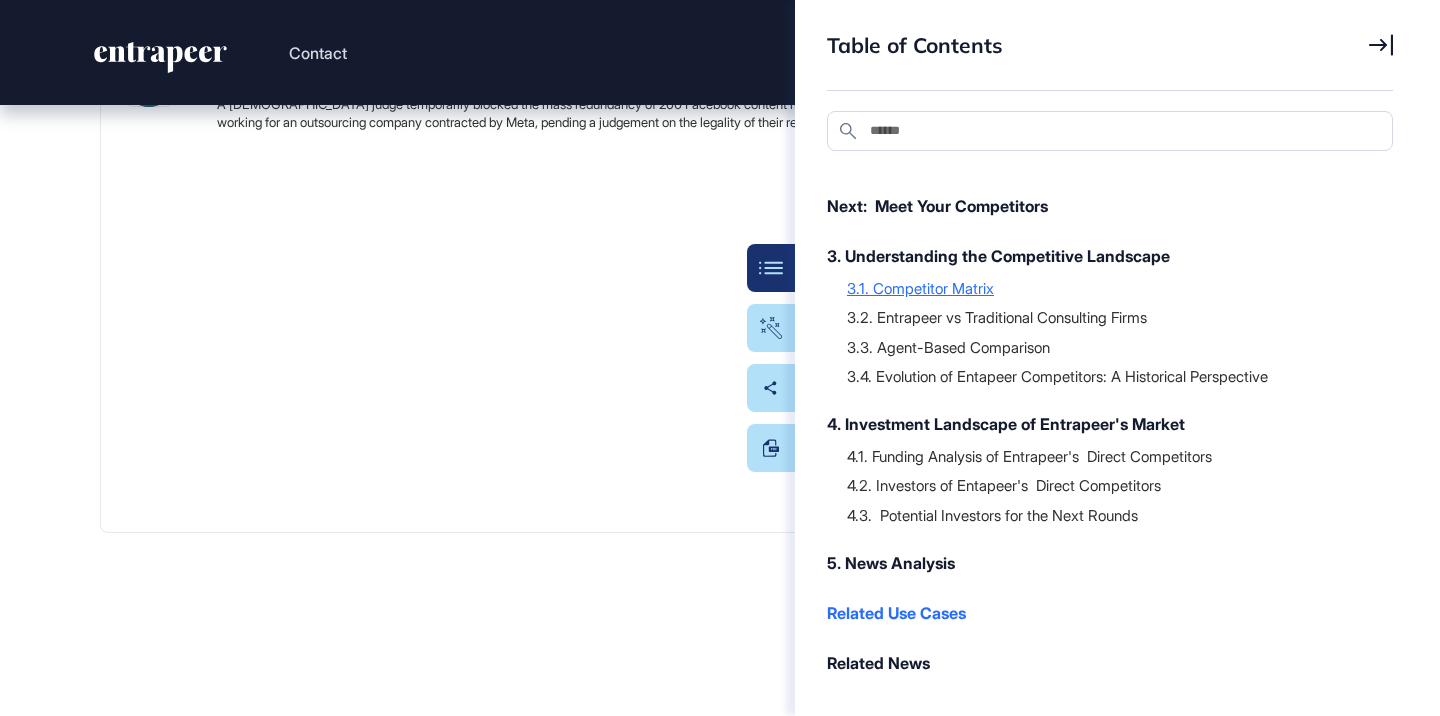 click on "3.1. Competitor Matrix" at bounding box center [1110, 288] 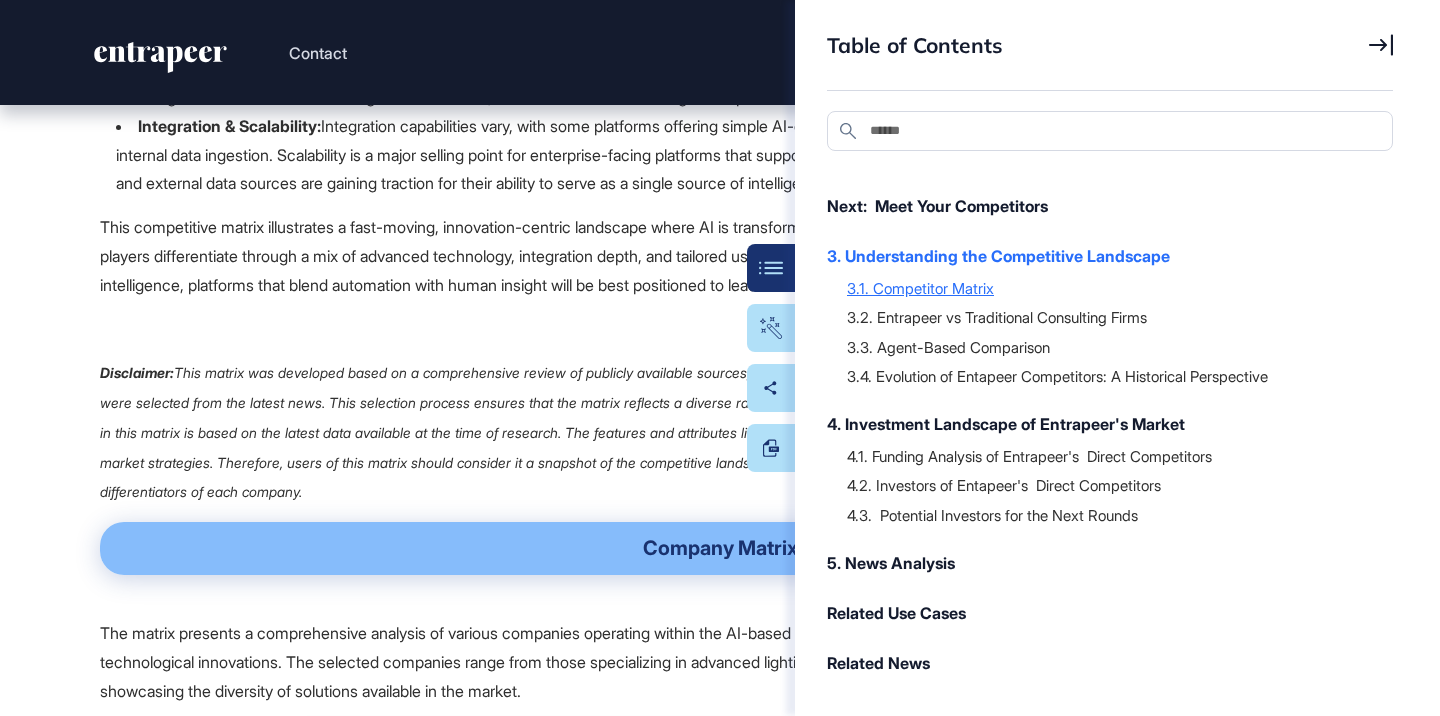 scroll, scrollTop: 25959, scrollLeft: 0, axis: vertical 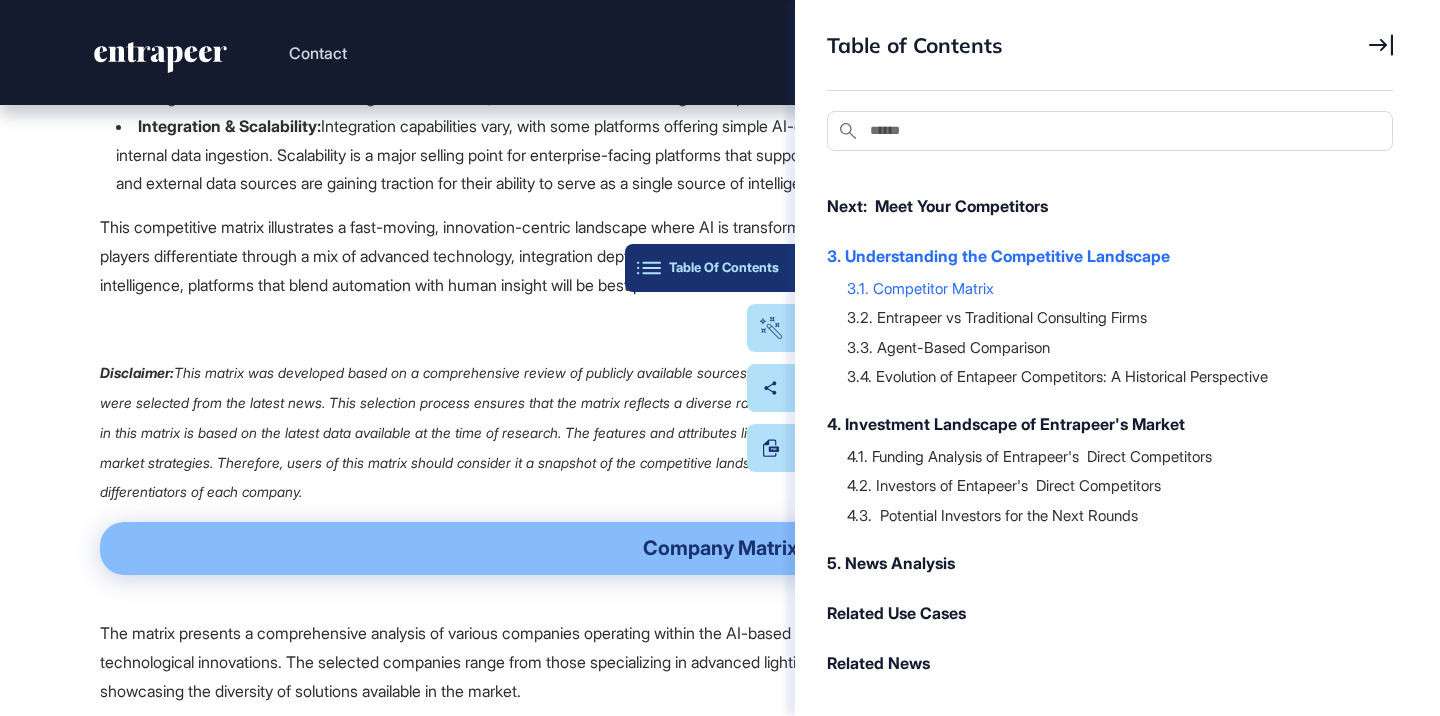 click on "Table Of Contents" at bounding box center (710, 268) 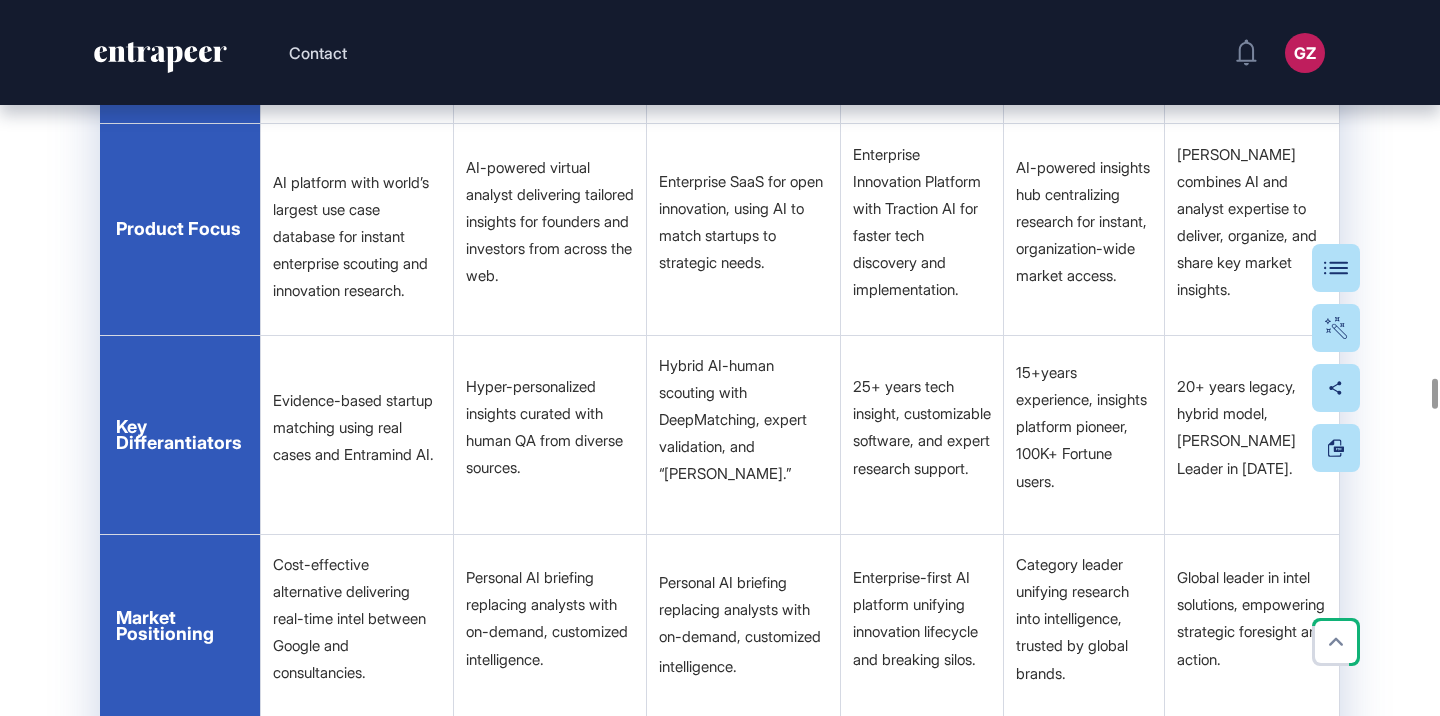 scroll, scrollTop: 27089, scrollLeft: 0, axis: vertical 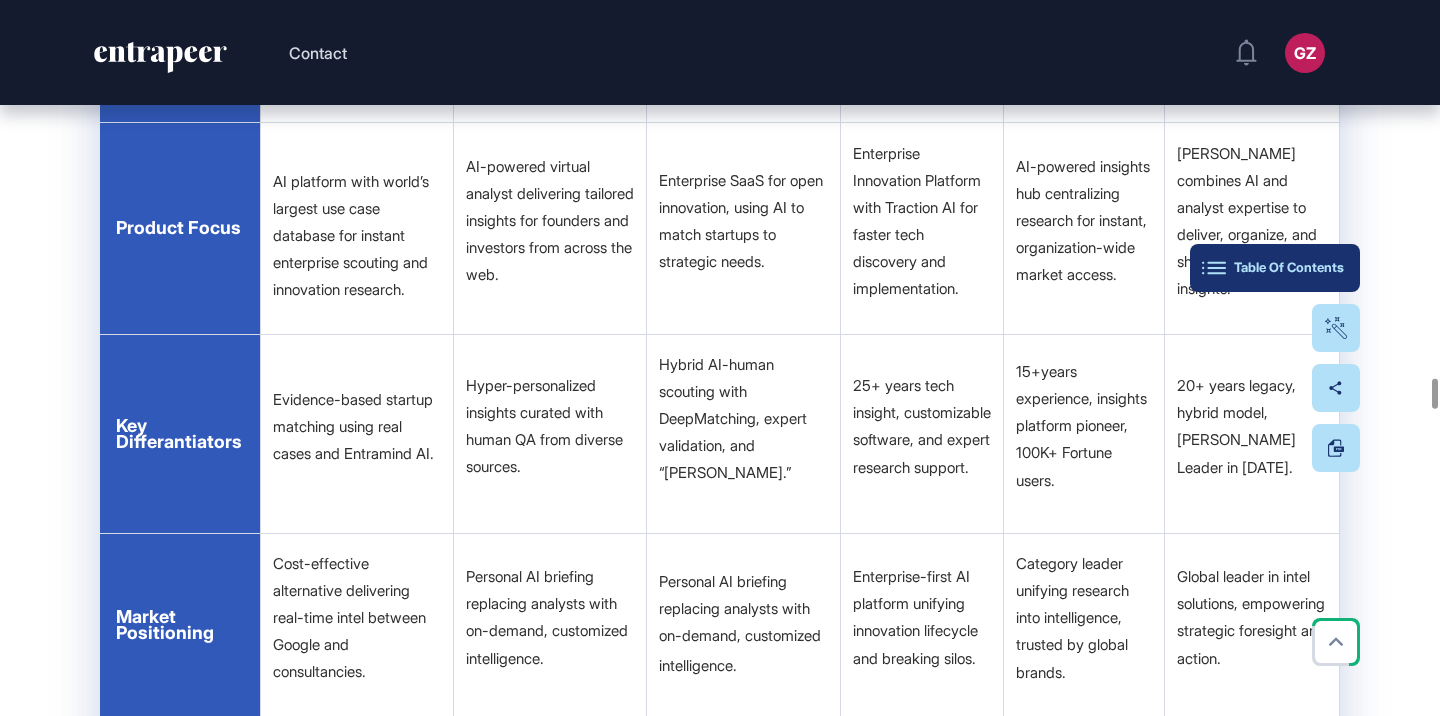 click on "Table Of Contents" at bounding box center [1275, 268] 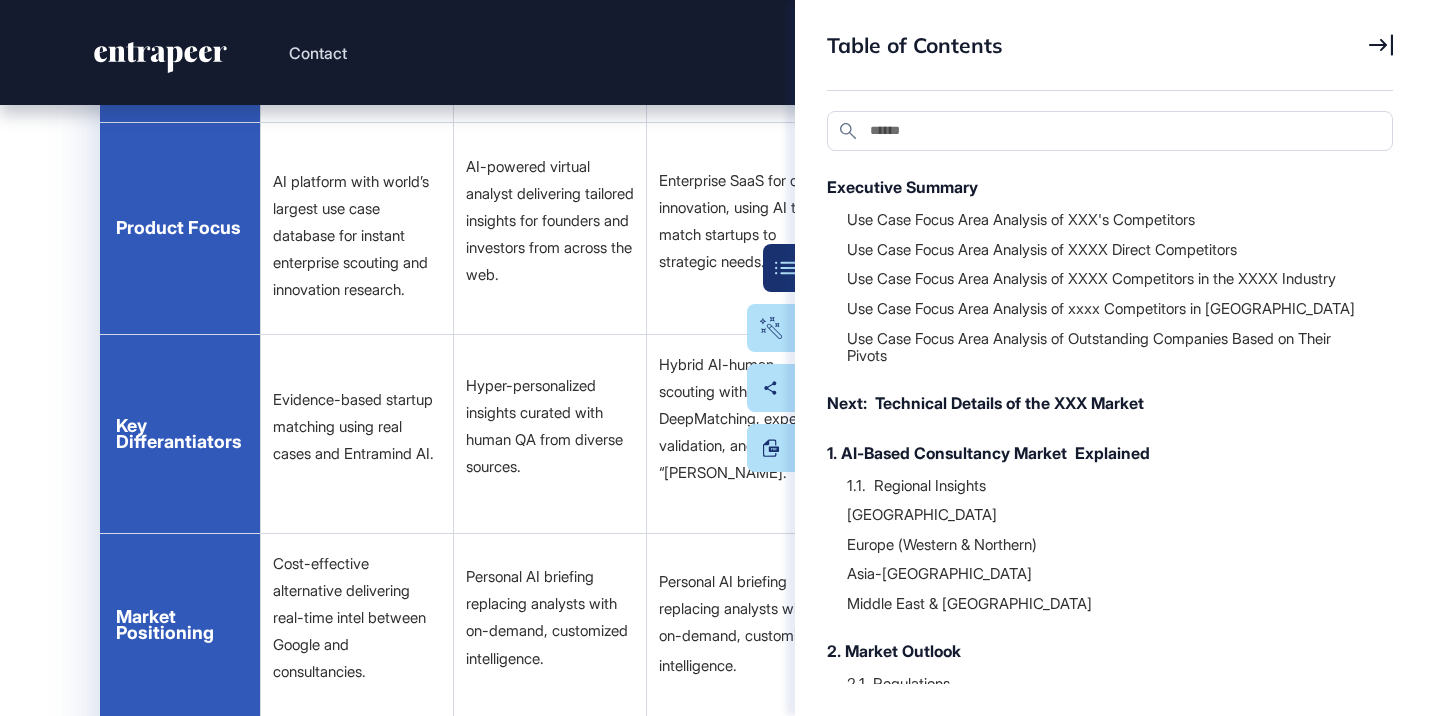 scroll, scrollTop: 555, scrollLeft: 0, axis: vertical 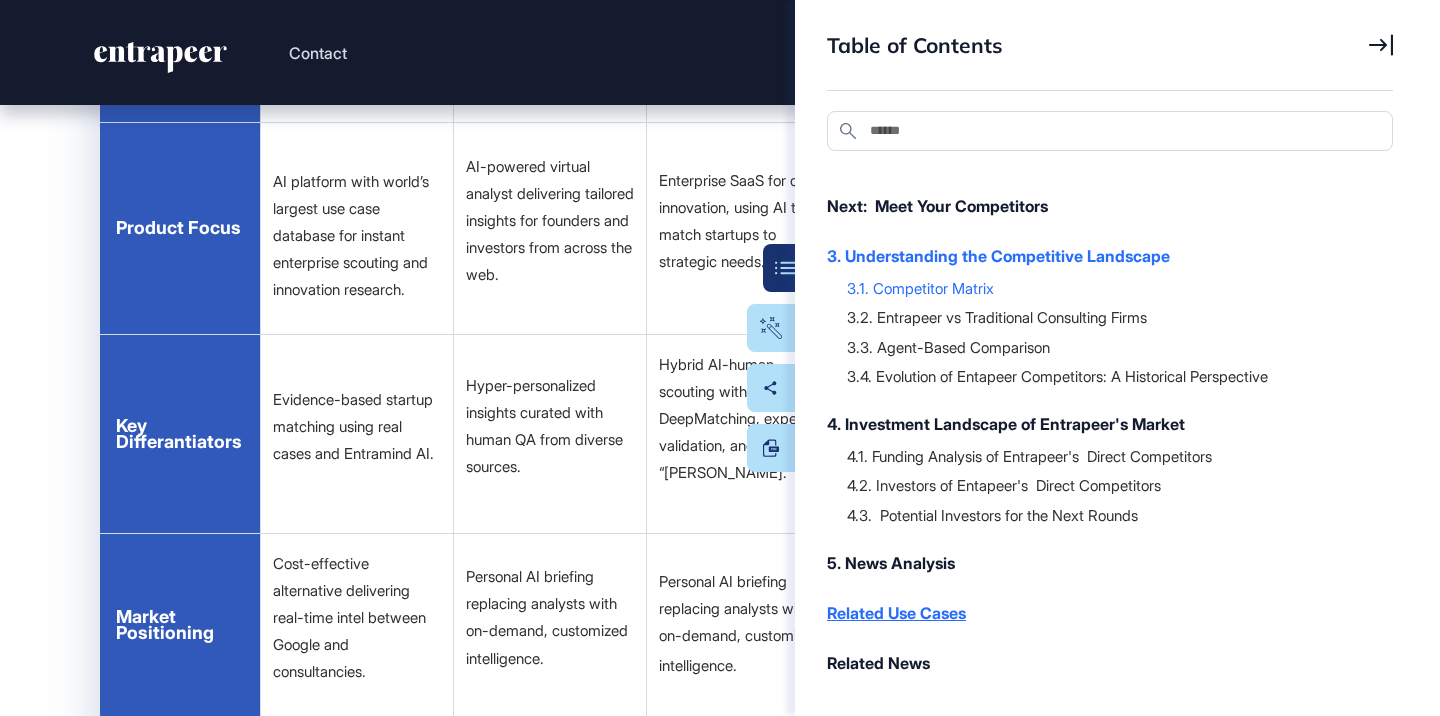 click on "Related Use Cases" at bounding box center (1100, 613) 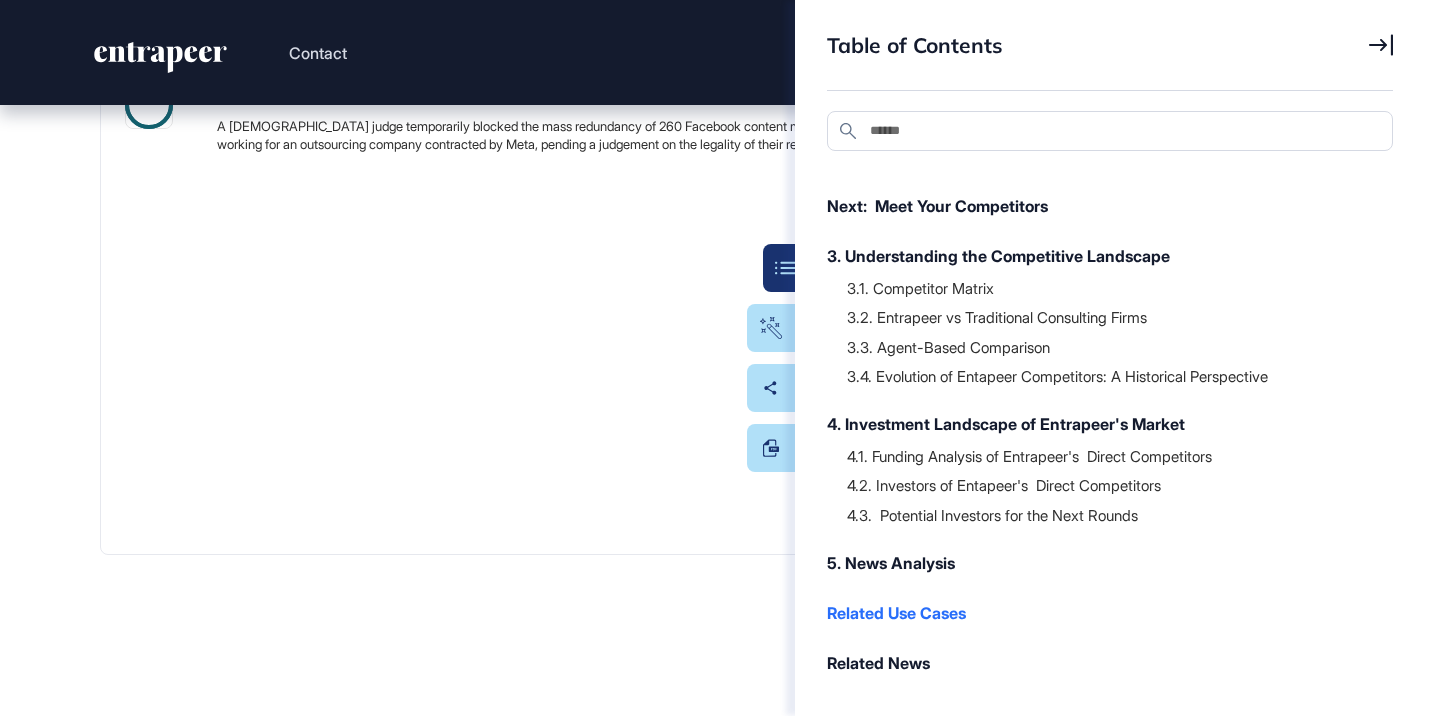 scroll, scrollTop: 47822, scrollLeft: 0, axis: vertical 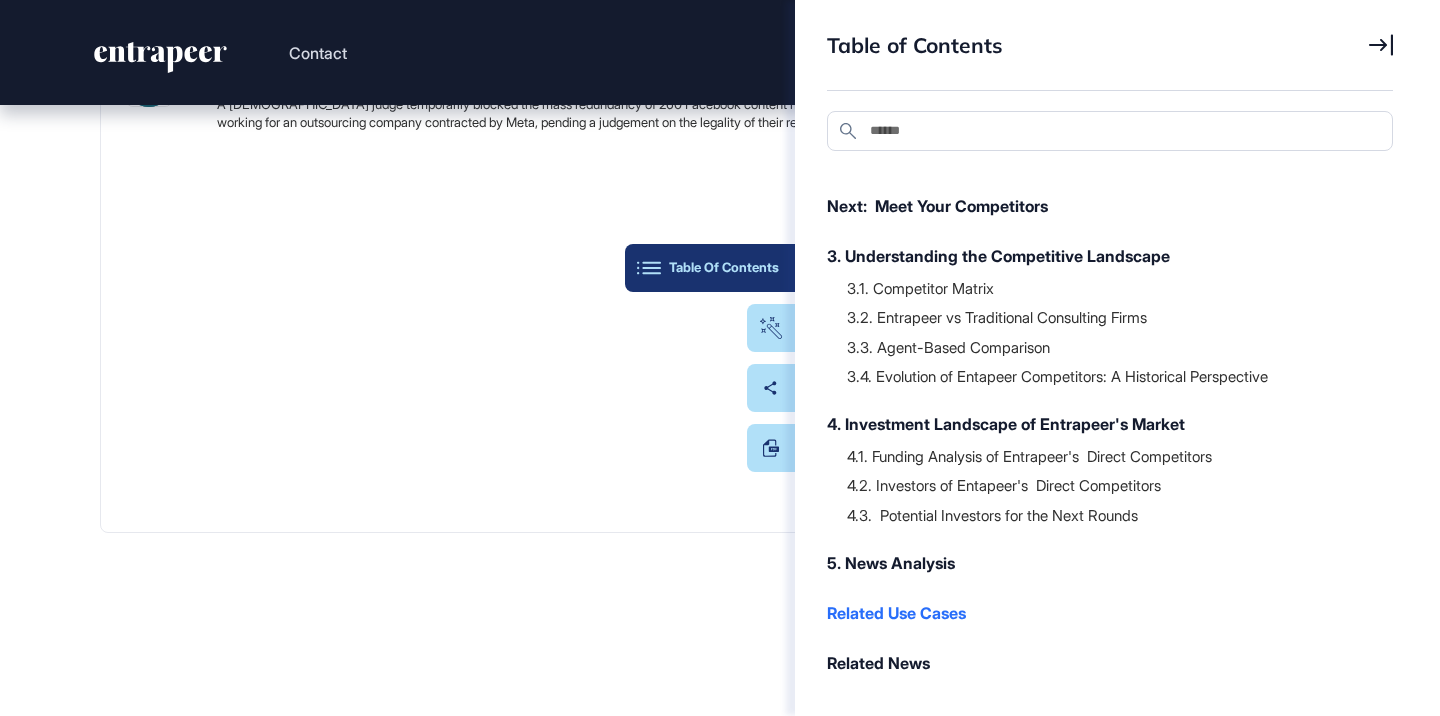 click on "Table Of Contents" at bounding box center (710, 268) 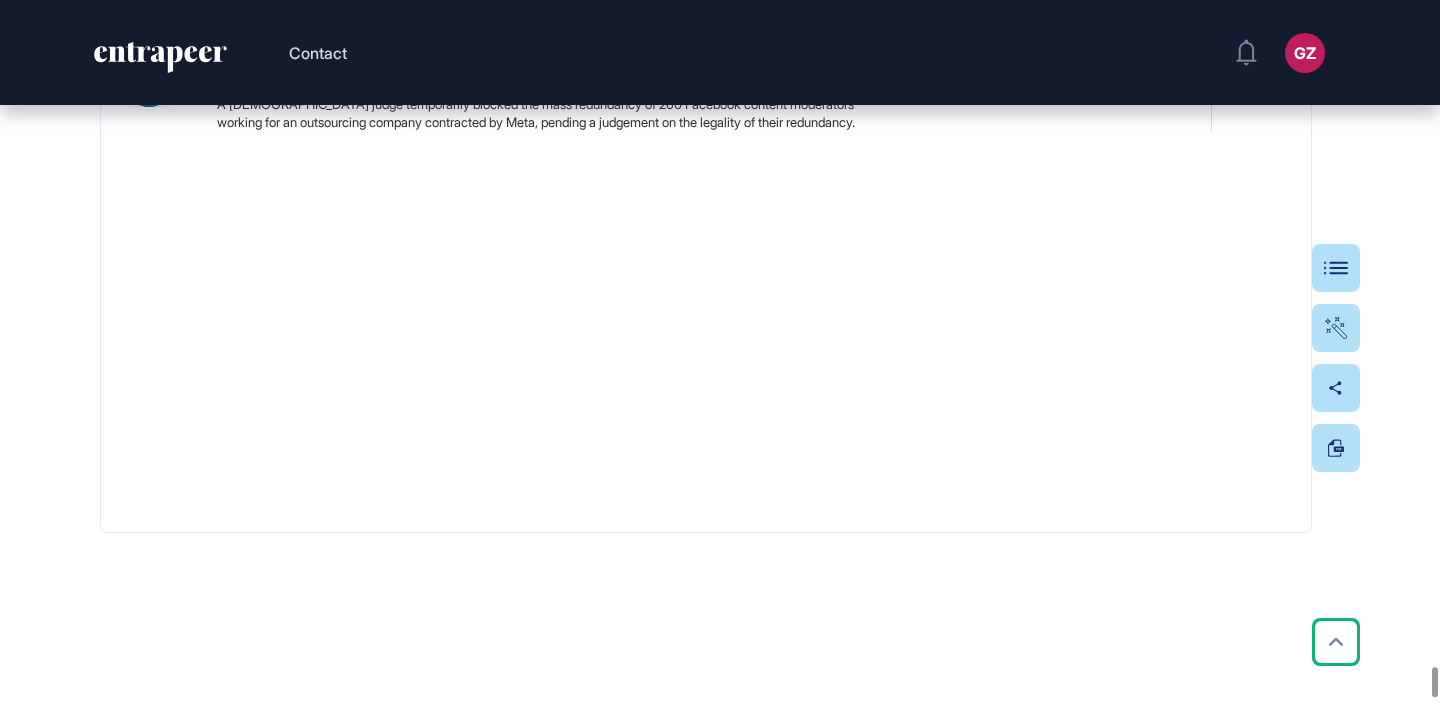click at bounding box center [1128, -945] 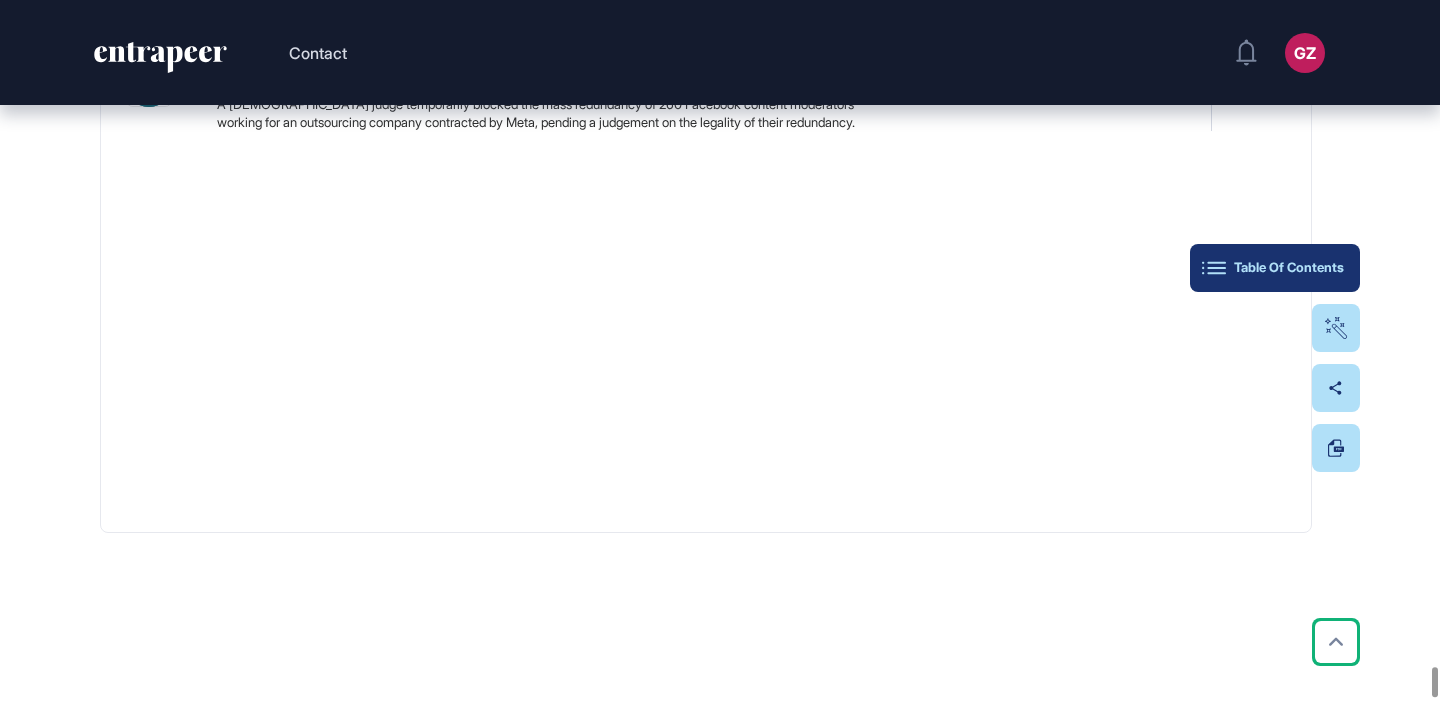 click on "Table Of Contents" at bounding box center [1275, 268] 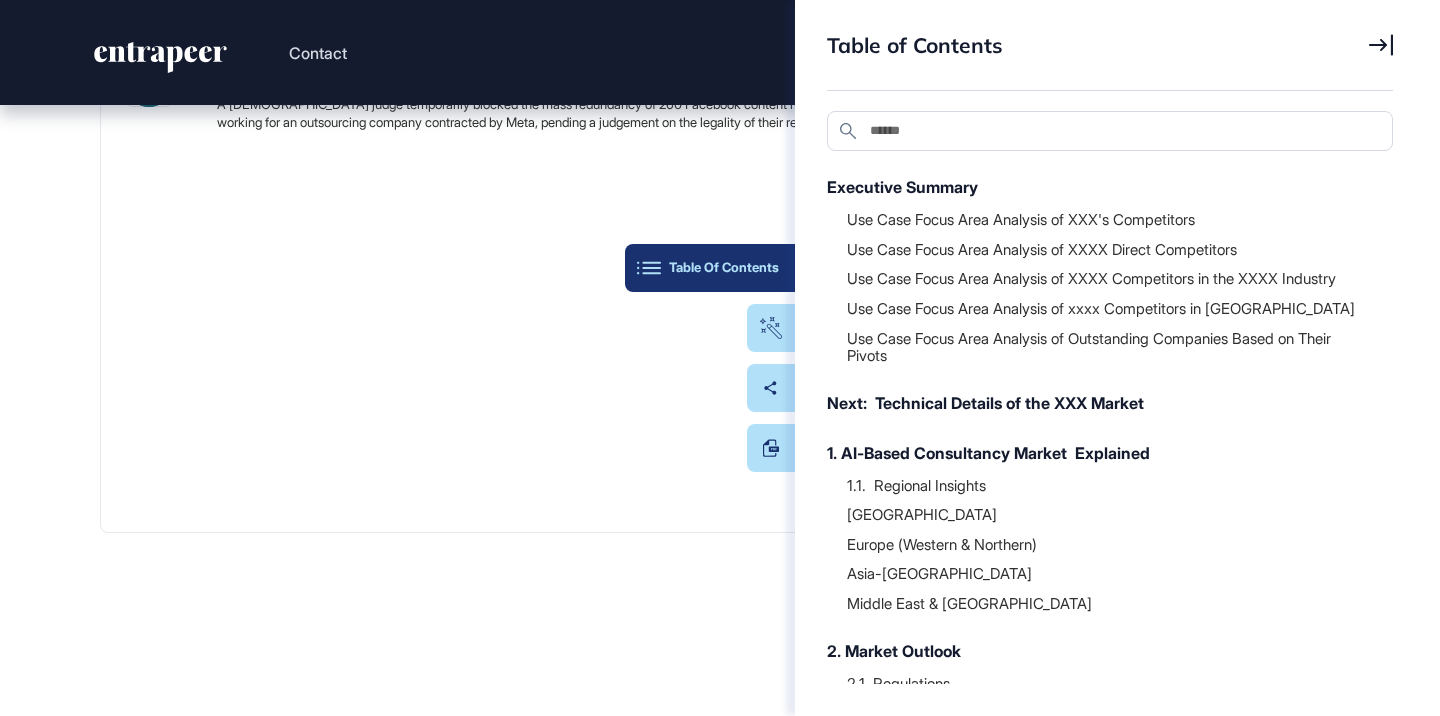 click on "Table Of Contents" at bounding box center [710, 268] 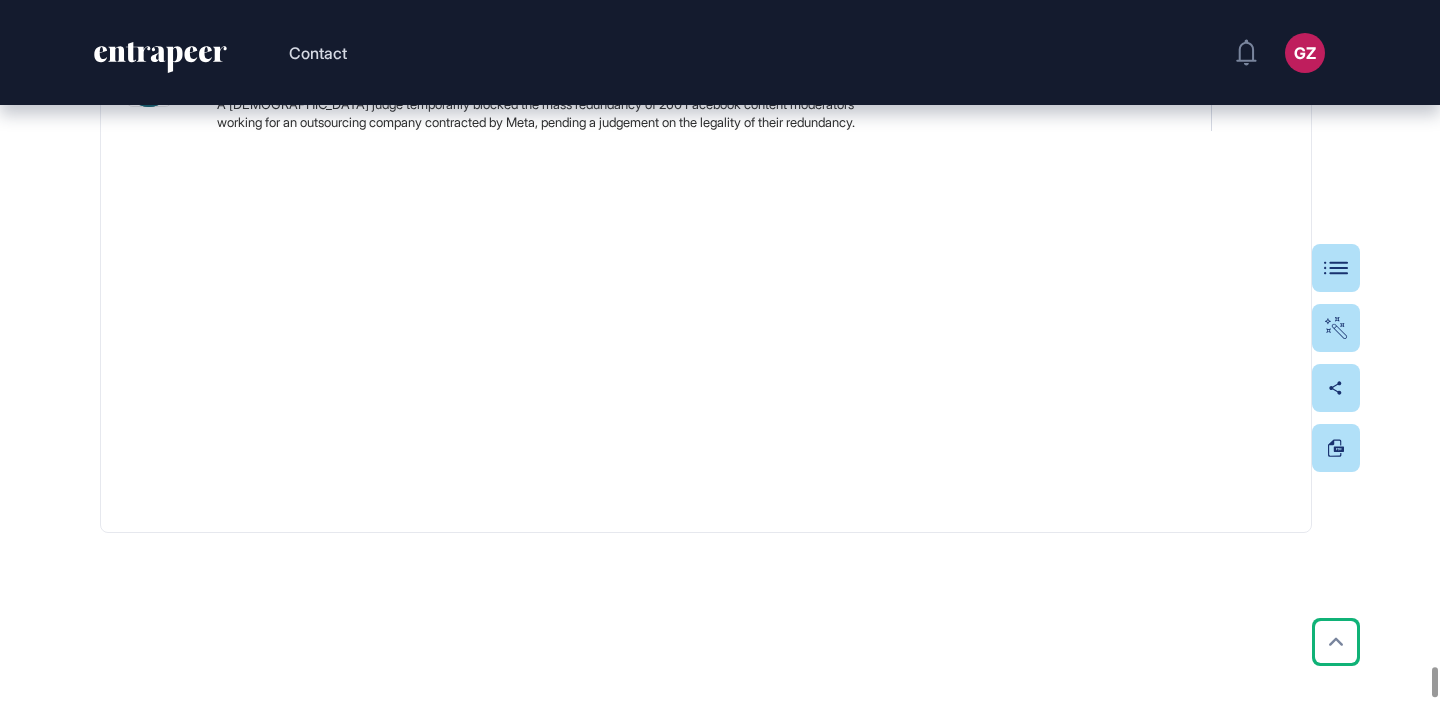 click on "*********" at bounding box center [1128, -945] 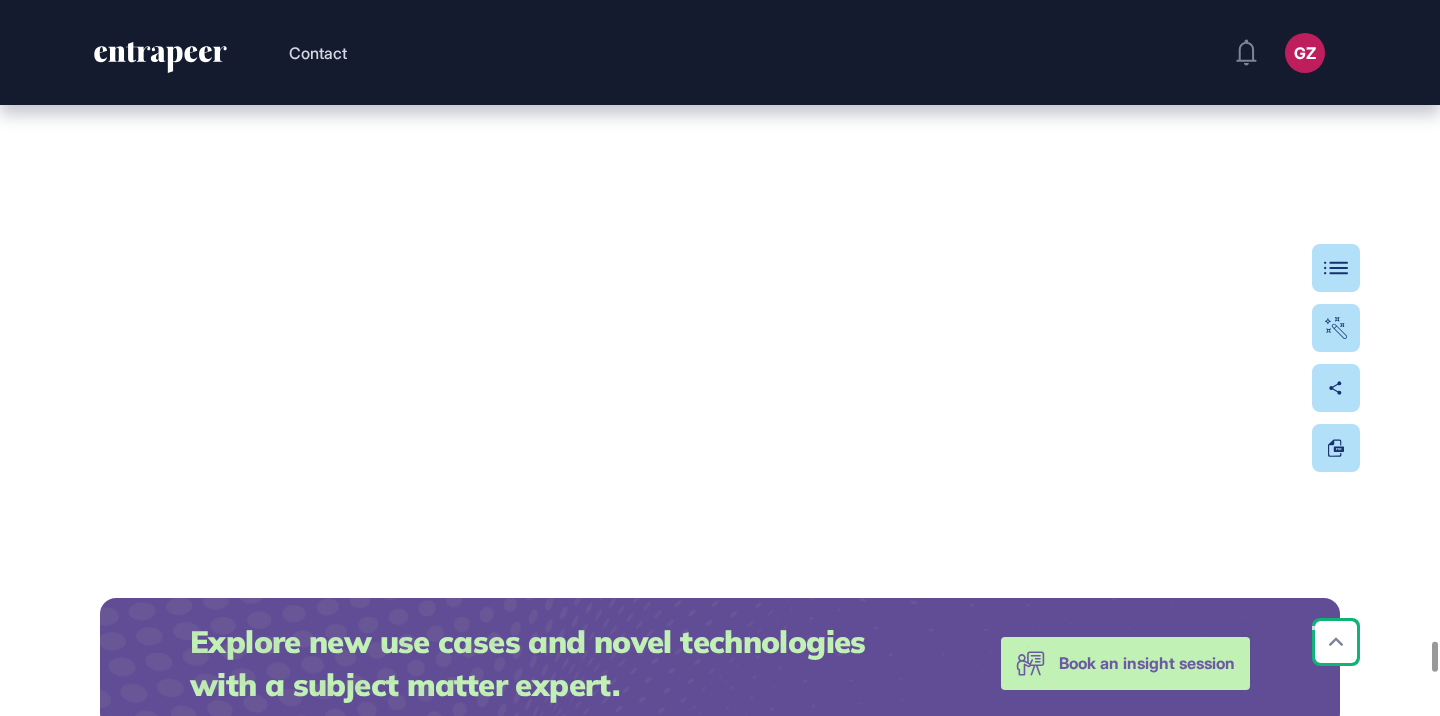 scroll, scrollTop: 45770, scrollLeft: 0, axis: vertical 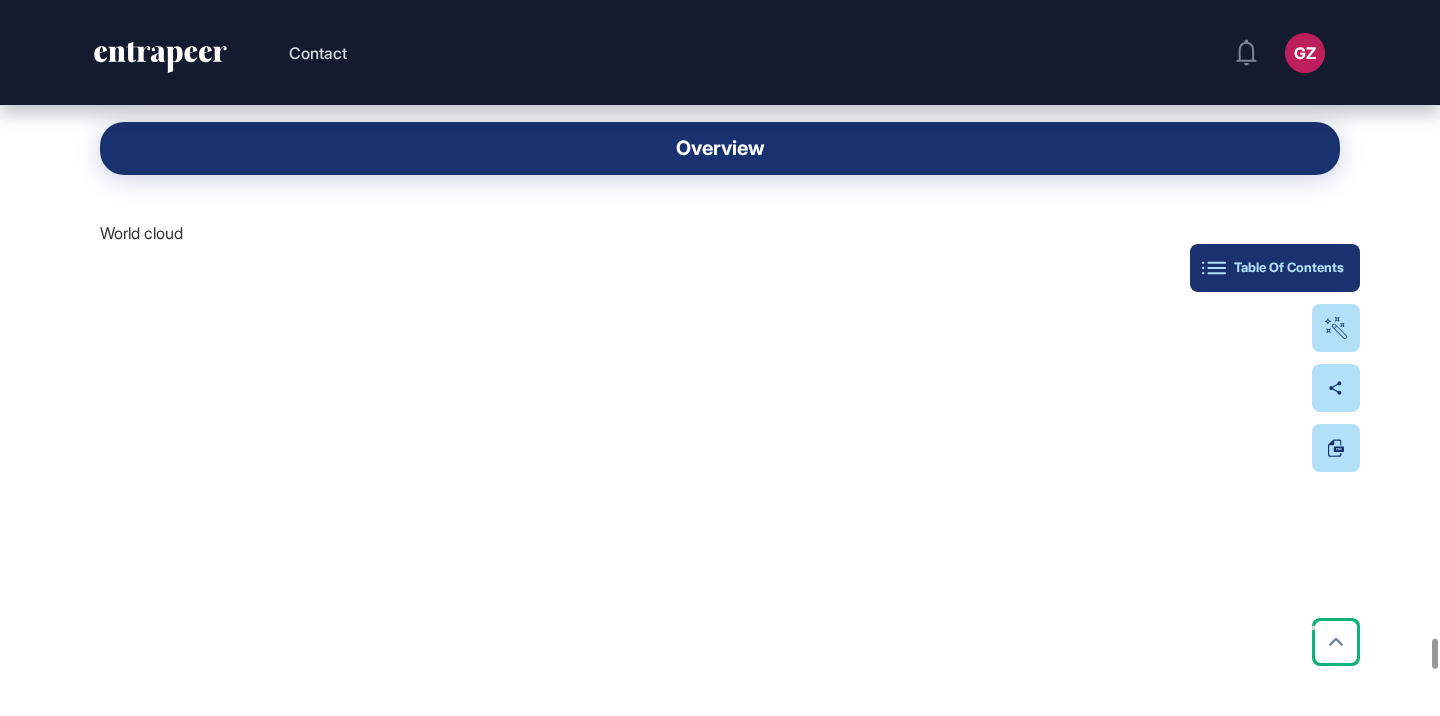 type on "**********" 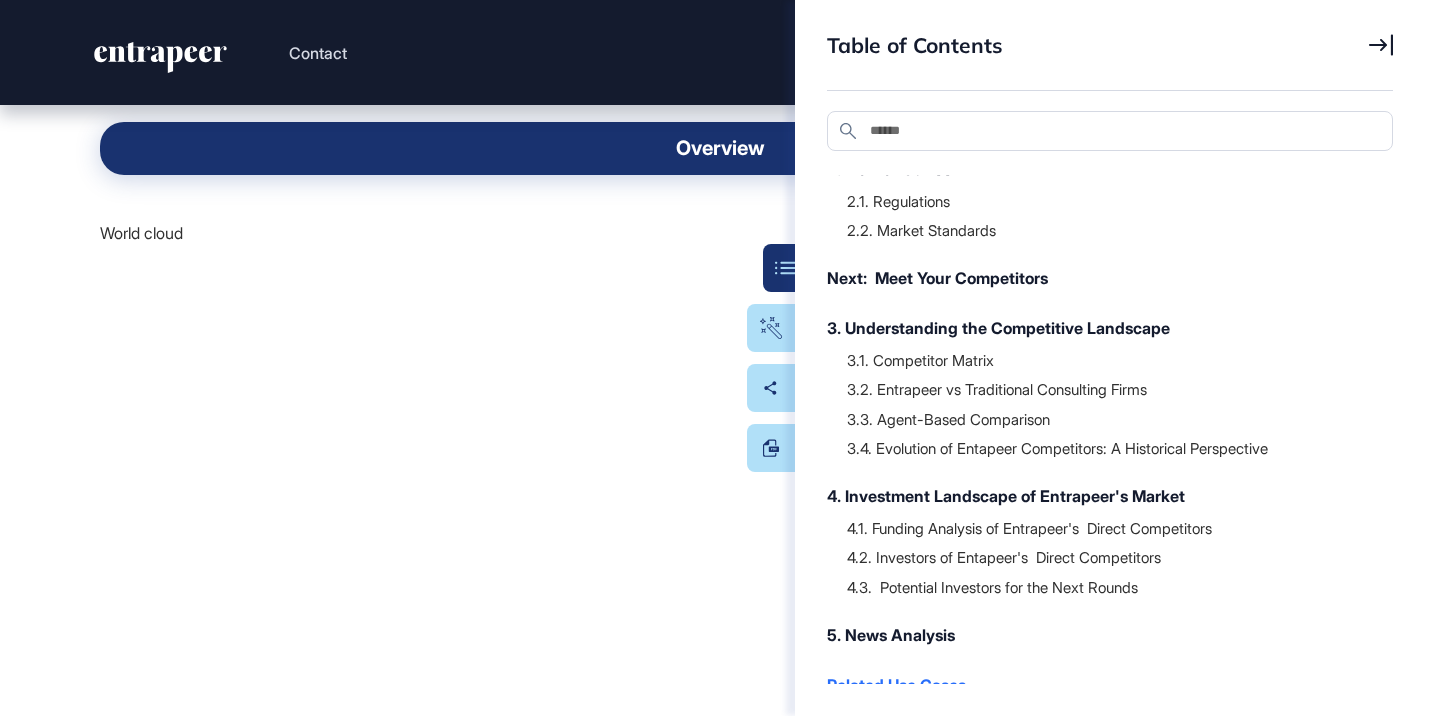 scroll, scrollTop: 529, scrollLeft: 0, axis: vertical 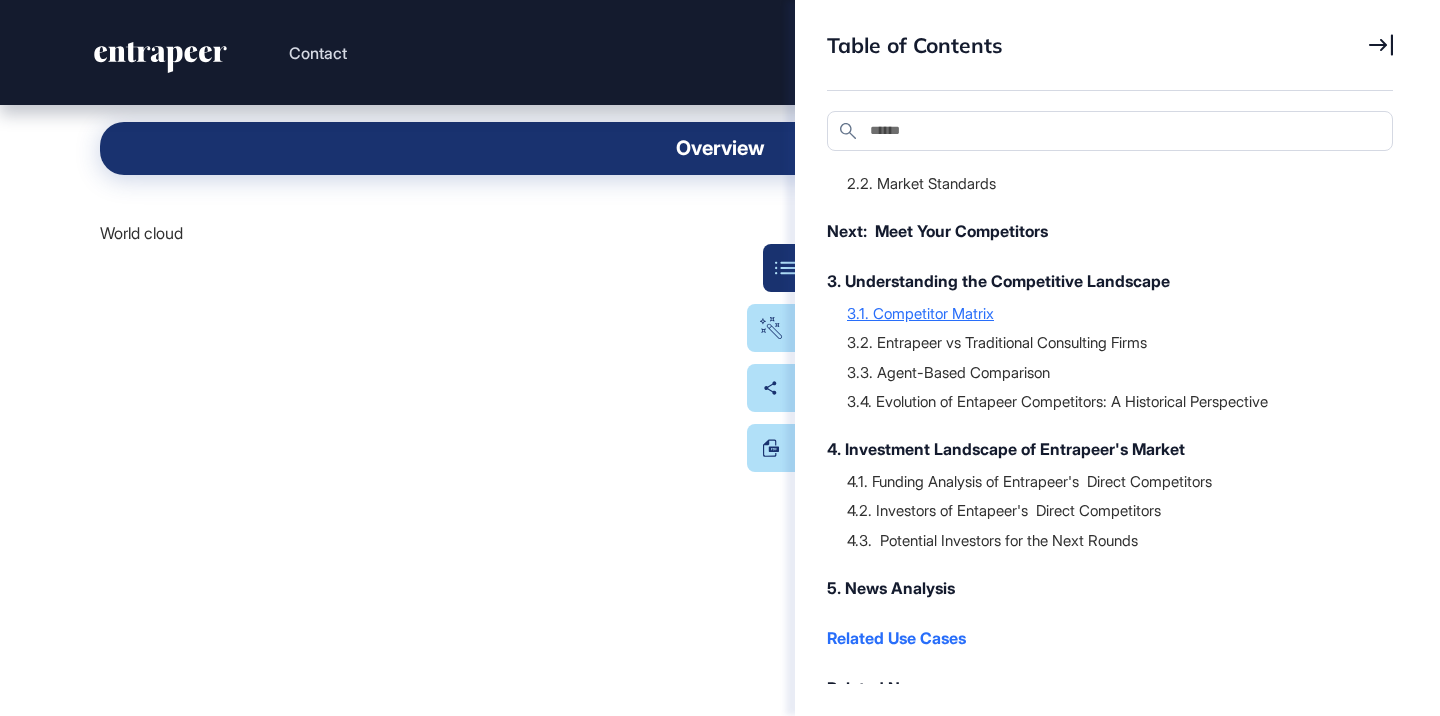 click on "3.1. Competitor Matrix" at bounding box center (1110, 313) 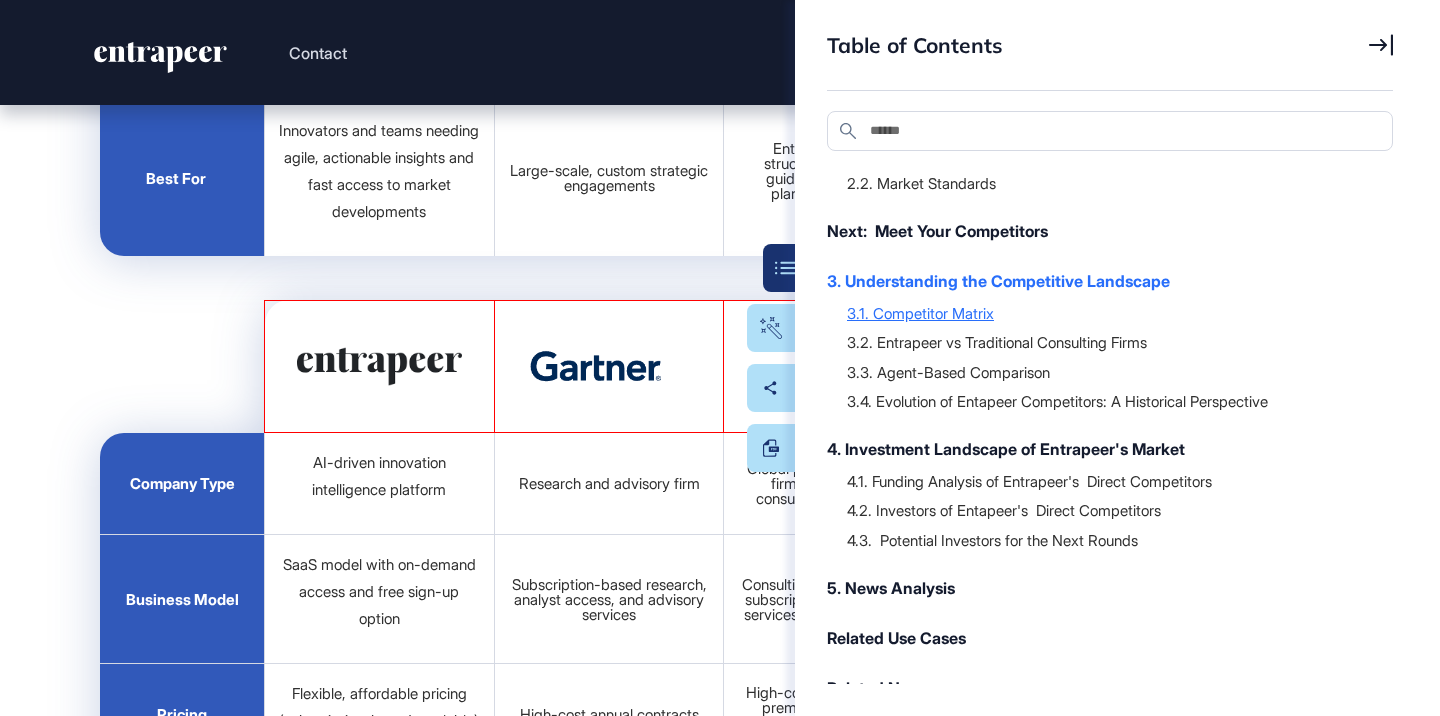 scroll, scrollTop: 25959, scrollLeft: 0, axis: vertical 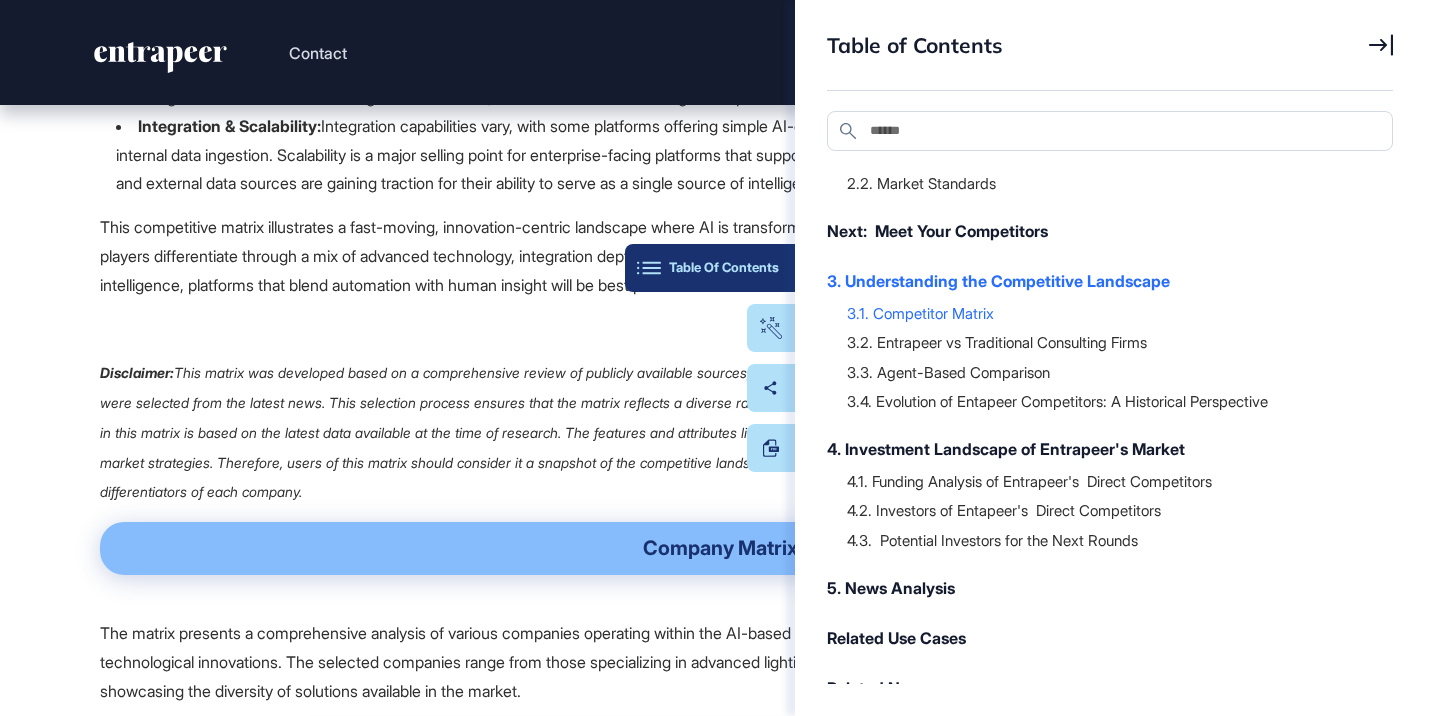 click on "Table Of Contents" at bounding box center [710, 268] 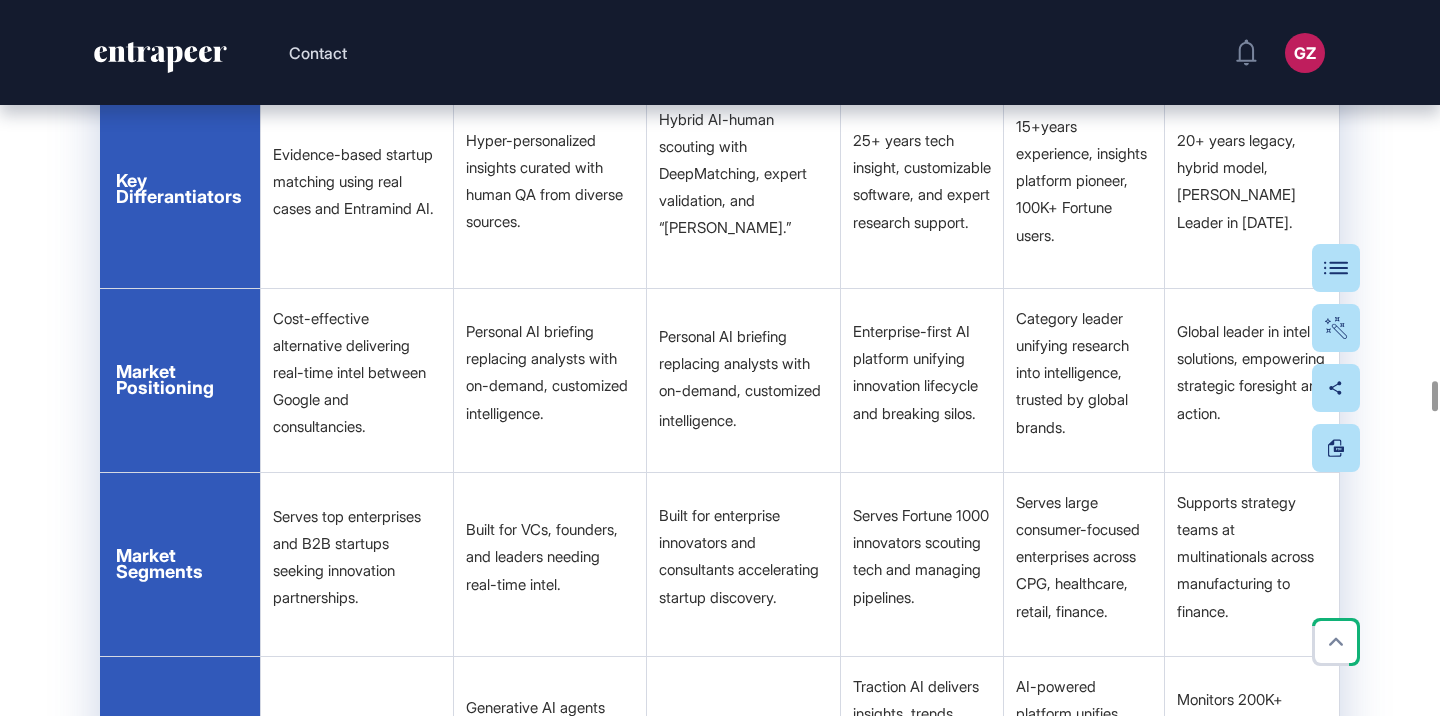 scroll, scrollTop: 27174, scrollLeft: 0, axis: vertical 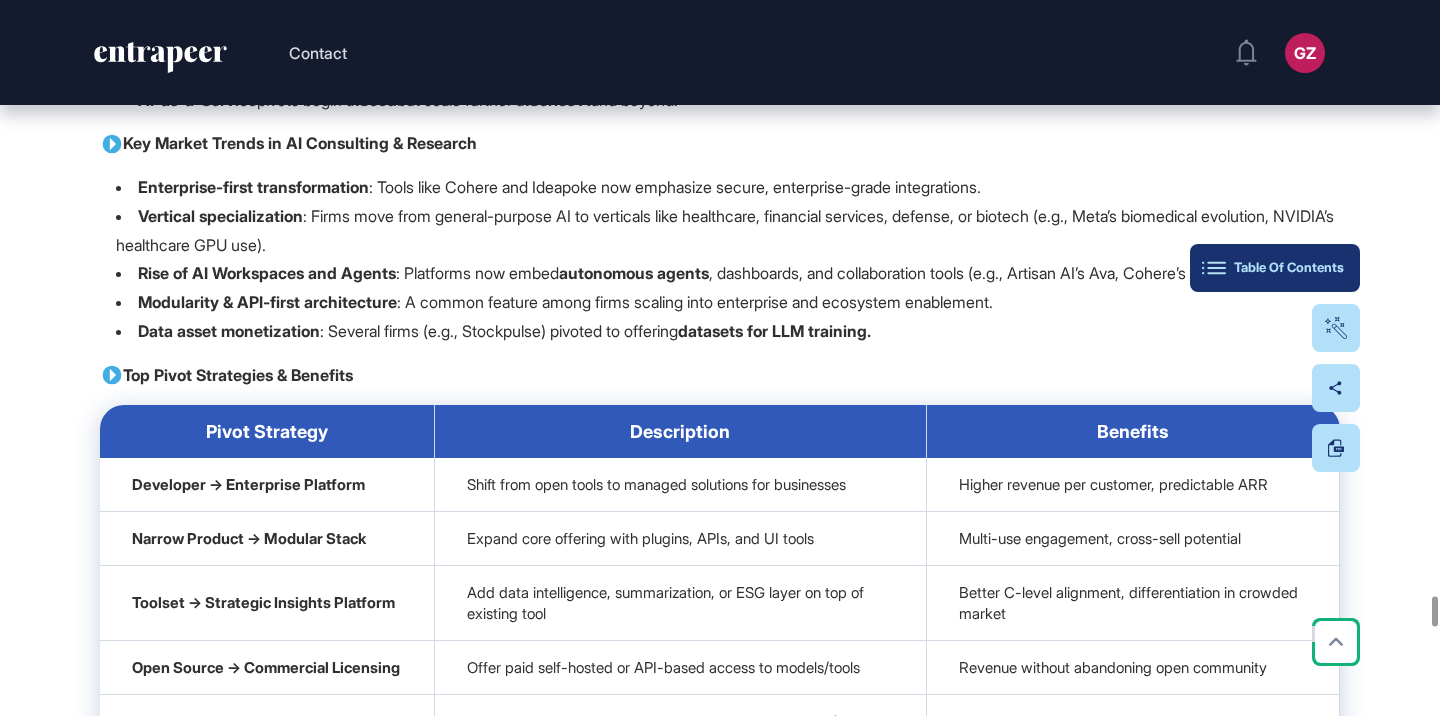 click on "Table Of Contents" at bounding box center [1275, 268] 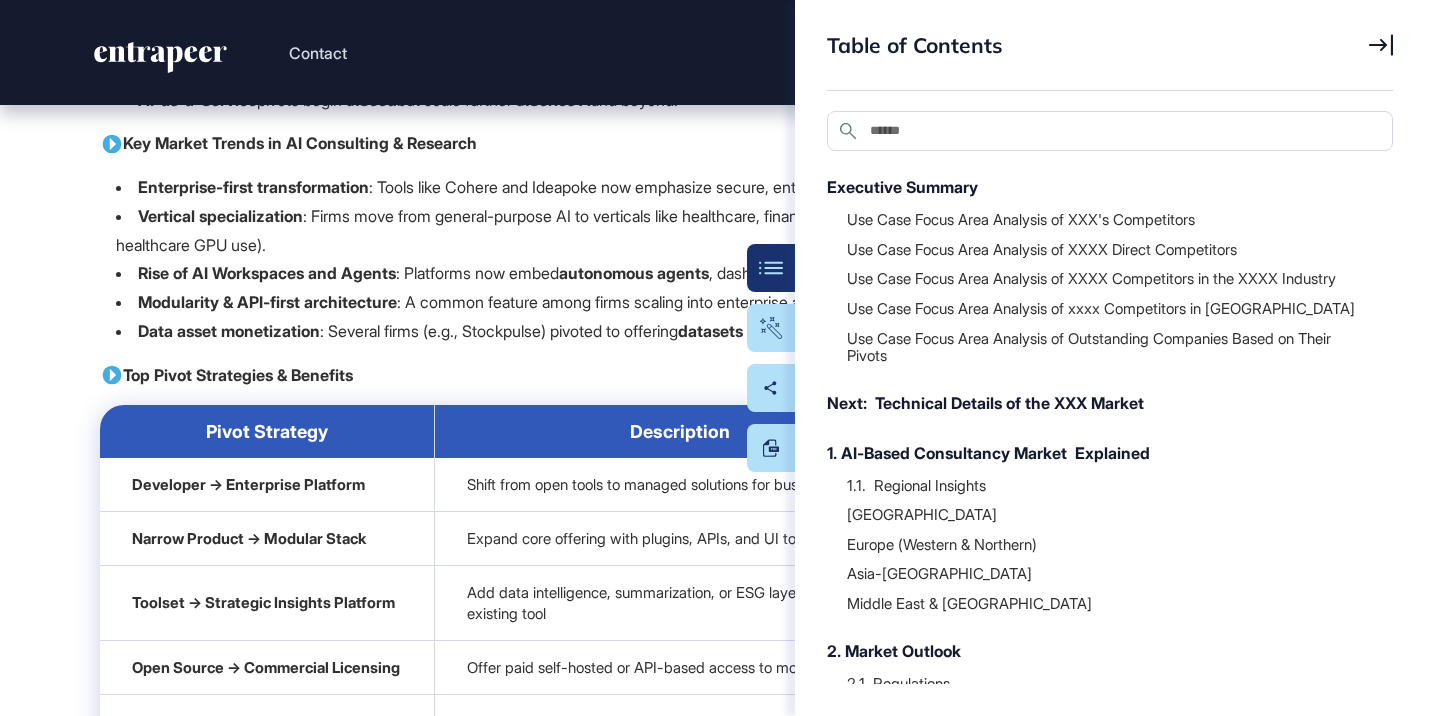 scroll, scrollTop: 555, scrollLeft: 0, axis: vertical 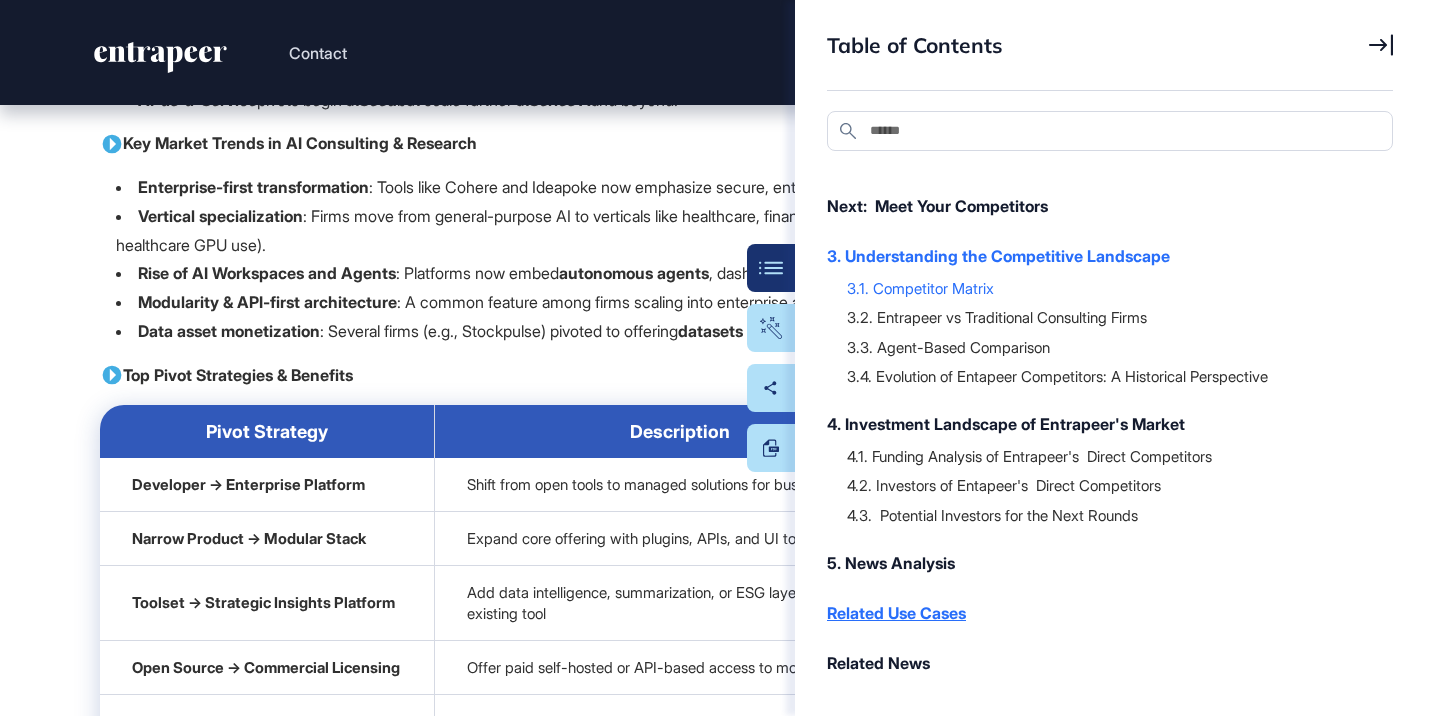 click on "Related Use Cases" at bounding box center (1100, 613) 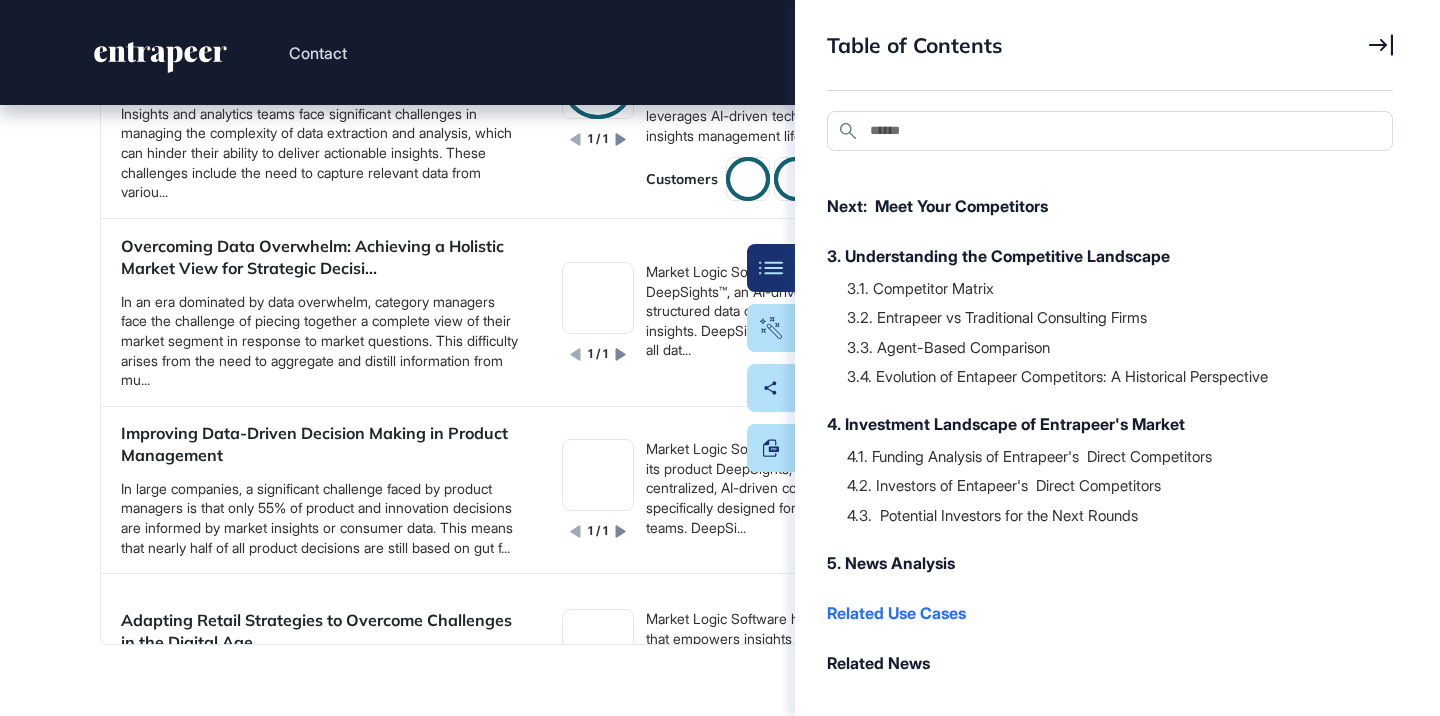 scroll, scrollTop: 47822, scrollLeft: 0, axis: vertical 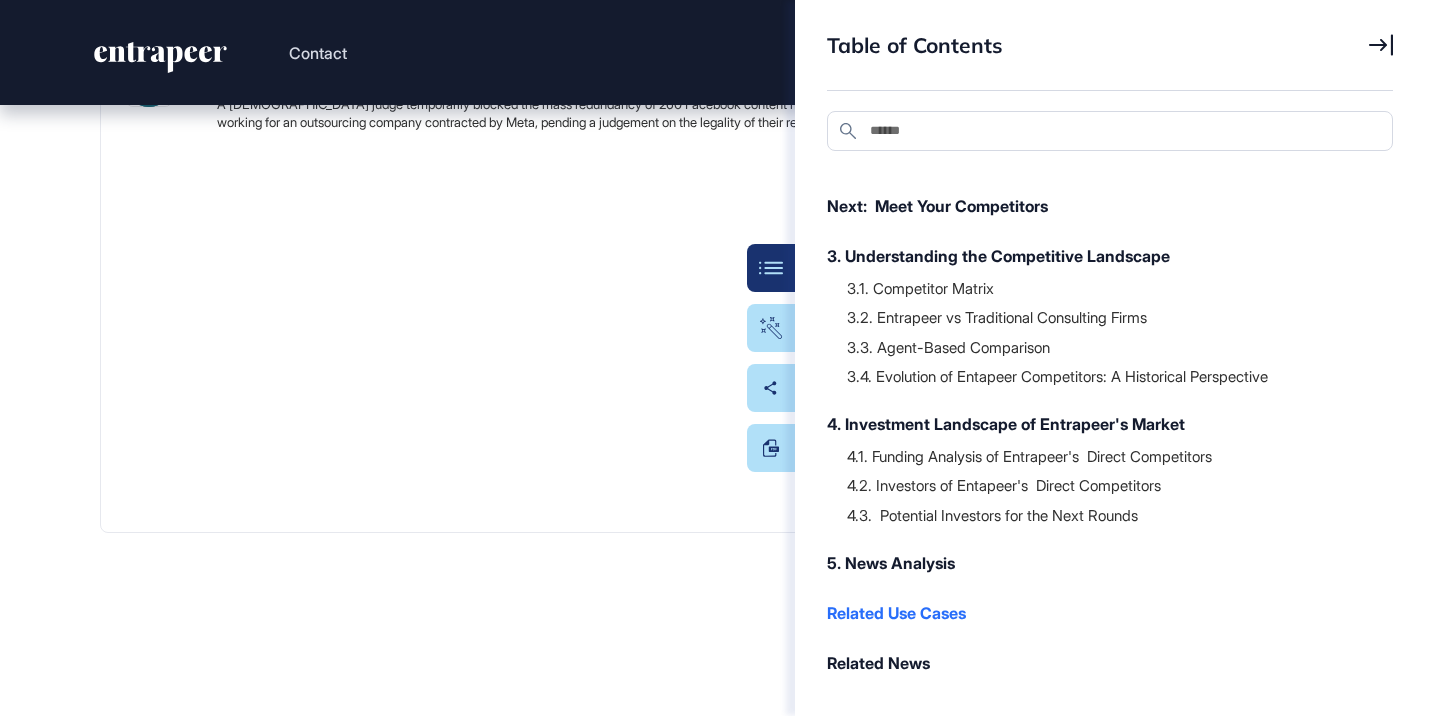 click on "Table of Contents Search Executive Summary Use Case Focus Area Analysis of XXX's Competitors Use Case Focus Area Analysis of XXXX Direct Competitors Use Case Focus Area Analysis of XXXX Competitors in the XXXX Industry Use Case Focus Area Analysis of xxxx Competitors in Türkiye Use Case Focus Area Analysis of Outstanding Companies Based on Their Pivots Next:  Technical Details of the XXX Market 1. AI-Based Consultancy Market  Explained 1.1.  Regional Insights United States Europe (Western & Northern) Asia-Pacific Middle East & Africa 2. Market Outlook 2.1. Regulations  2.2. Market Standards Next:  Meet Your Competitors 3. Understanding the Competitive Landscape 3.1. Competitor Matrix 3.2. Entrapeer vs Traditional Consulting Firms 3.3. Agent-Based Comparison 3.4. Evolution of Entapeer Competitors: A Historical Perspective 4. Investment Landscape of Entrapeer's Market 4.1. Funding Analysis of Entrapeer's  Direct Competitors 4.2. Investors of Entapeer's  Direct Competitors 5. News Analysis Related News" at bounding box center (1117, 358) 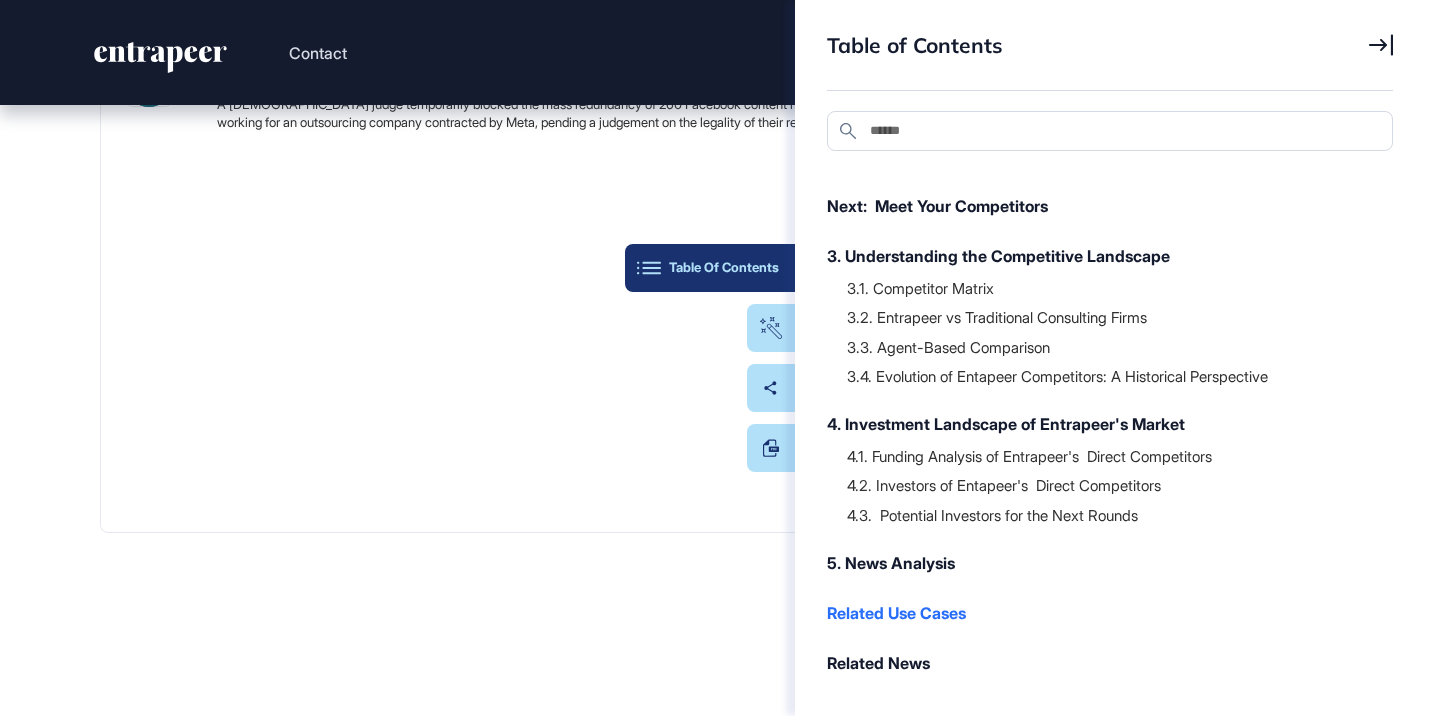 click on "Table Of Contents" at bounding box center [710, 268] 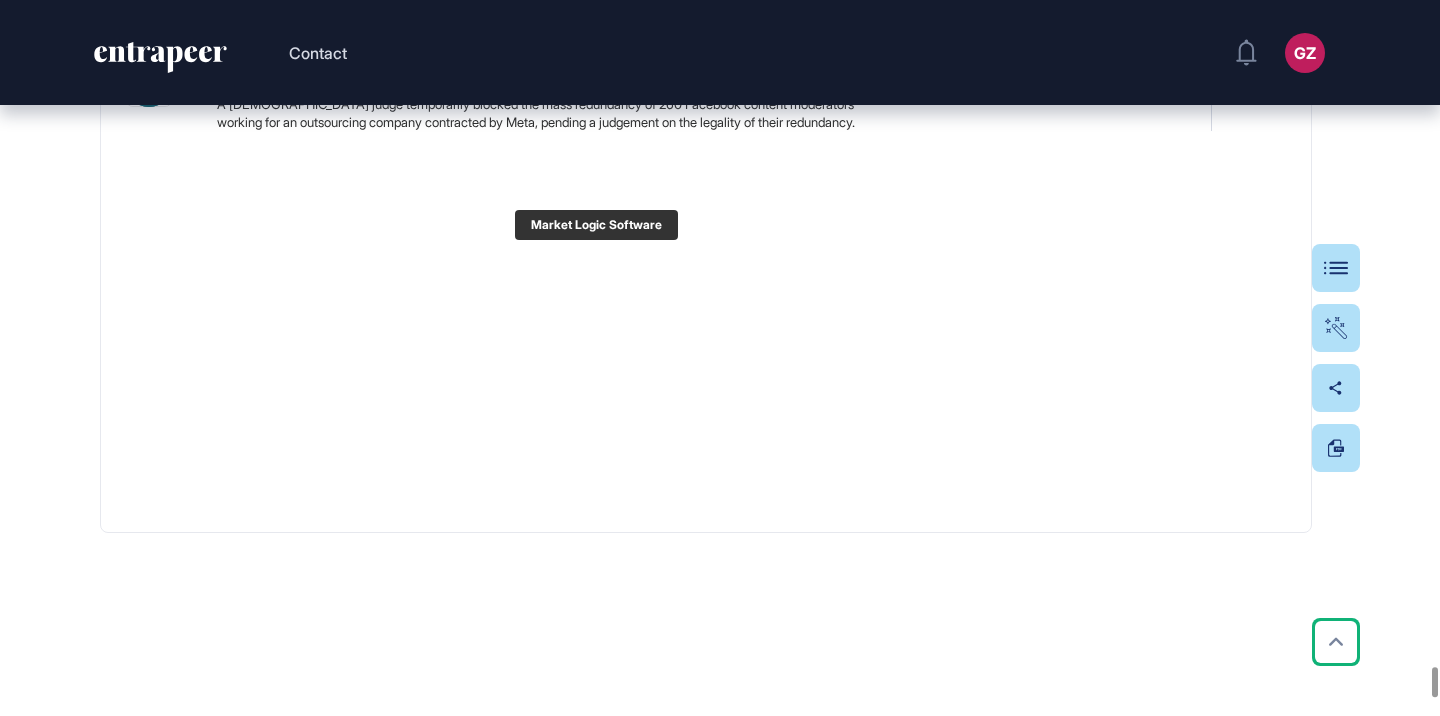 type 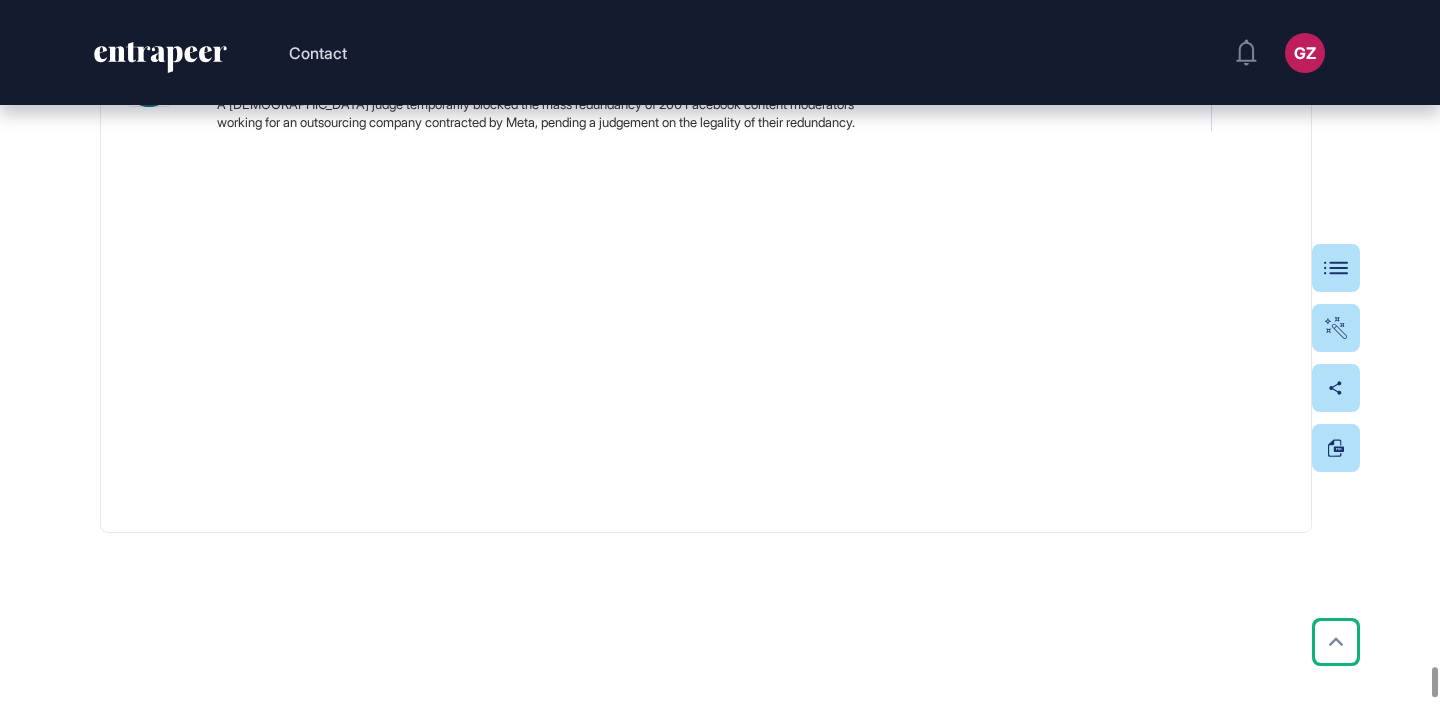click on "Contact GZ Admin Dashboard Dashboard Profile My Content Request More Data Edit Page Research Follow Bookmark Suggest updates Entrapeer Competitor Intelligence  Last updated: Jul 21, 2025 Research in Numbers 670 number of problems 670 number of solutions 162 number of solution providers Bu Competitor Intel. örnek temasıdır. Bu tema üzerinde edit yapmayınız. Bu temayı duplicate ediniz. Bu şablondan çıkmamamya azami (bu temada bazı özel alt kırılmlar olabilir-xxx marketindeki rakiplerin ayrı gösterimi gibi- bunları sizin o anki müşteriniz istemiyorsa eklemeyebilirsiniz. Bunu konuşuruz.) özeni gösteriniz.  - Card description ekelnecek -Linkler eklenecek  - Slug değişecek vb. nüanslara dikkat etmeyi unutmayınız.  - Executive Sum. Papers >  https://www.canva.com/design/DAGknH2A6_M/pfw6aPCPXCkW-1DW2kyFyA/edit BURADA SORUN OLMUYOR GENELDE TABLO KISIMLARINDA YAŞIYORUM. ŞİMDİ AŞAĞI İNECEĞİM  Executive Summary https://www.canva.com/design/DAGknH2A6_M/pfw6aPCPXCkW-1DW2kyFyA/edit" 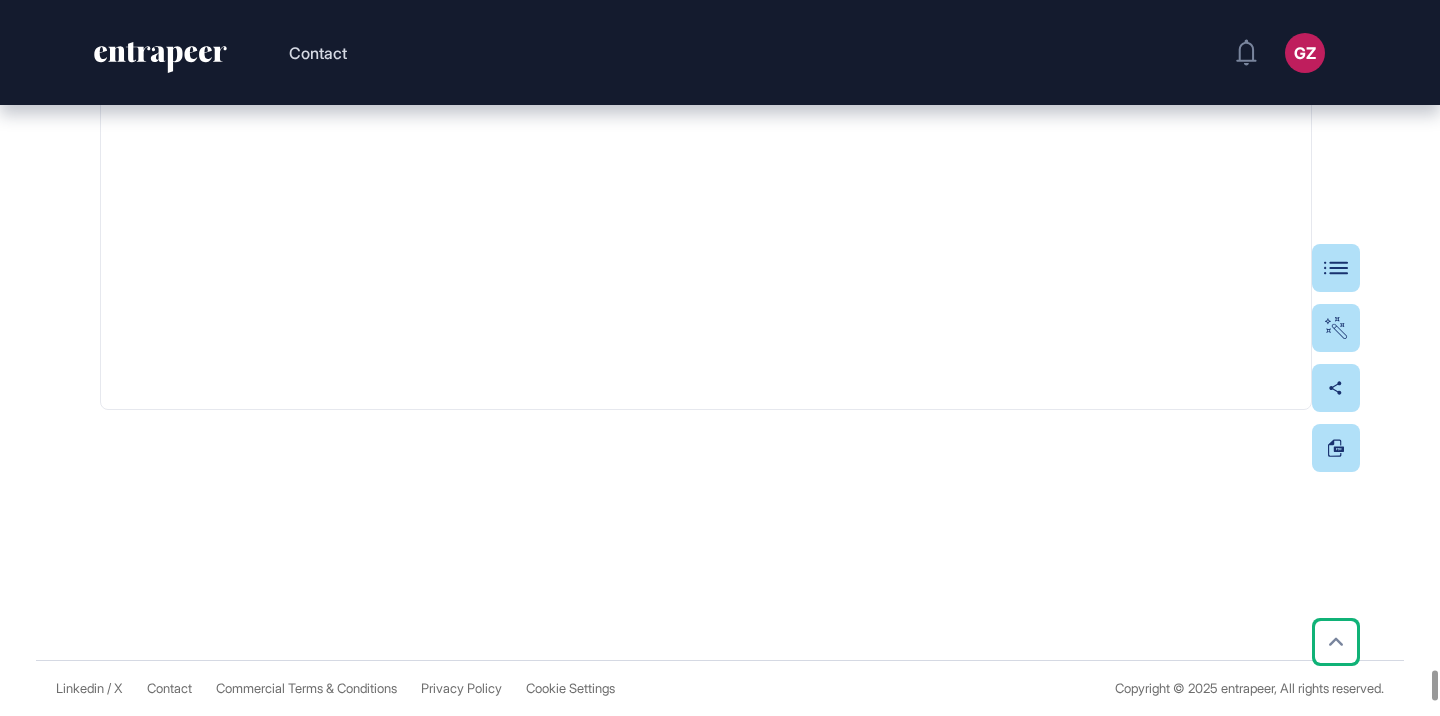 drag, startPoint x: 617, startPoint y: 288, endPoint x: 597, endPoint y: 2, distance: 286.69846 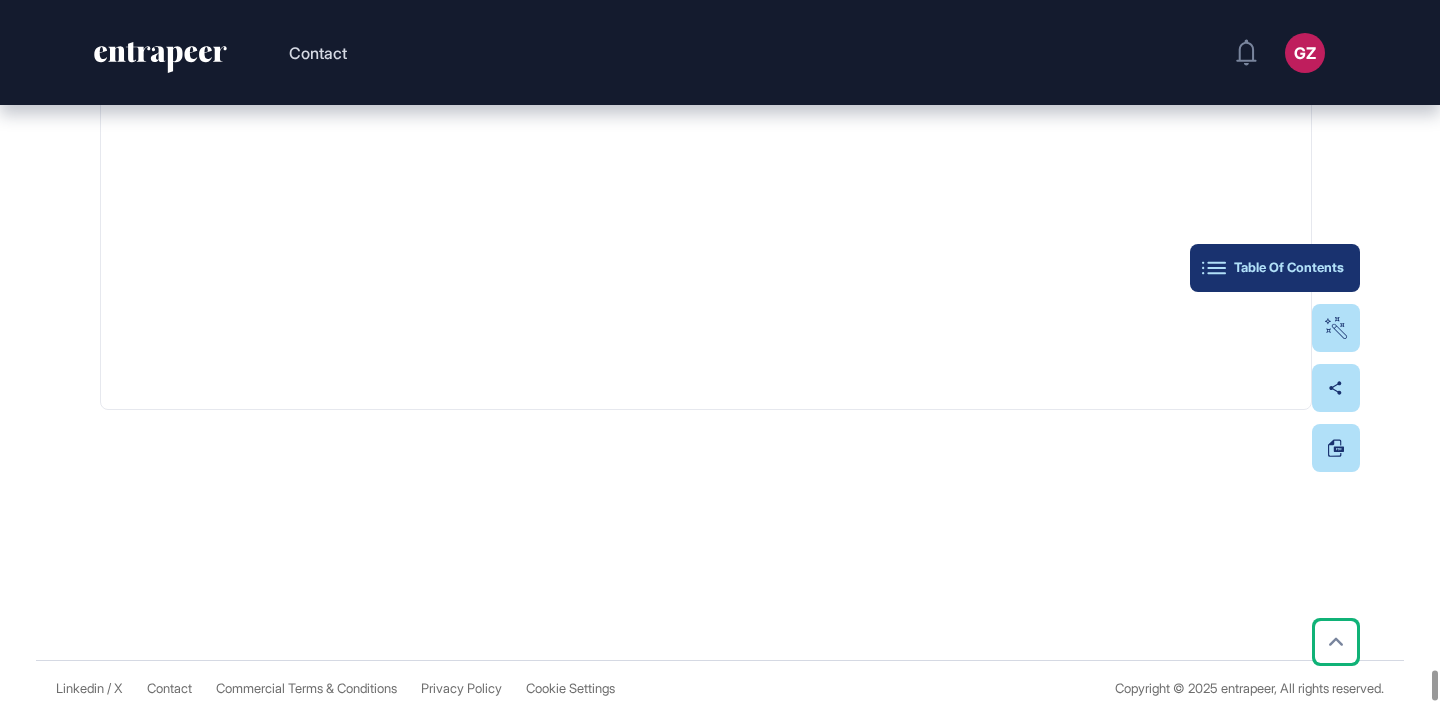 click on "Table Of Contents" at bounding box center (1275, 268) 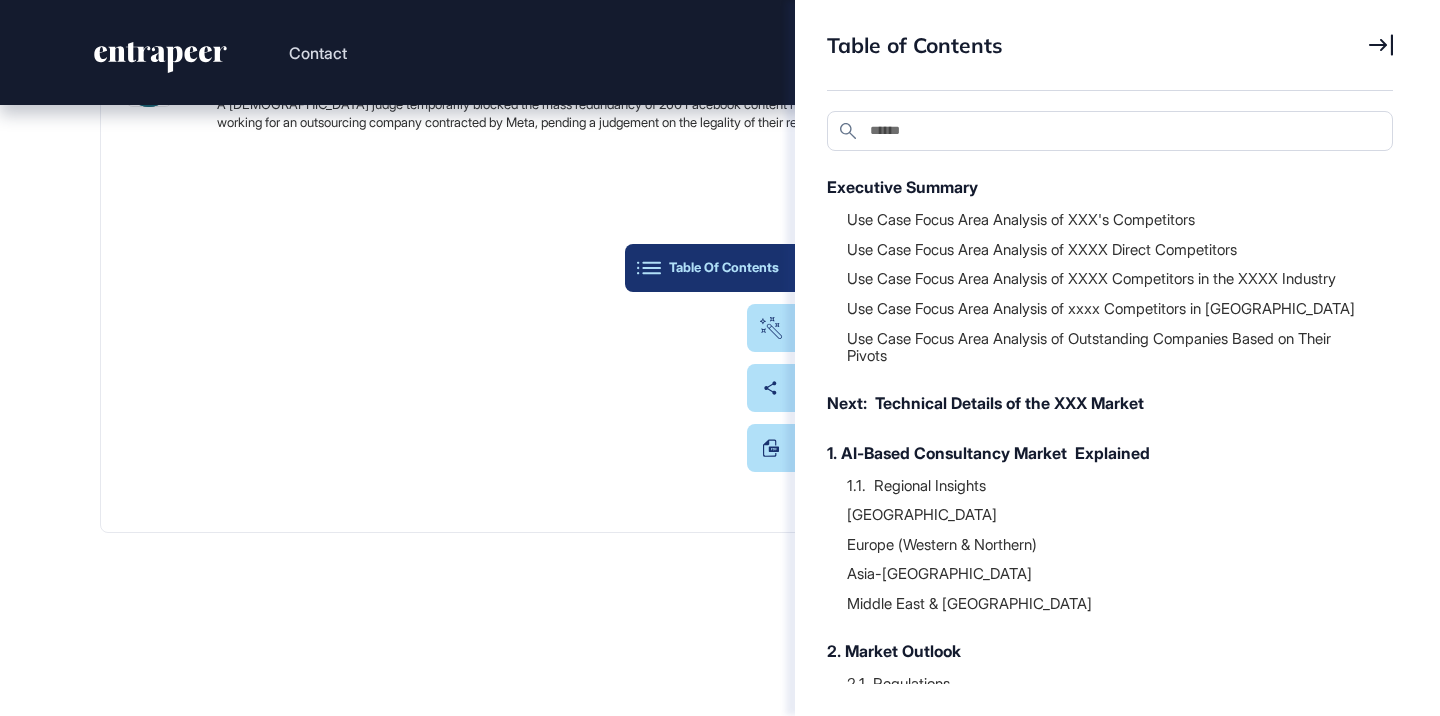 click on "Table Of Contents" at bounding box center (710, 268) 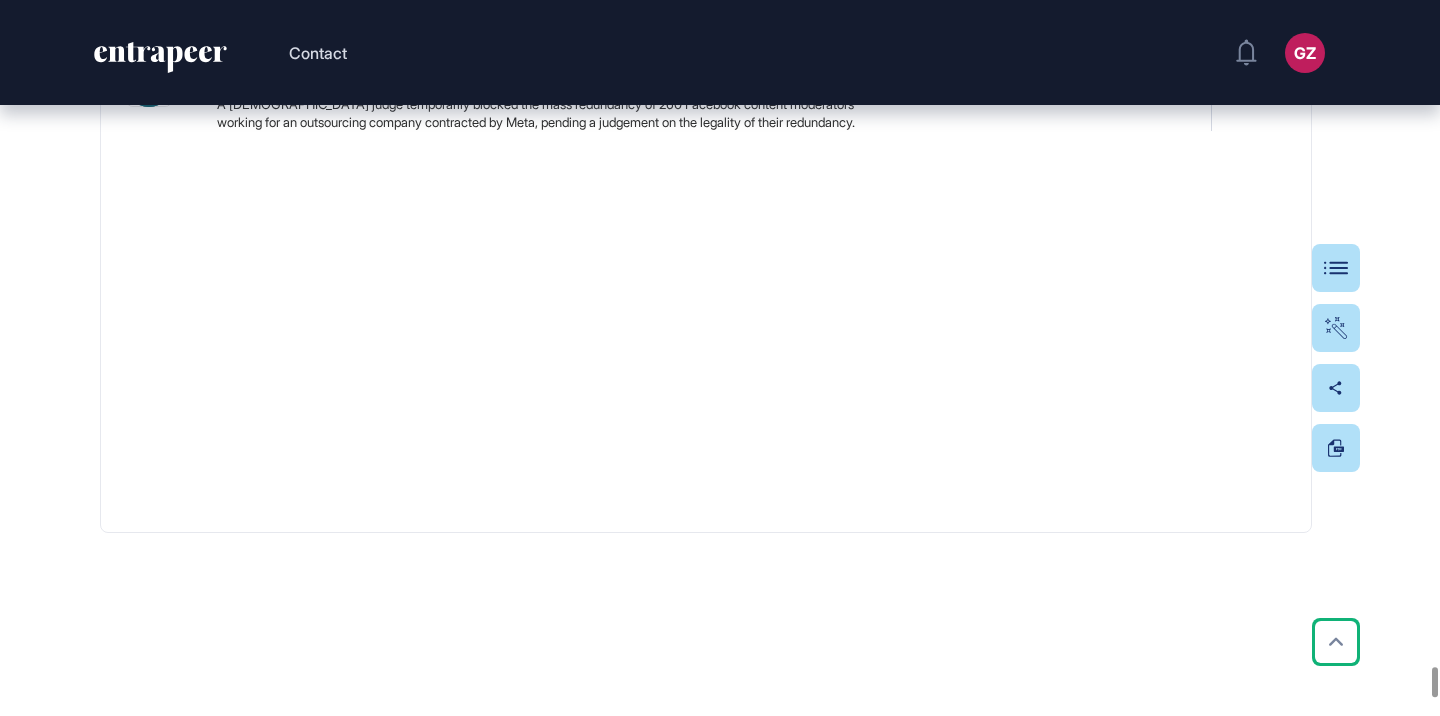 drag, startPoint x: 600, startPoint y: 284, endPoint x: 637, endPoint y: 6, distance: 280.45142 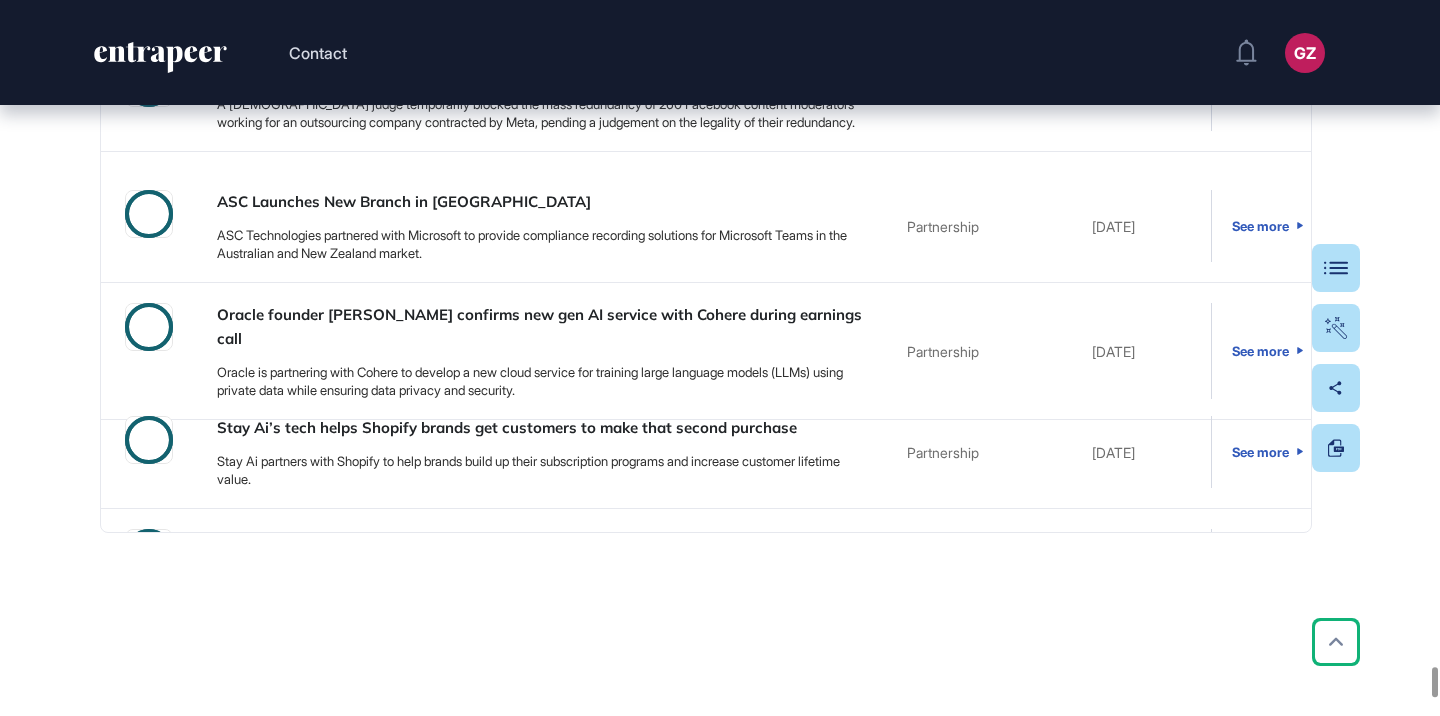 scroll, scrollTop: 0, scrollLeft: 0, axis: both 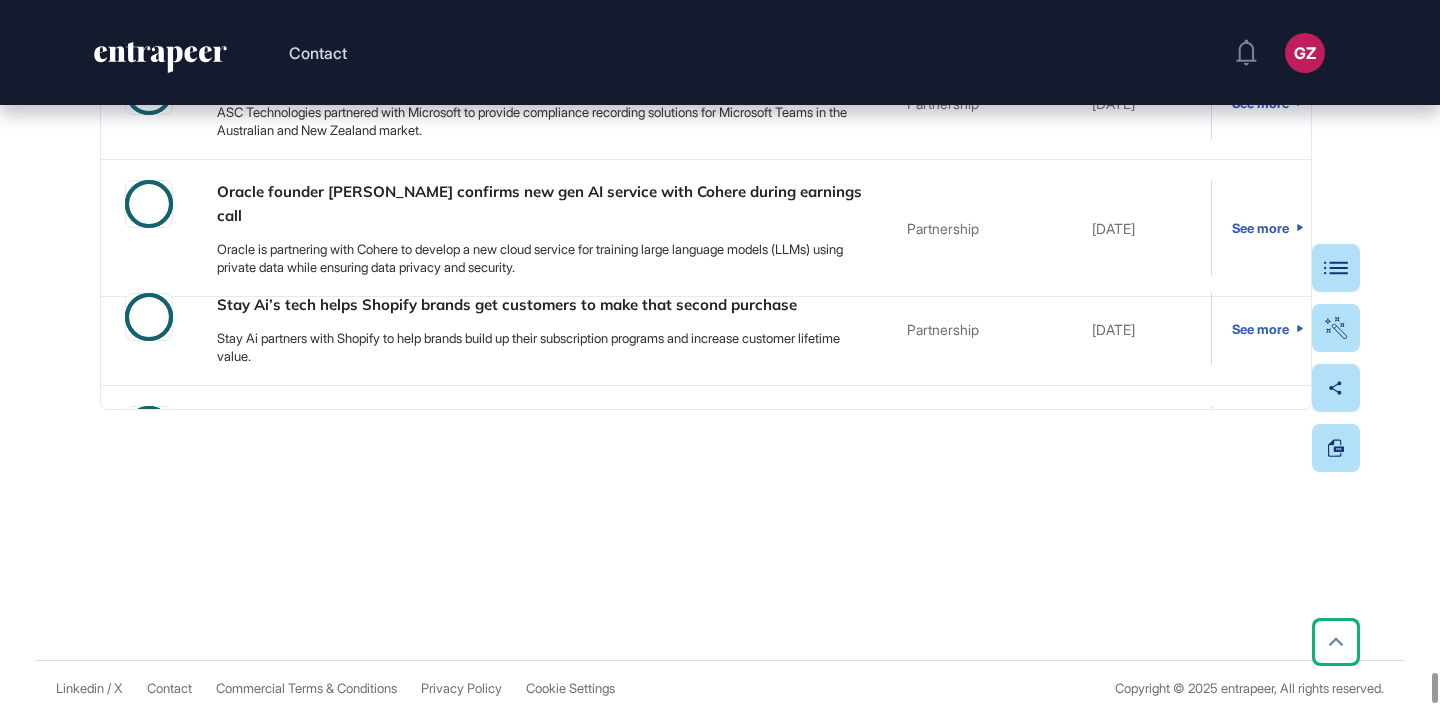 type on "*" 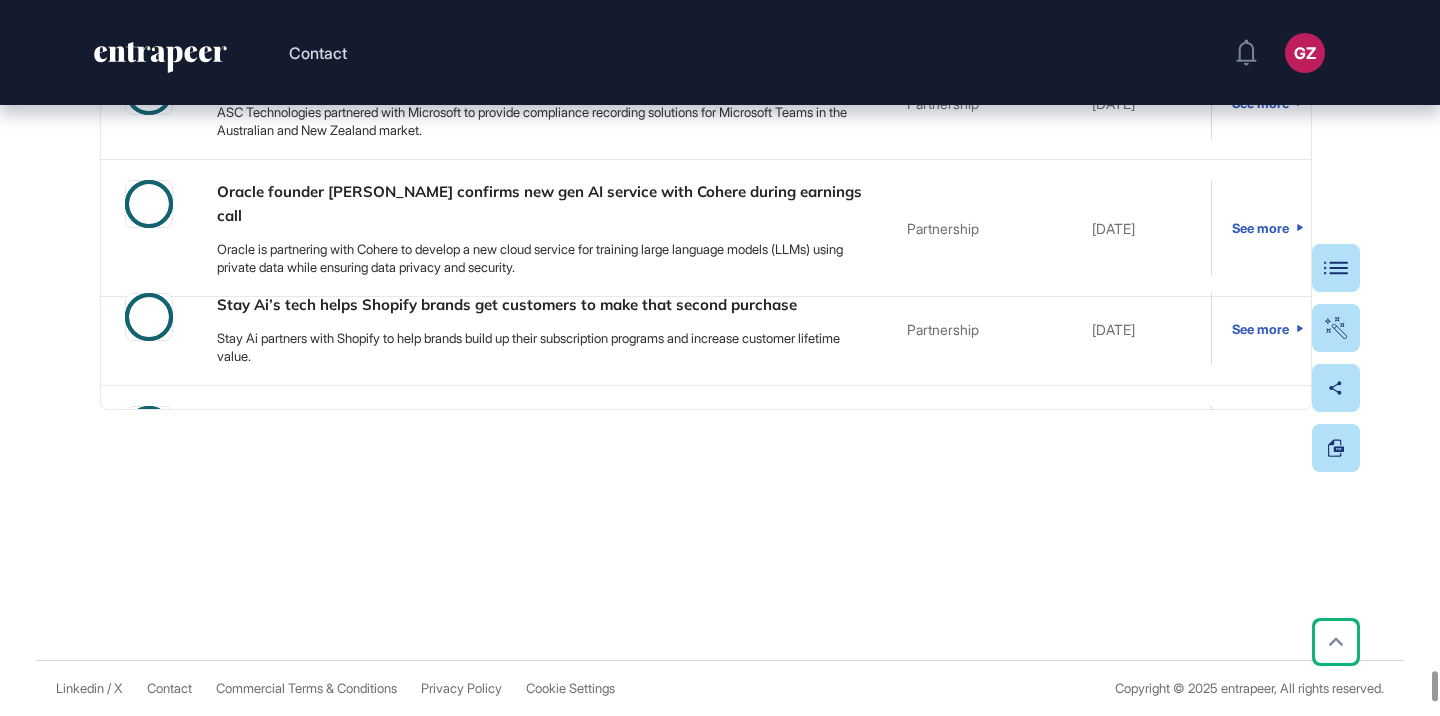 scroll, scrollTop: 47730, scrollLeft: 0, axis: vertical 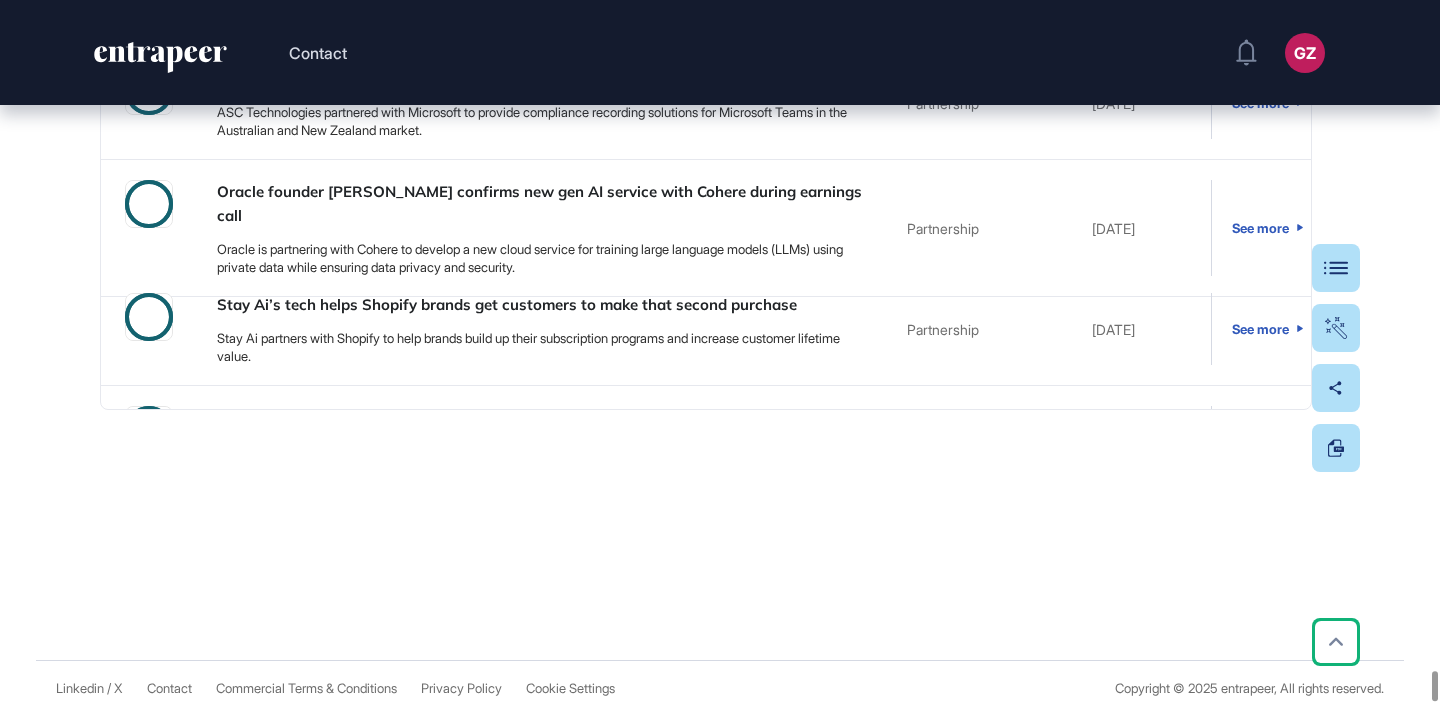 click on "Filters" 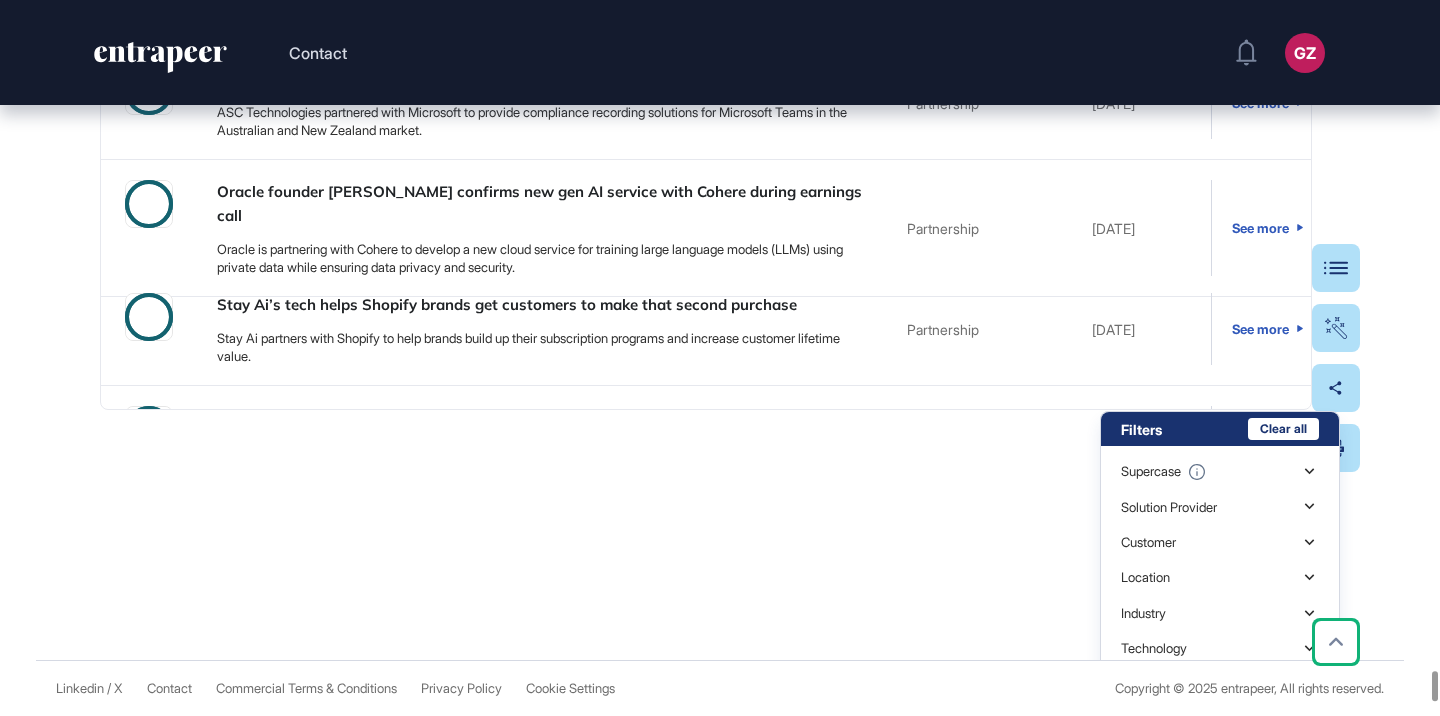 click on "Filters" 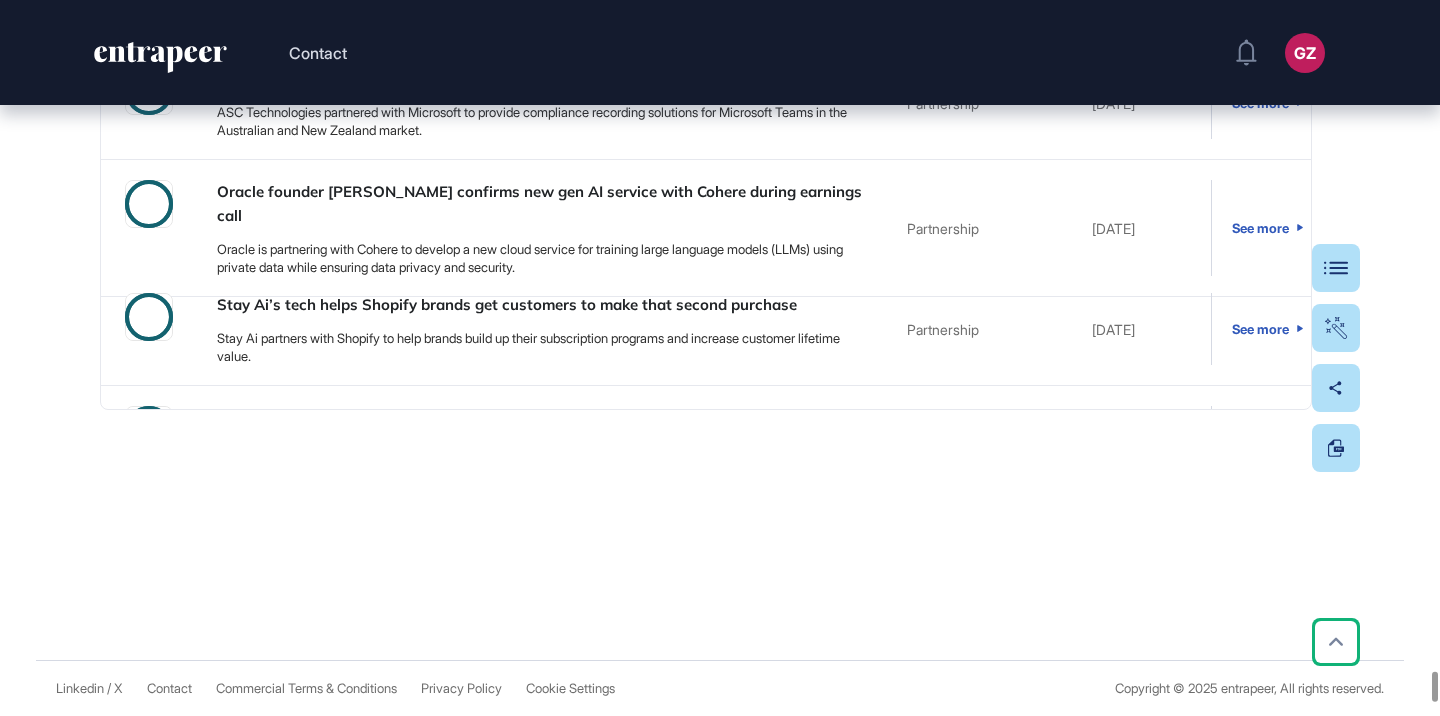 click on "*******" at bounding box center [1156, -632] 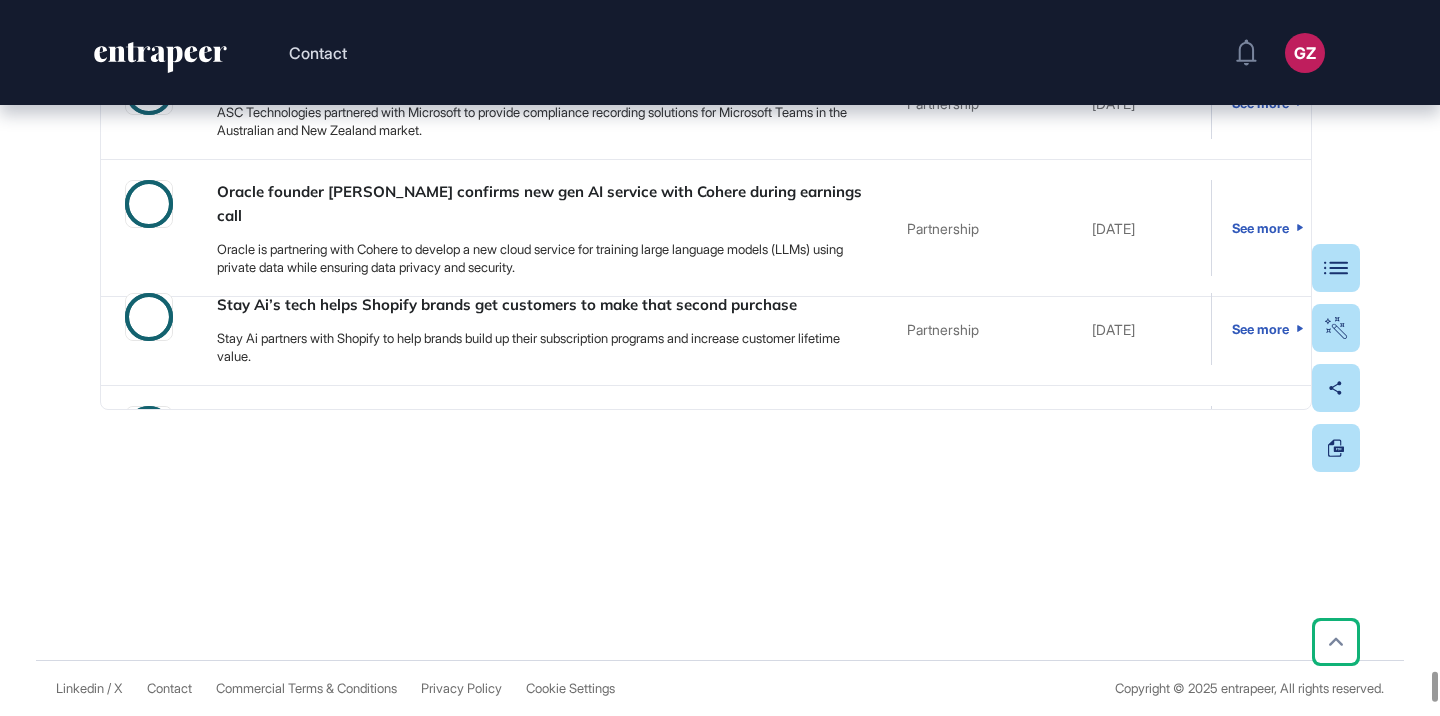 click on "*******" at bounding box center (1156, -632) 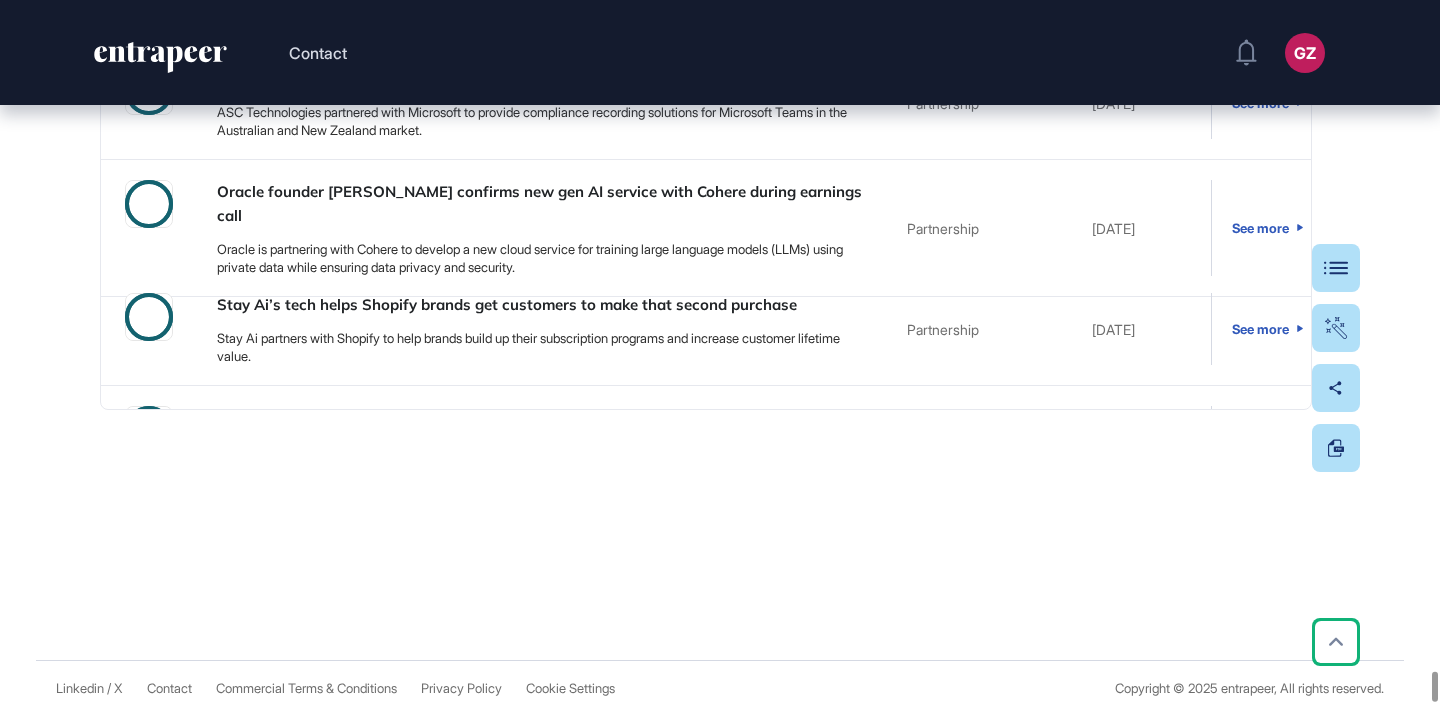 type on "*" 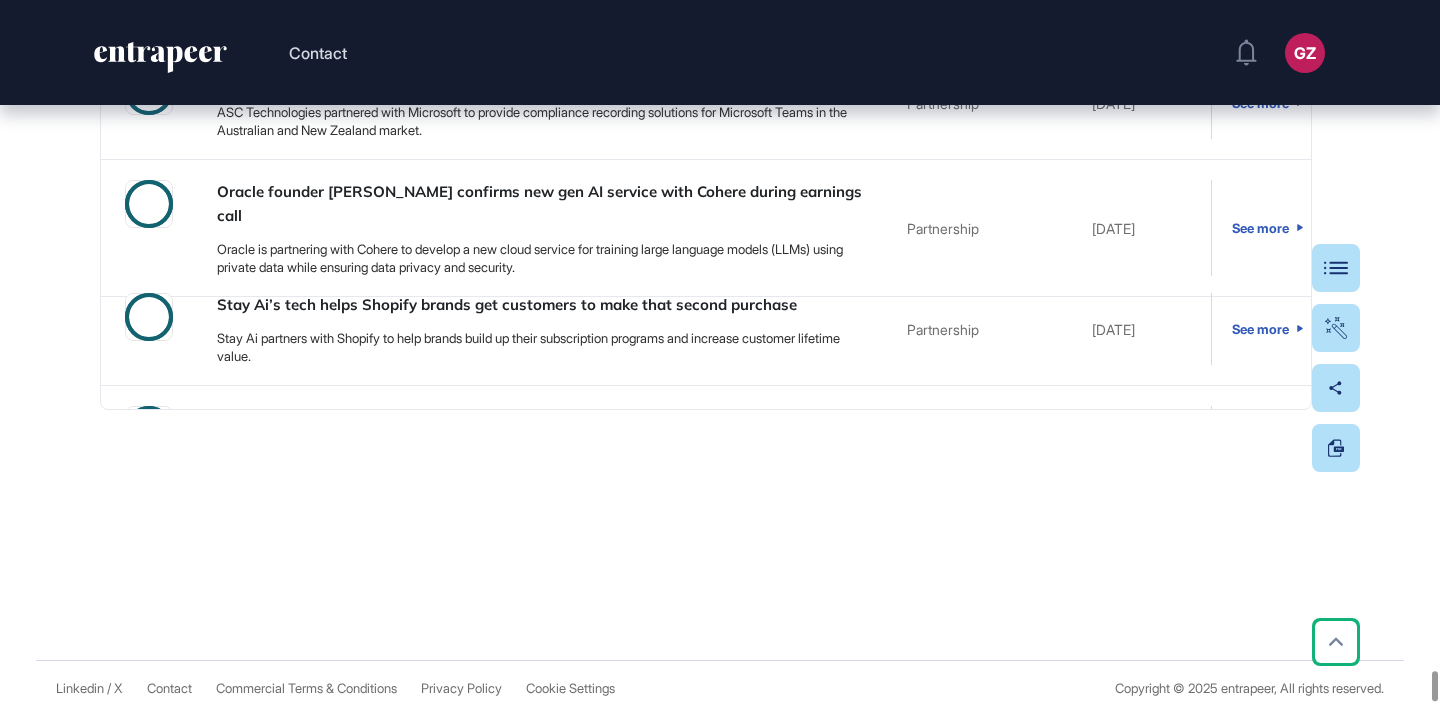 paste on "********" 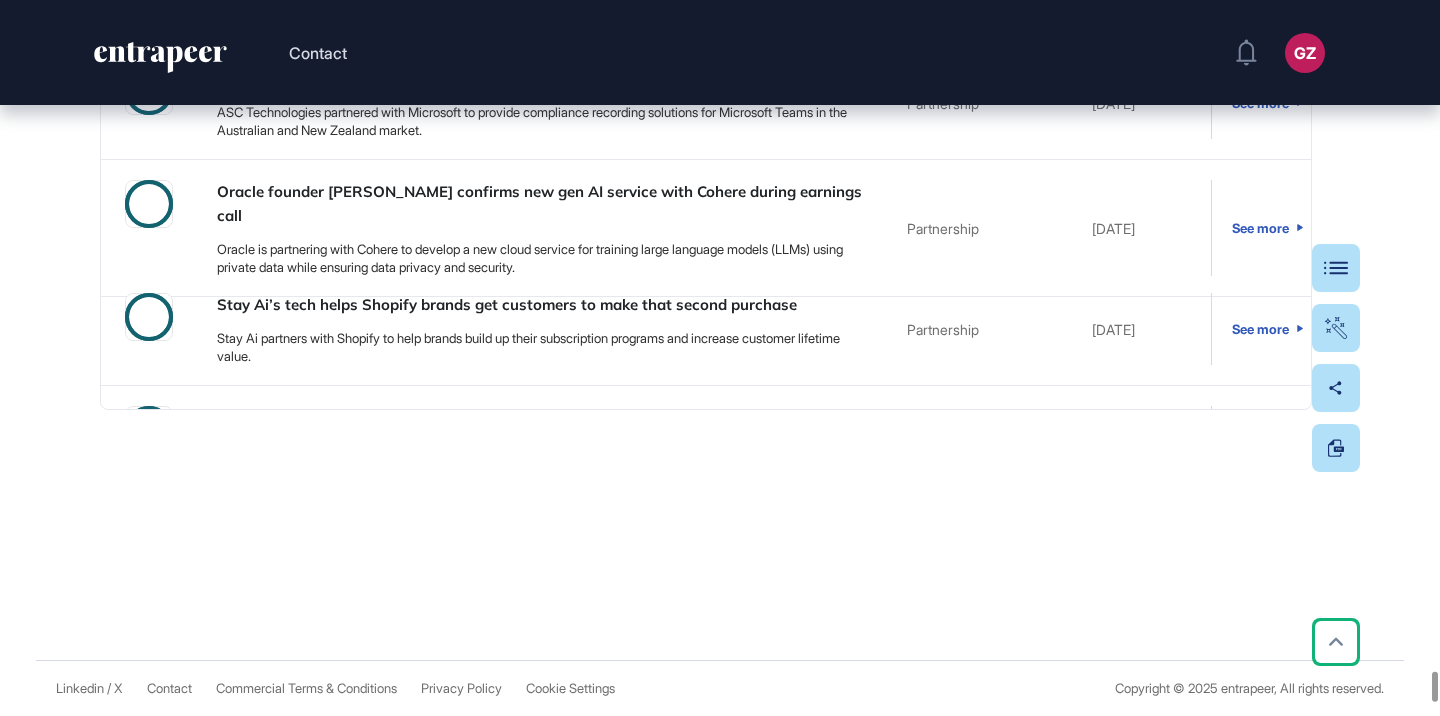 drag, startPoint x: 854, startPoint y: 459, endPoint x: 481, endPoint y: 0, distance: 591.4474 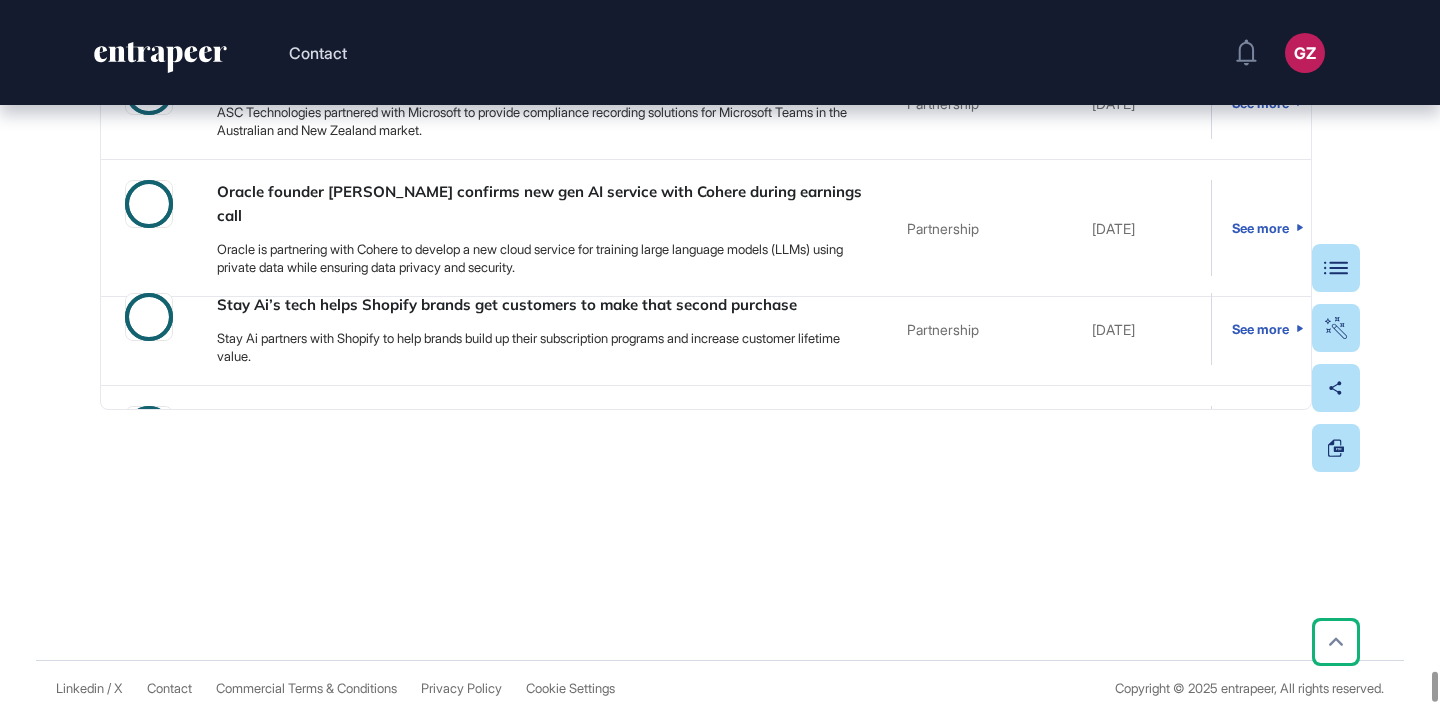 click on "Contact GZ Admin Dashboard Dashboard Profile My Content Request More Data Edit Page Research Follow Bookmark Suggest updates Entrapeer Competitor Intelligence  Last updated: Jul 21, 2025 Research in Numbers 670 number of problems 670 number of solutions 162 number of solution providers Bu Competitor Intel. örnek temasıdır. Bu tema üzerinde edit yapmayınız. Bu temayı duplicate ediniz. Bu şablondan çıkmamamya azami (bu temada bazı özel alt kırılmlar olabilir-xxx marketindeki rakiplerin ayrı gösterimi gibi- bunları sizin o anki müşteriniz istemiyorsa eklemeyebilirsiniz. Bunu konuşuruz.) özeni gösteriniz.  - Card description ekelnecek -Linkler eklenecek  - Slug değişecek vb. nüanslara dikkat etmeyi unutmayınız.  - Executive Sum. Papers >  https://www.canva.com/design/DAGknH2A6_M/pfw6aPCPXCkW-1DW2kyFyA/edit BURADA SORUN OLMUYOR GENELDE TABLO KISIMLARINDA YAŞIYORUM. ŞİMDİ AŞAĞI İNECEĞİM  Executive Summary https://www.canva.com/design/DAGknH2A6_M/pfw6aPCPXCkW-1DW2kyFyA/edit" 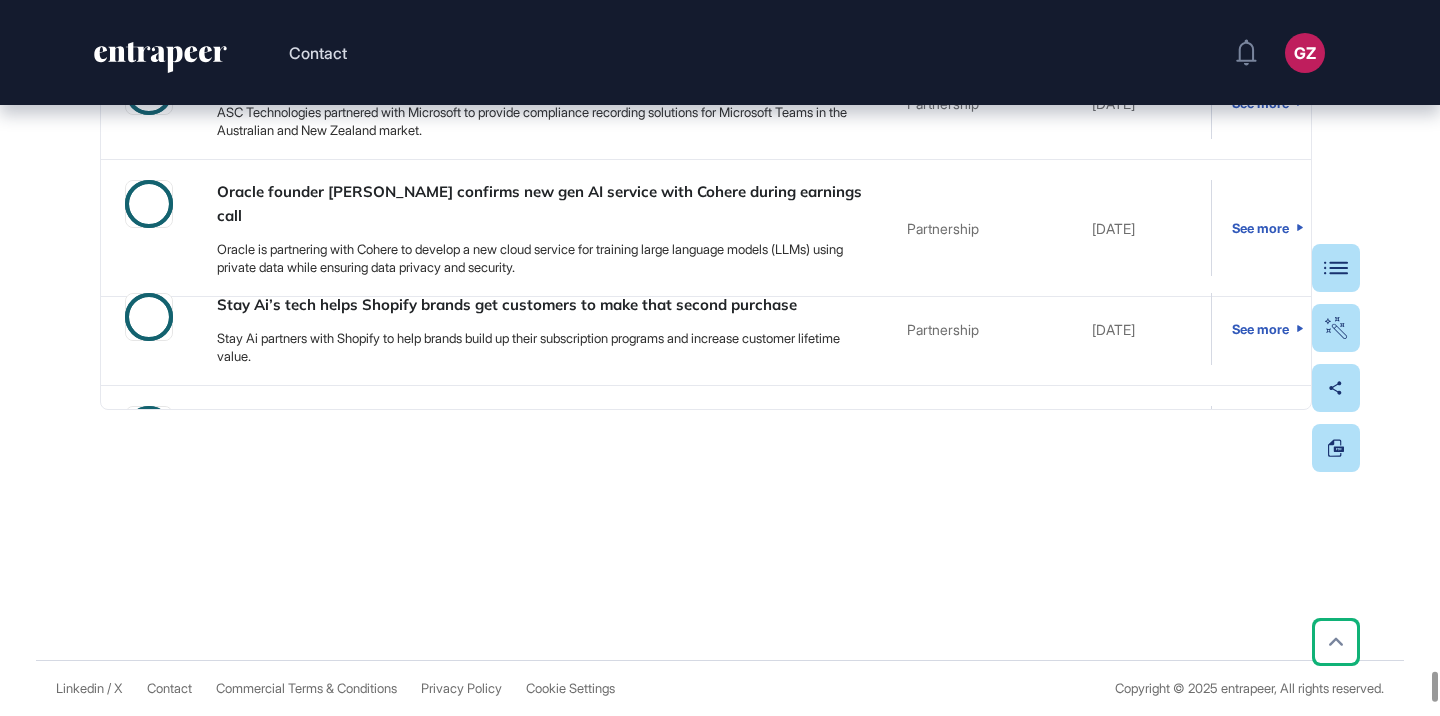 drag, startPoint x: 899, startPoint y: 472, endPoint x: 552, endPoint y: 17, distance: 572.2185 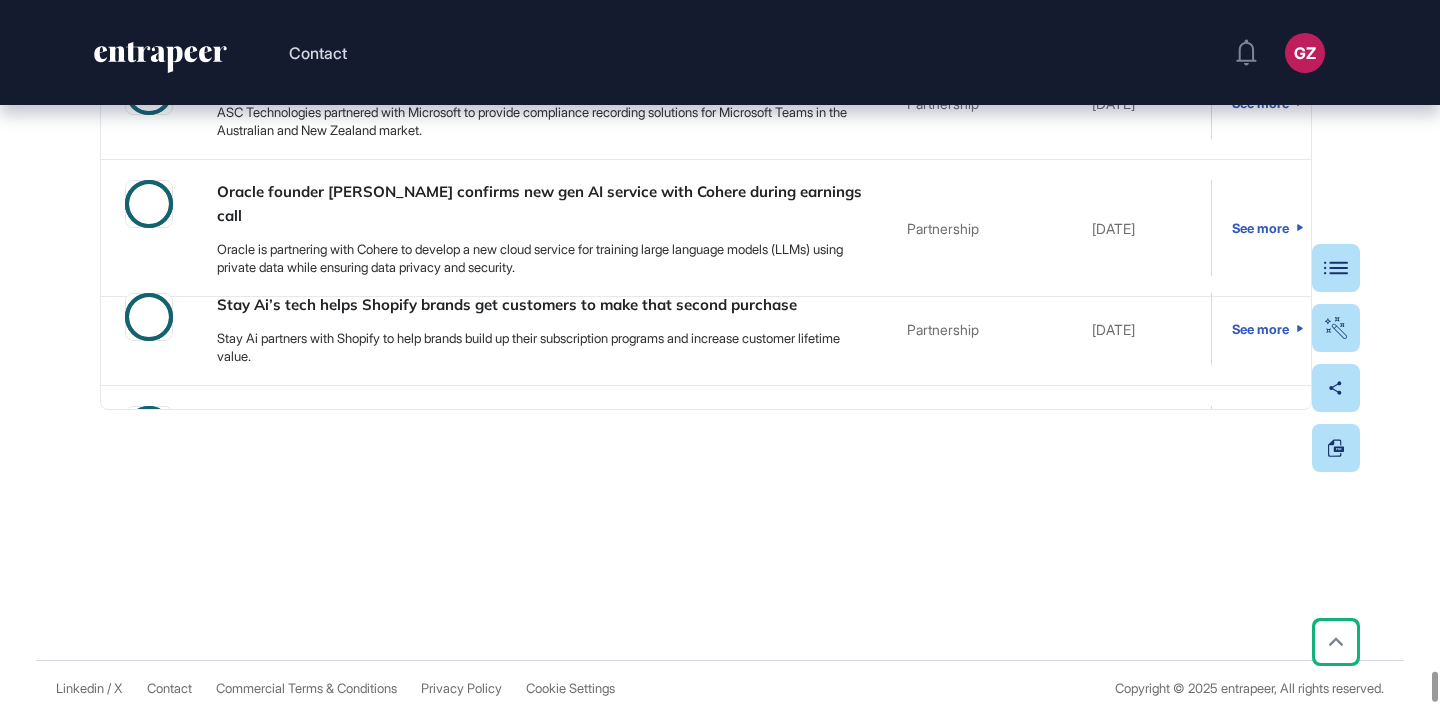 click on "Contact GZ Admin Dashboard Dashboard Profile My Content Request More Data Edit Page Research Follow Bookmark Suggest updates Entrapeer Competitor Intelligence  Last updated: Jul 21, 2025 Research in Numbers 670 number of problems 670 number of solutions 162 number of solution providers Bu Competitor Intel. örnek temasıdır. Bu tema üzerinde edit yapmayınız. Bu temayı duplicate ediniz. Bu şablondan çıkmamamya azami (bu temada bazı özel alt kırılmlar olabilir-xxx marketindeki rakiplerin ayrı gösterimi gibi- bunları sizin o anki müşteriniz istemiyorsa eklemeyebilirsiniz. Bunu konuşuruz.) özeni gösteriniz.  - Card description ekelnecek -Linkler eklenecek  - Slug değişecek vb. nüanslara dikkat etmeyi unutmayınız.  - Executive Sum. Papers >  https://www.canva.com/design/DAGknH2A6_M/pfw6aPCPXCkW-1DW2kyFyA/edit BURADA SORUN OLMUYOR GENELDE TABLO KISIMLARINDA YAŞIYORUM. ŞİMDİ AŞAĞI İNECEĞİM  Executive Summary https://www.canva.com/design/DAGknH2A6_M/pfw6aPCPXCkW-1DW2kyFyA/edit" 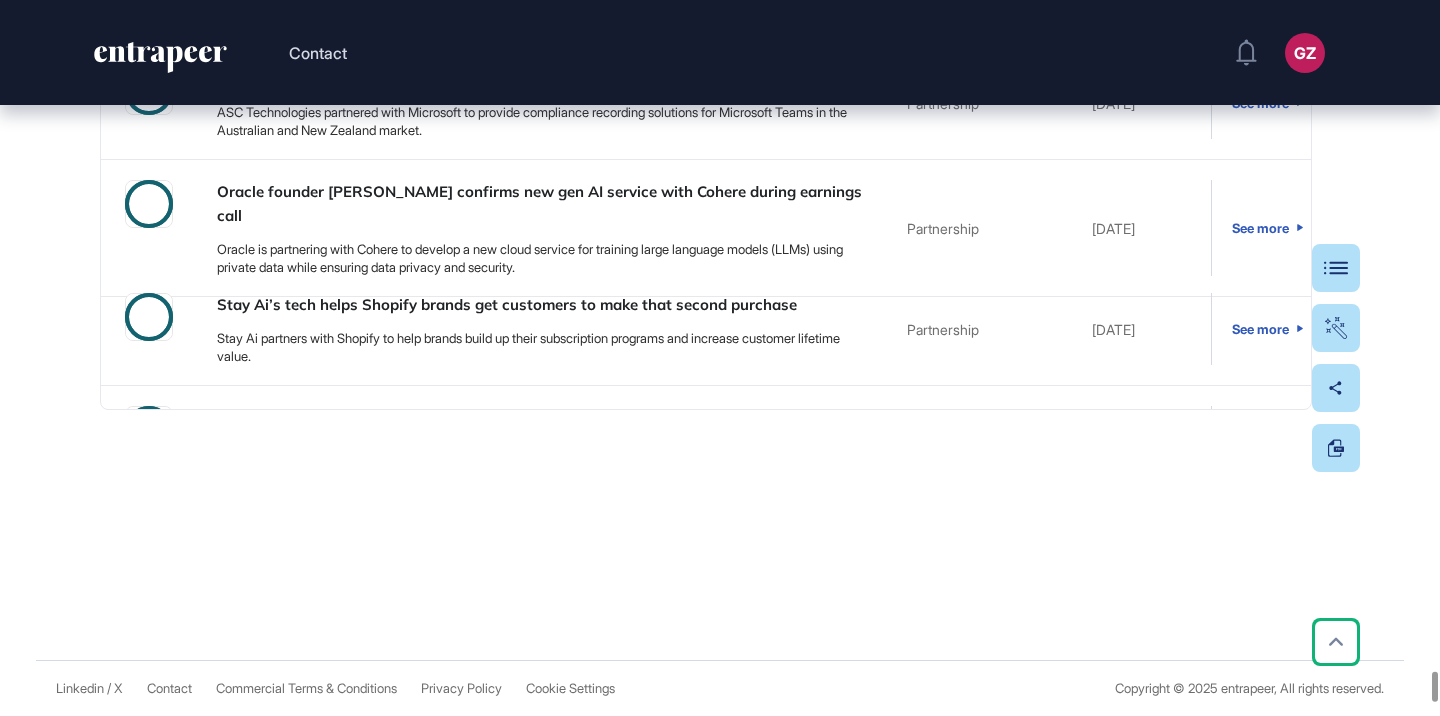 click on "Search in Use Cases ********" 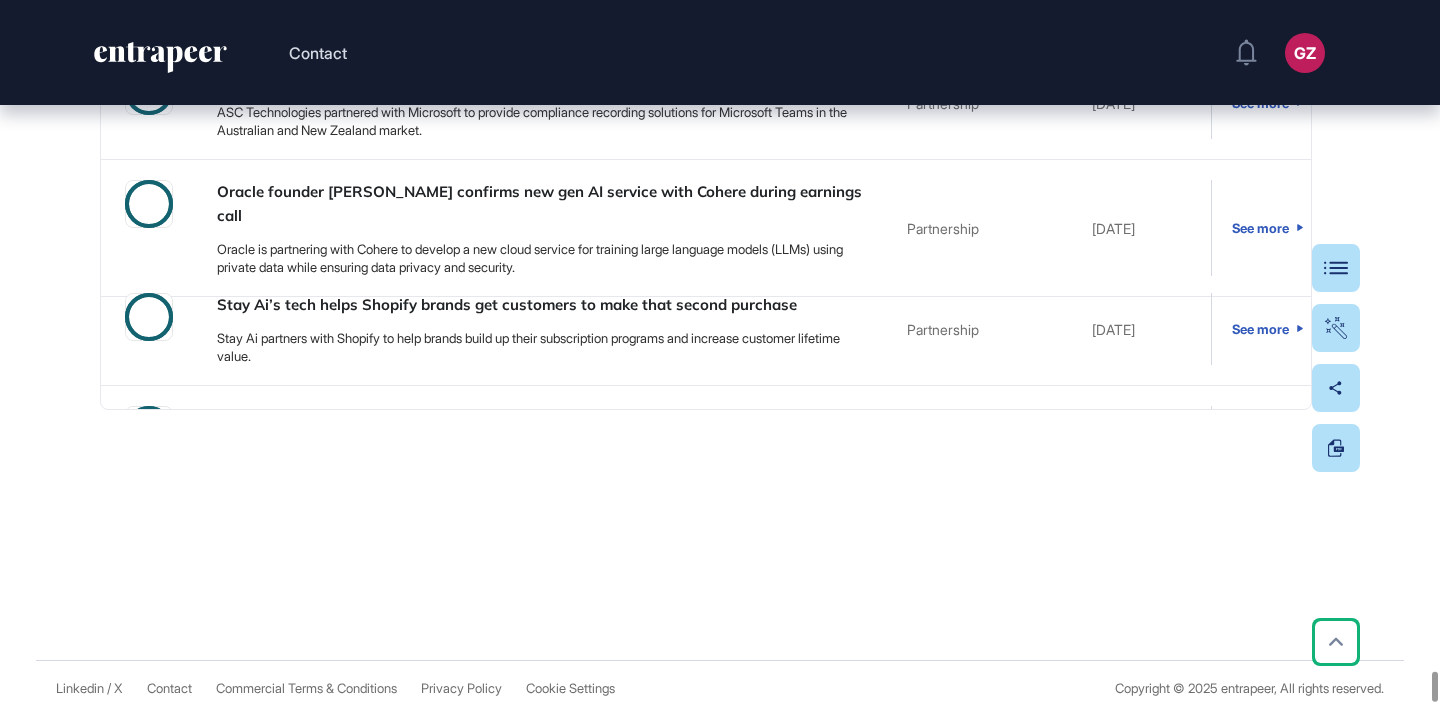 click on "Search in Use Cases ********" 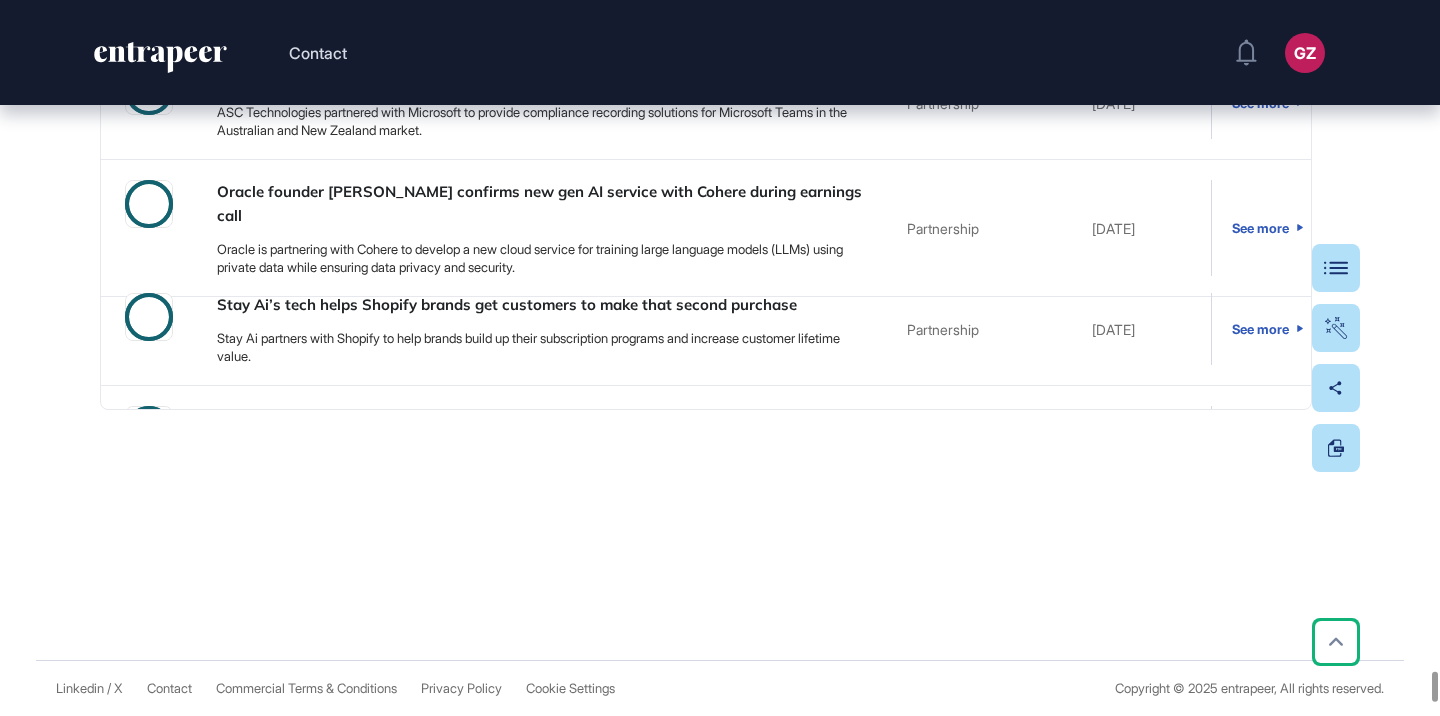 click on "********" at bounding box center [1156, -642] 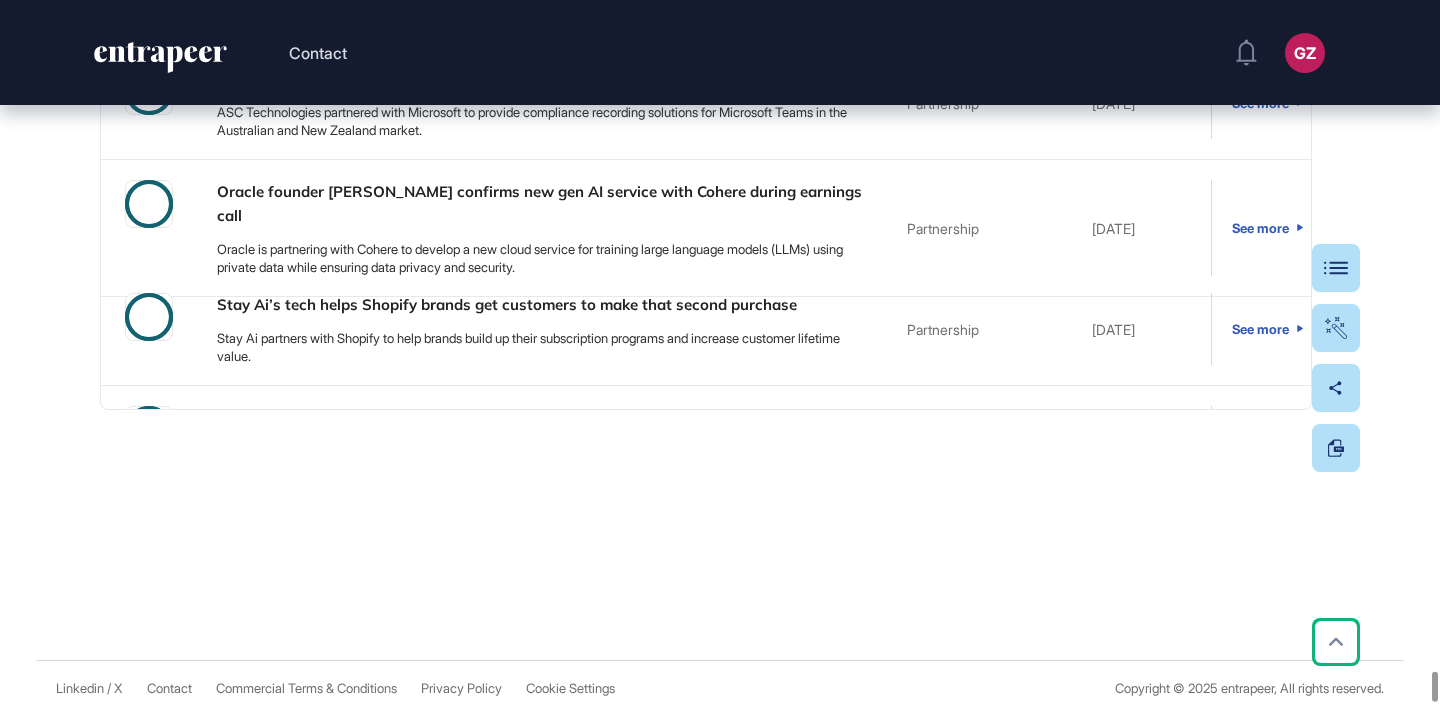 click on "********" at bounding box center (1156, -642) 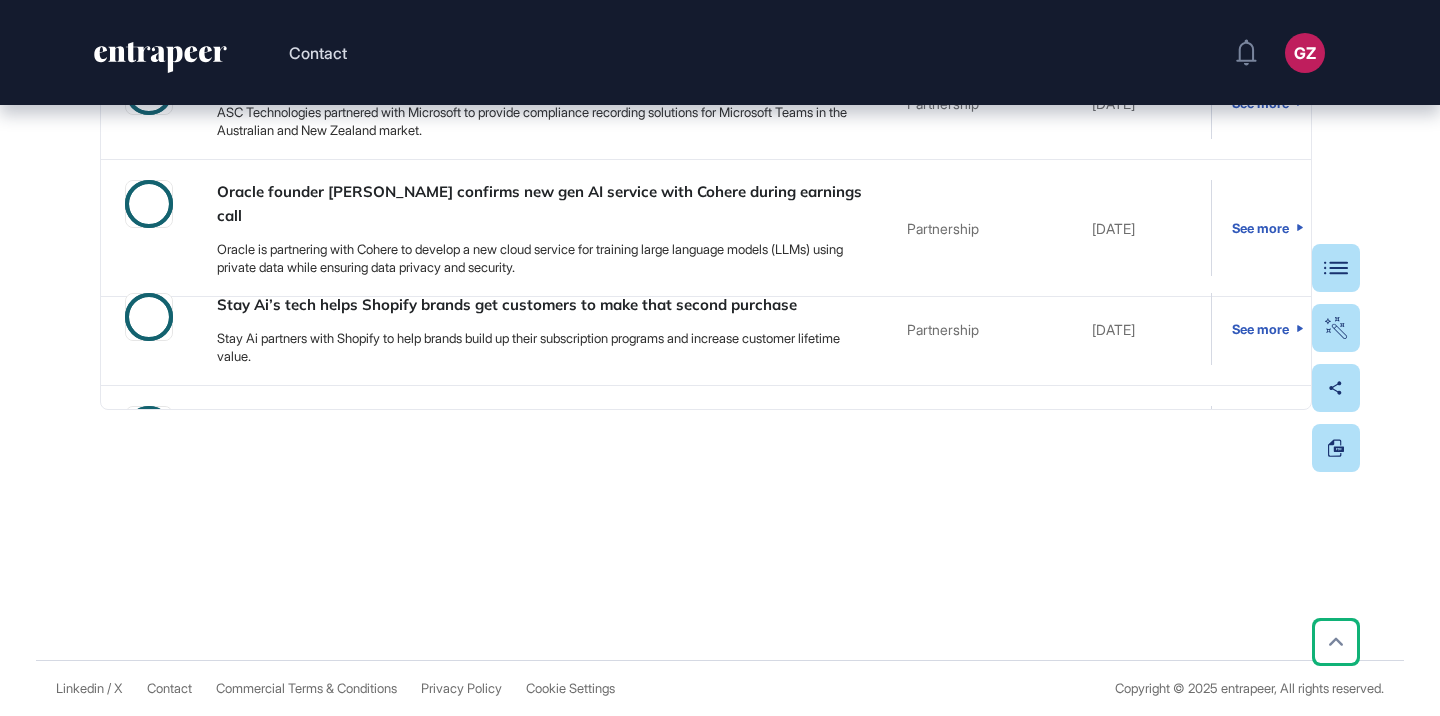 type on "**" 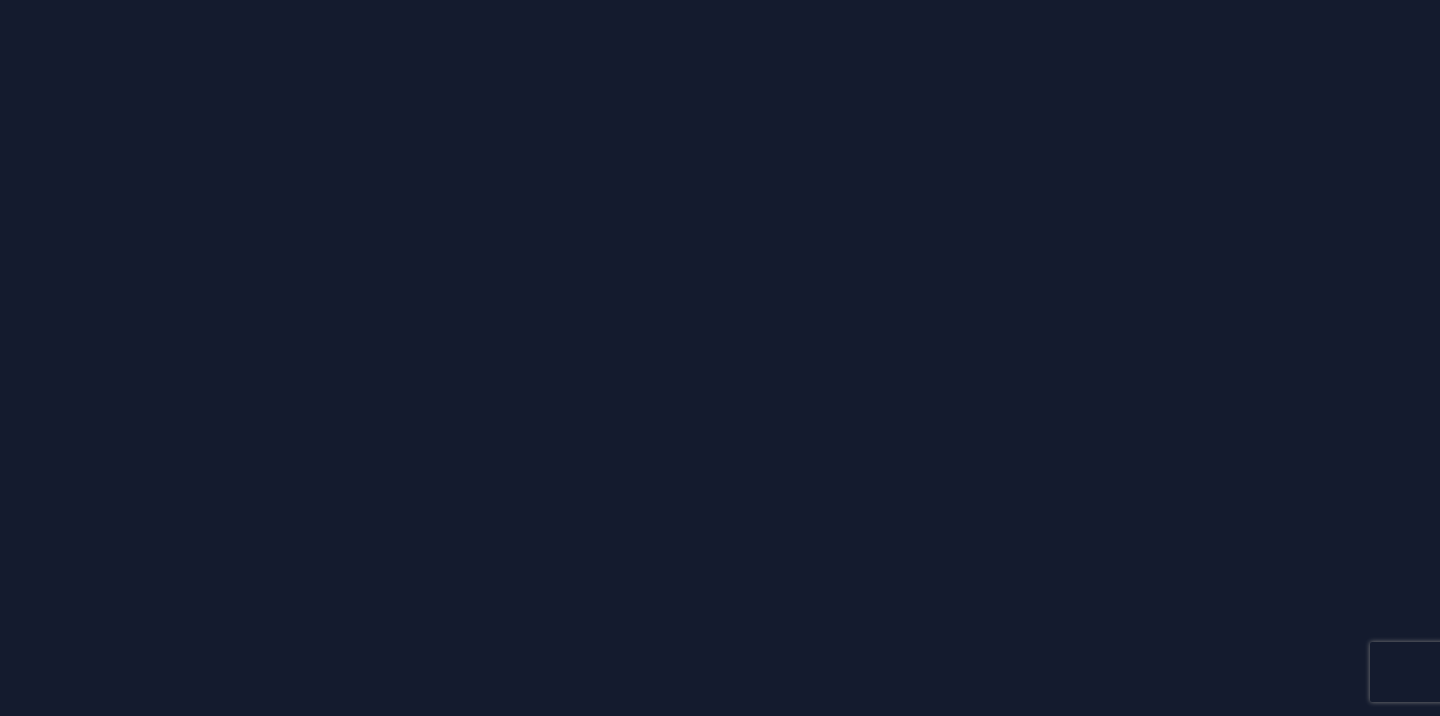 scroll, scrollTop: 0, scrollLeft: 0, axis: both 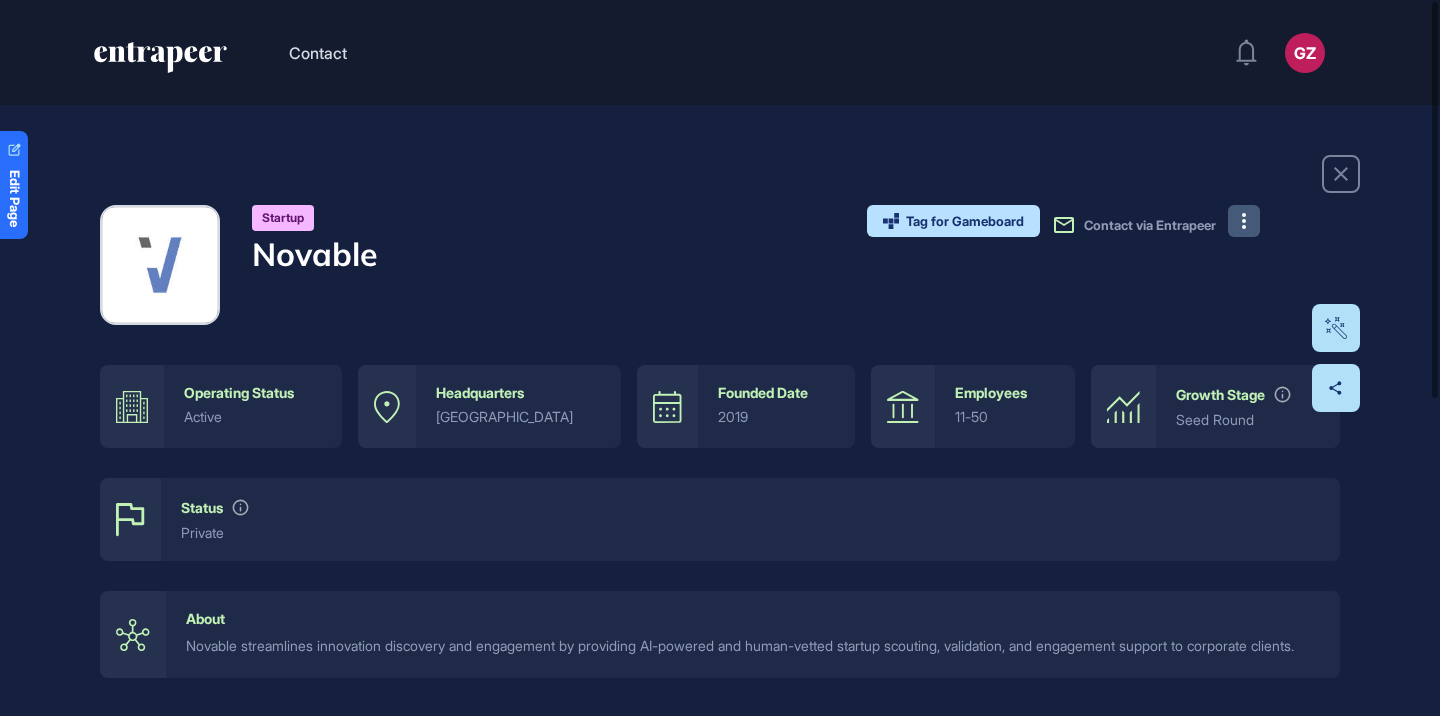click at bounding box center [1244, 221] 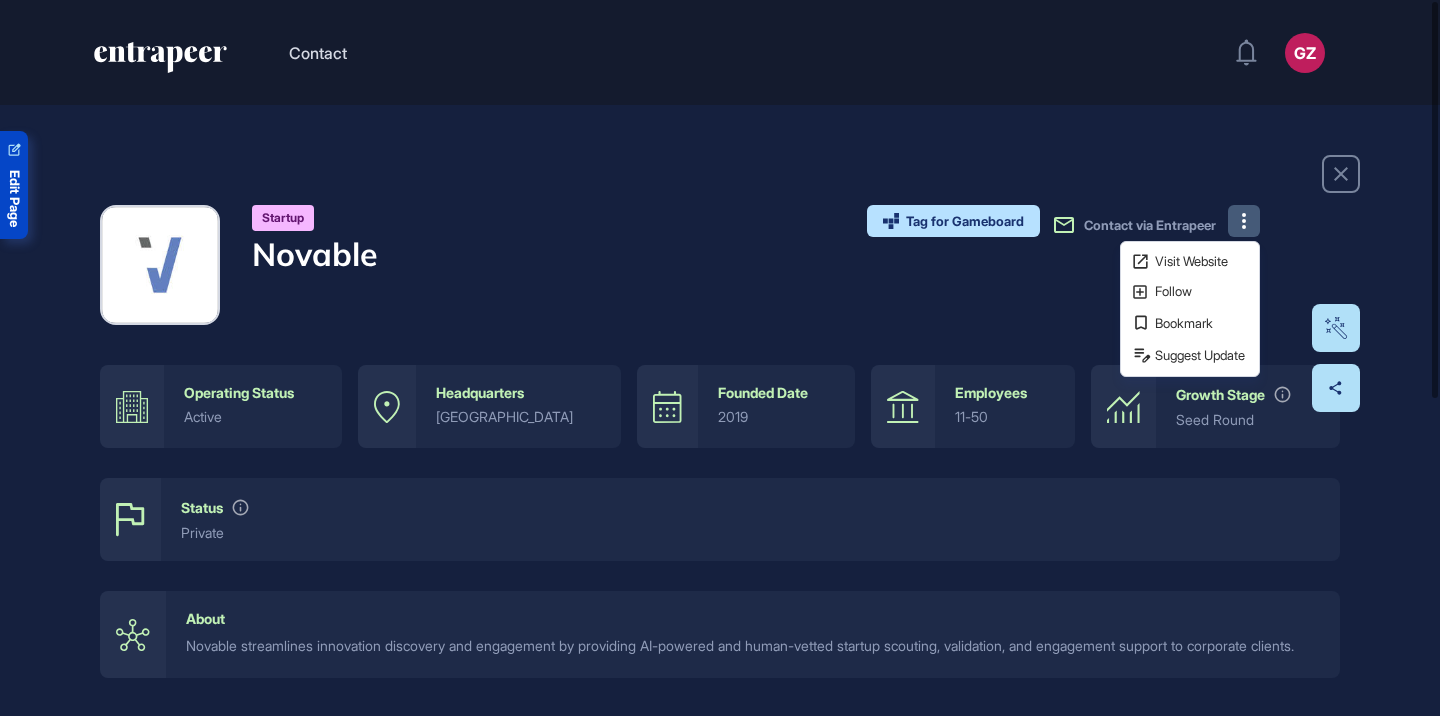 click on "Edit Page" at bounding box center (14, 198) 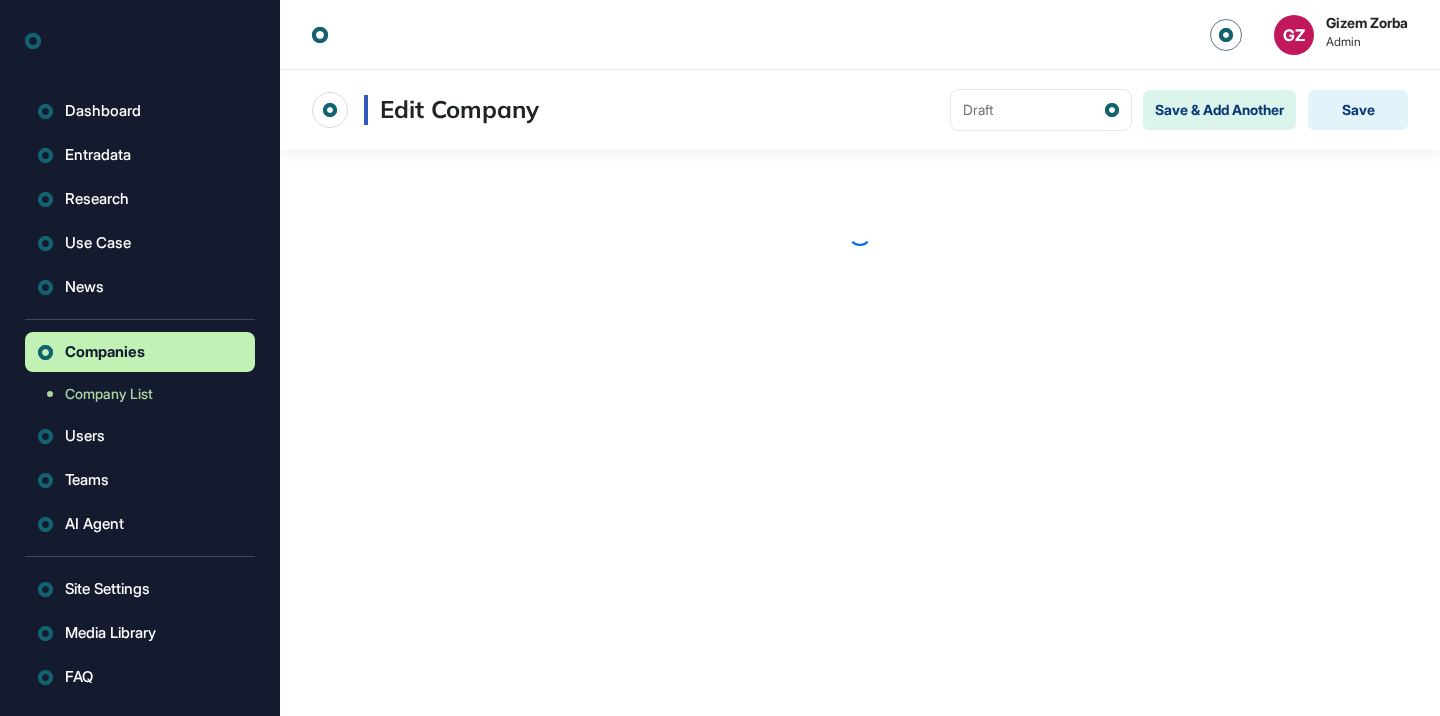 scroll, scrollTop: 0, scrollLeft: 0, axis: both 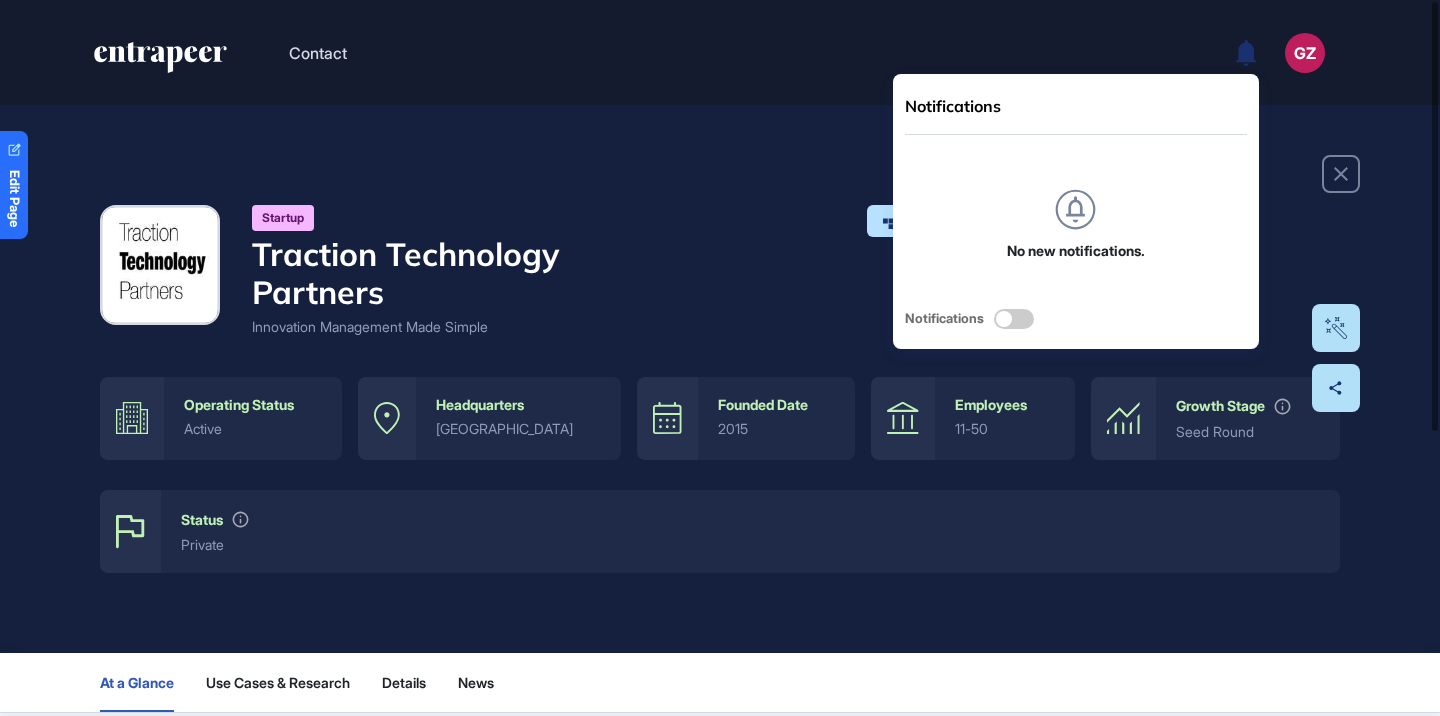 click on "Contact Notifications No new notifications. Notifications GZ Admin Dashboard Dashboard Profile My Content Request More Data" at bounding box center (720, 52) 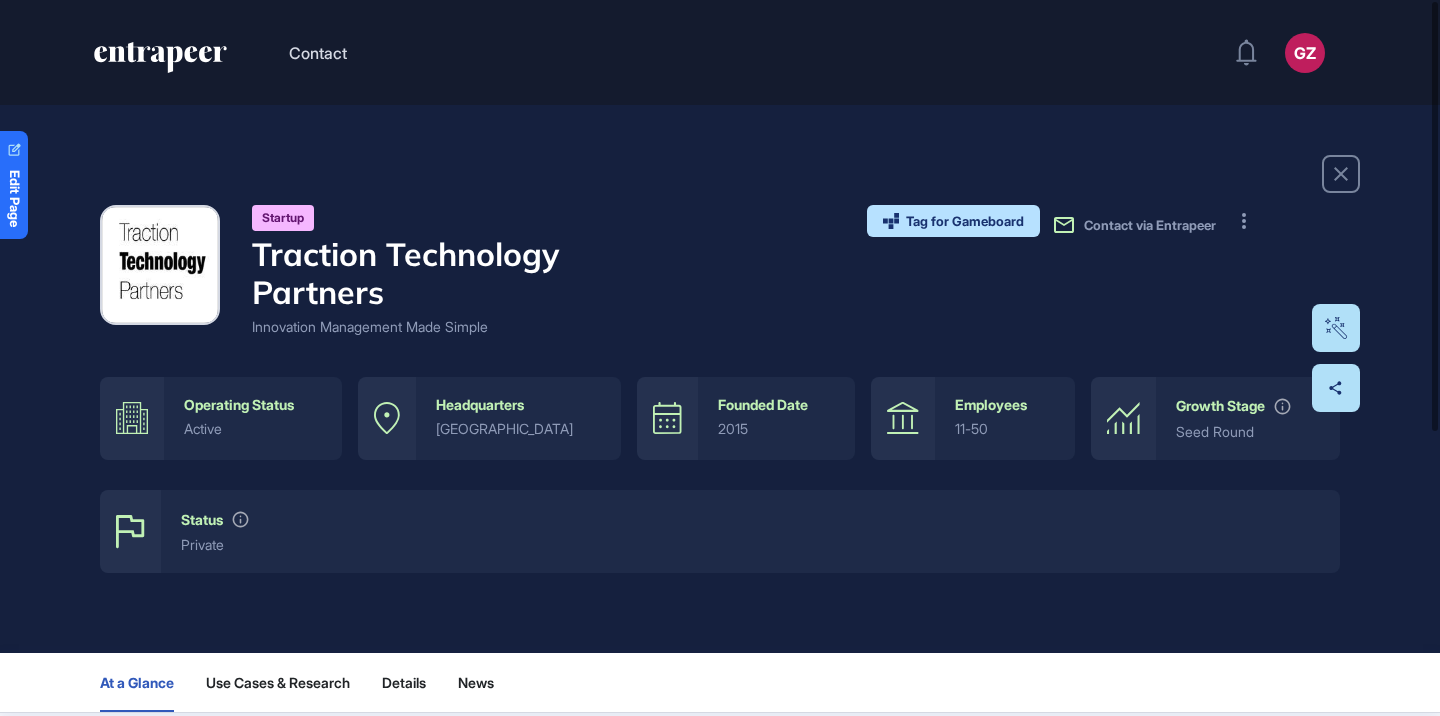 click 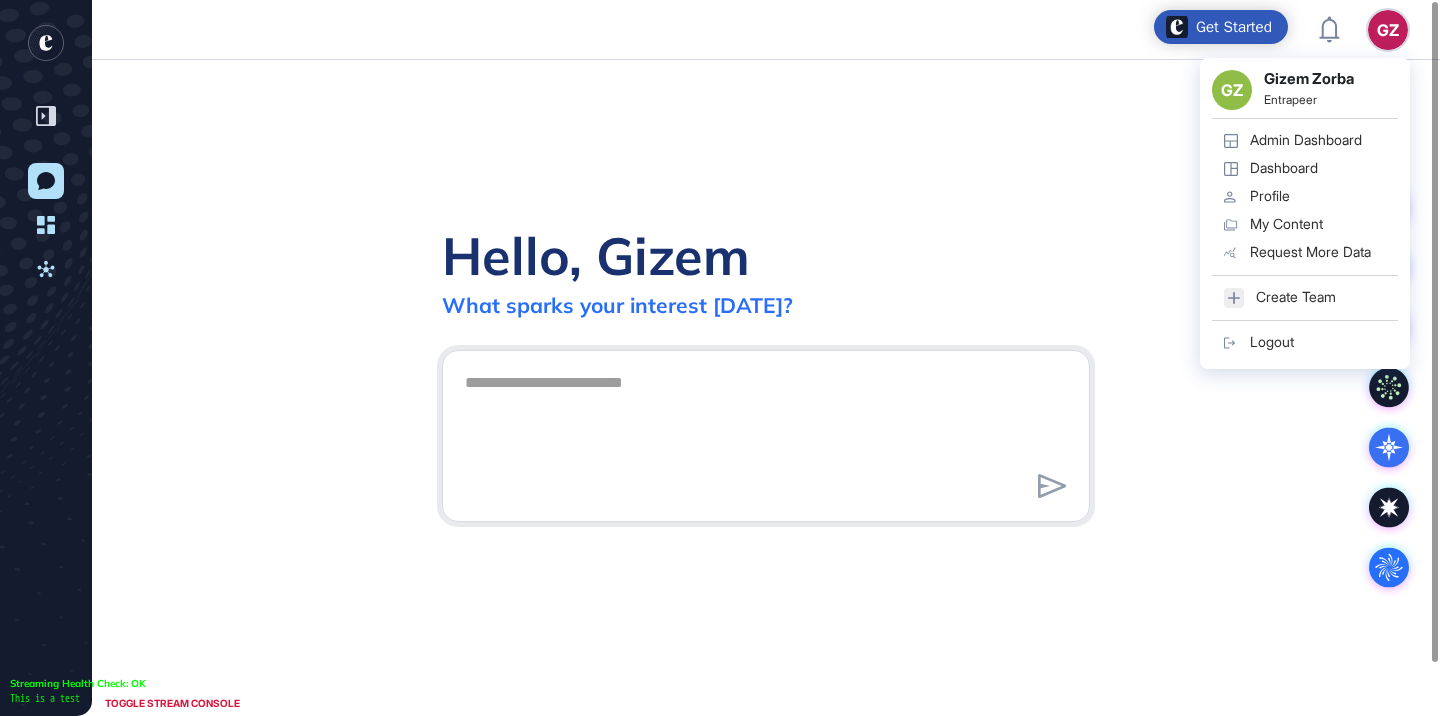 click on "GZ GZ Gizem Zorba Entrapeer Admin Dashboard Dashboard Profile My Content Request More Data Create Team Logout" at bounding box center [1388, 30] 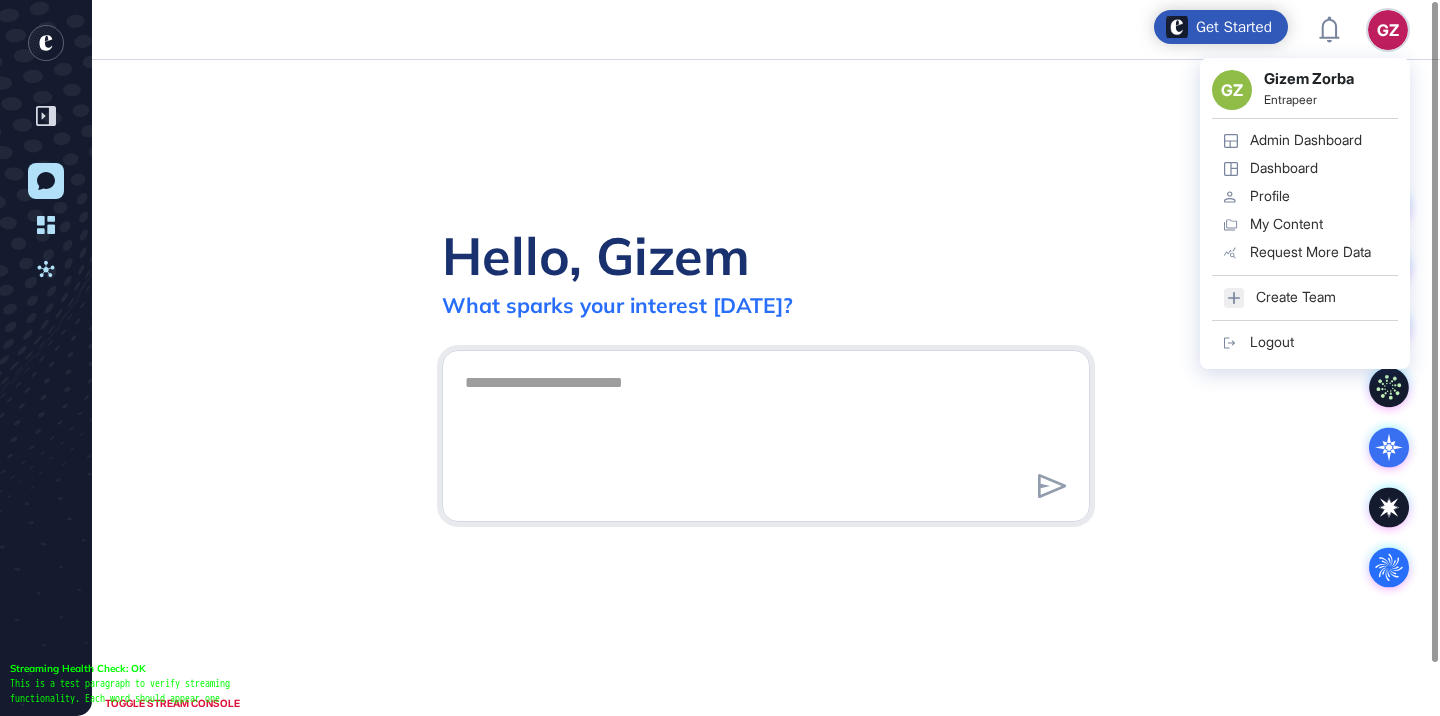 click on "Admin Dashboard" 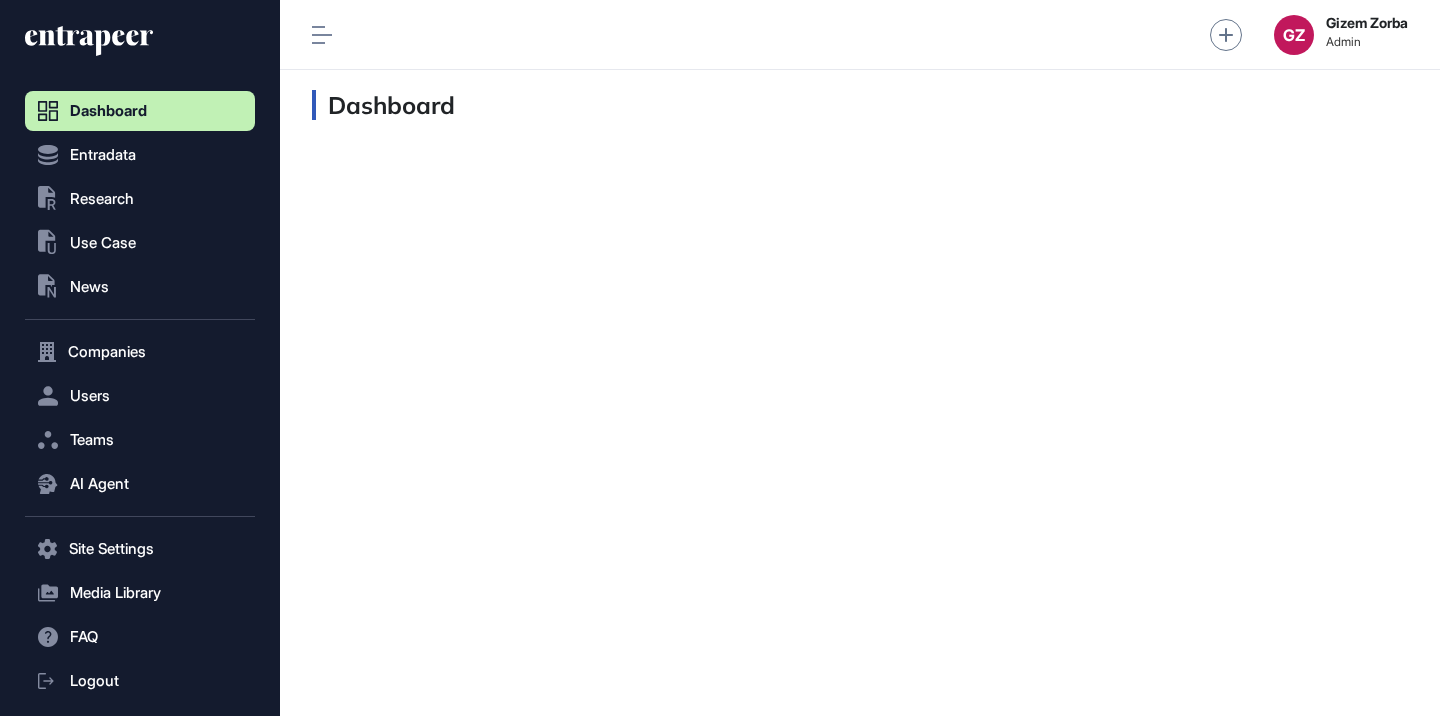 scroll, scrollTop: 676, scrollLeft: 230, axis: both 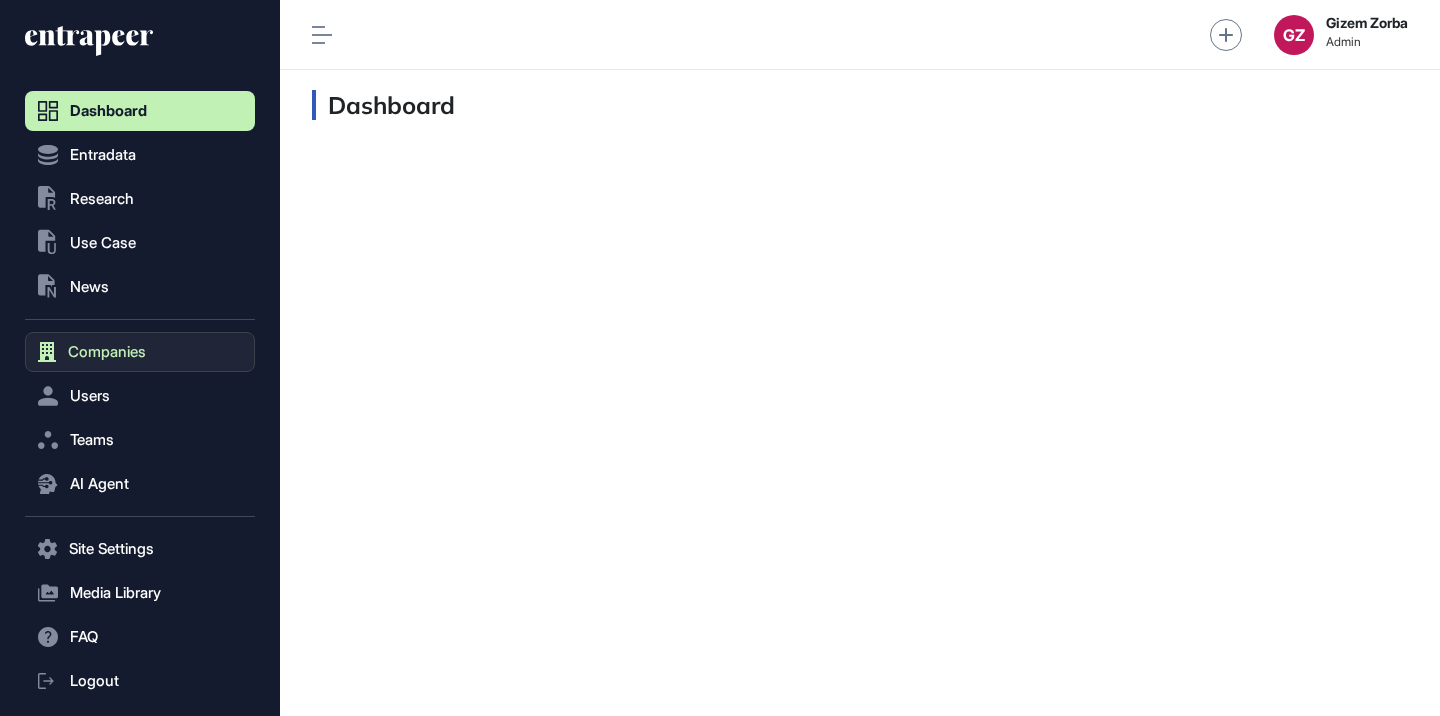 click on "Companies" at bounding box center [107, 352] 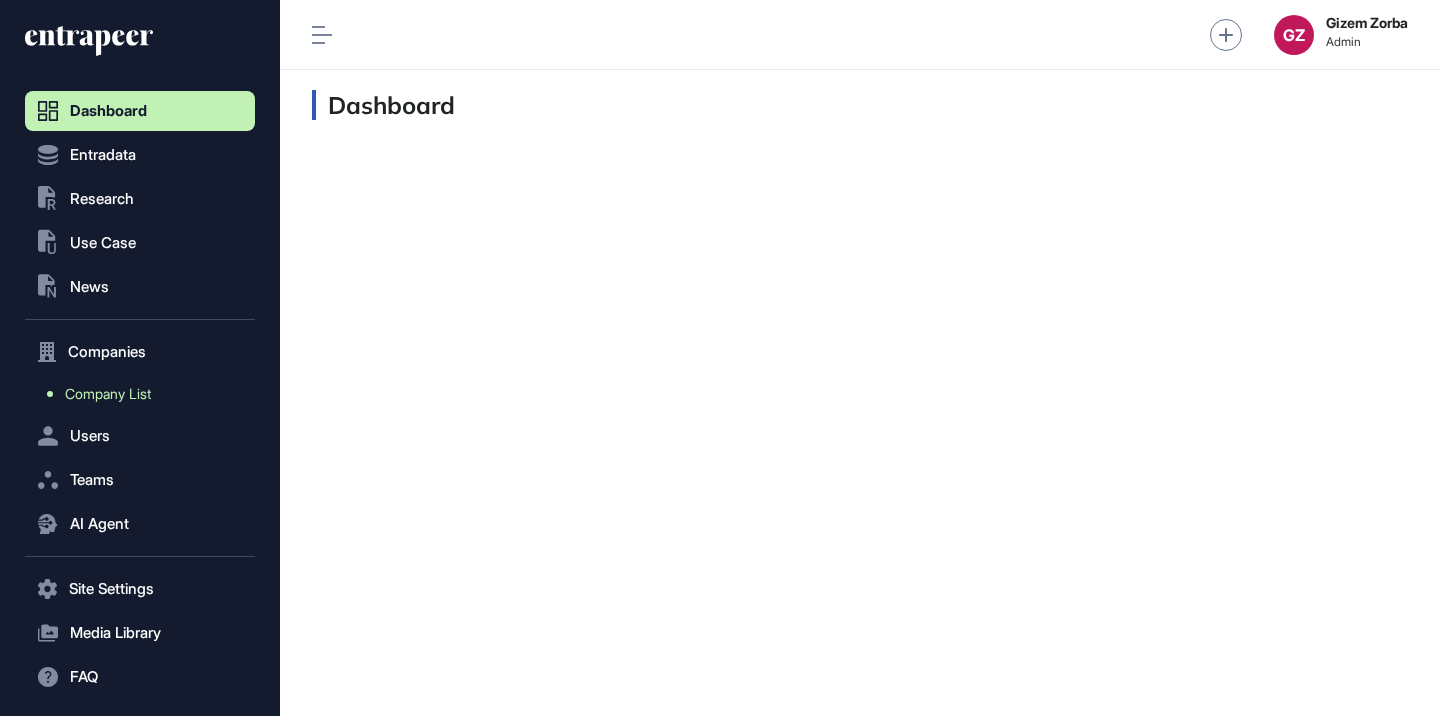 click on "Company List" at bounding box center [108, 394] 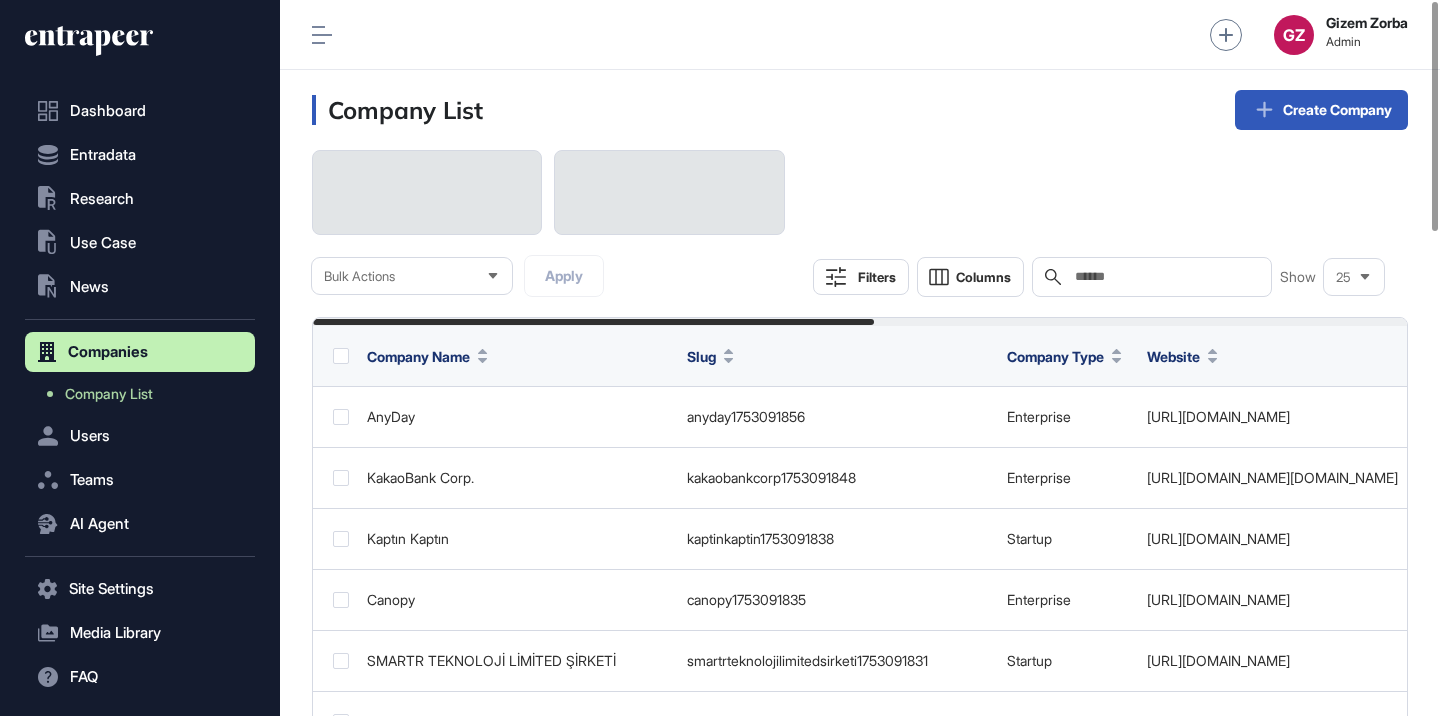 click at bounding box center (1166, 277) 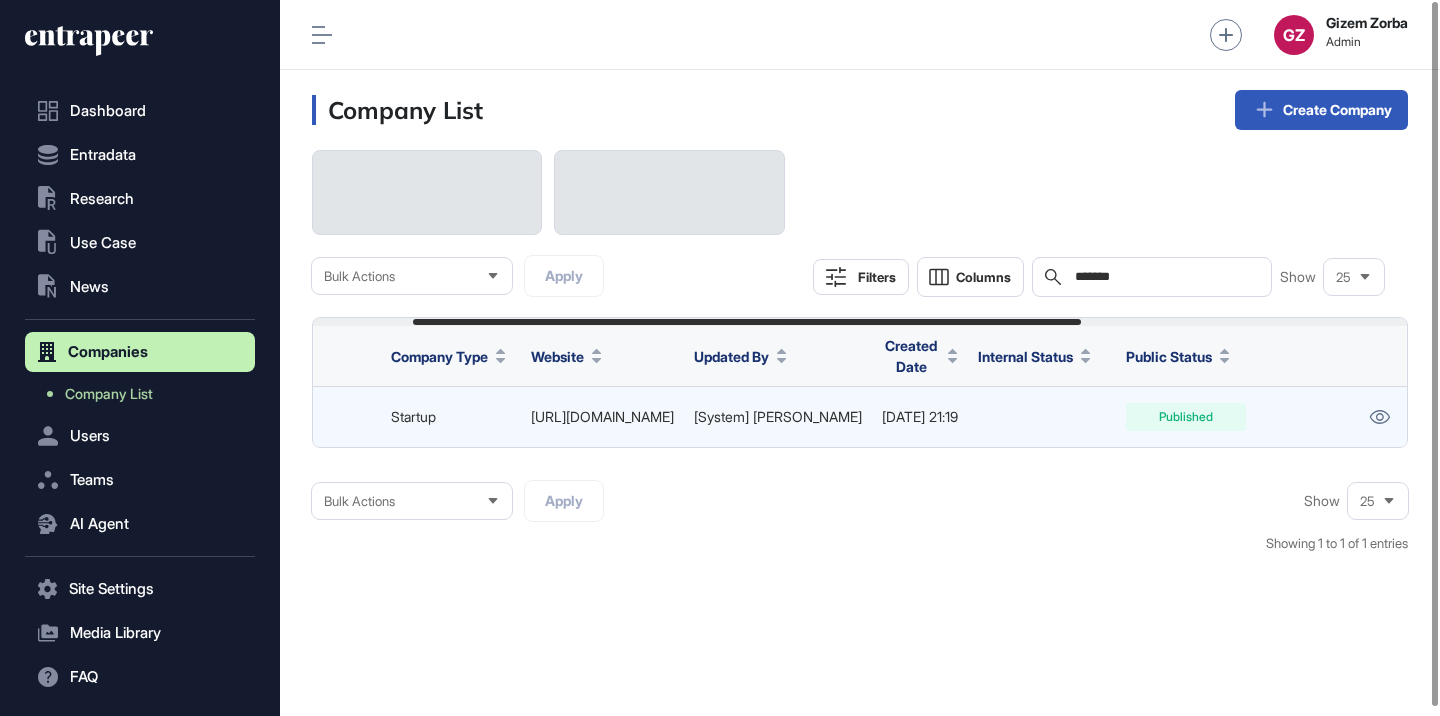 scroll, scrollTop: 0, scrollLeft: 698, axis: horizontal 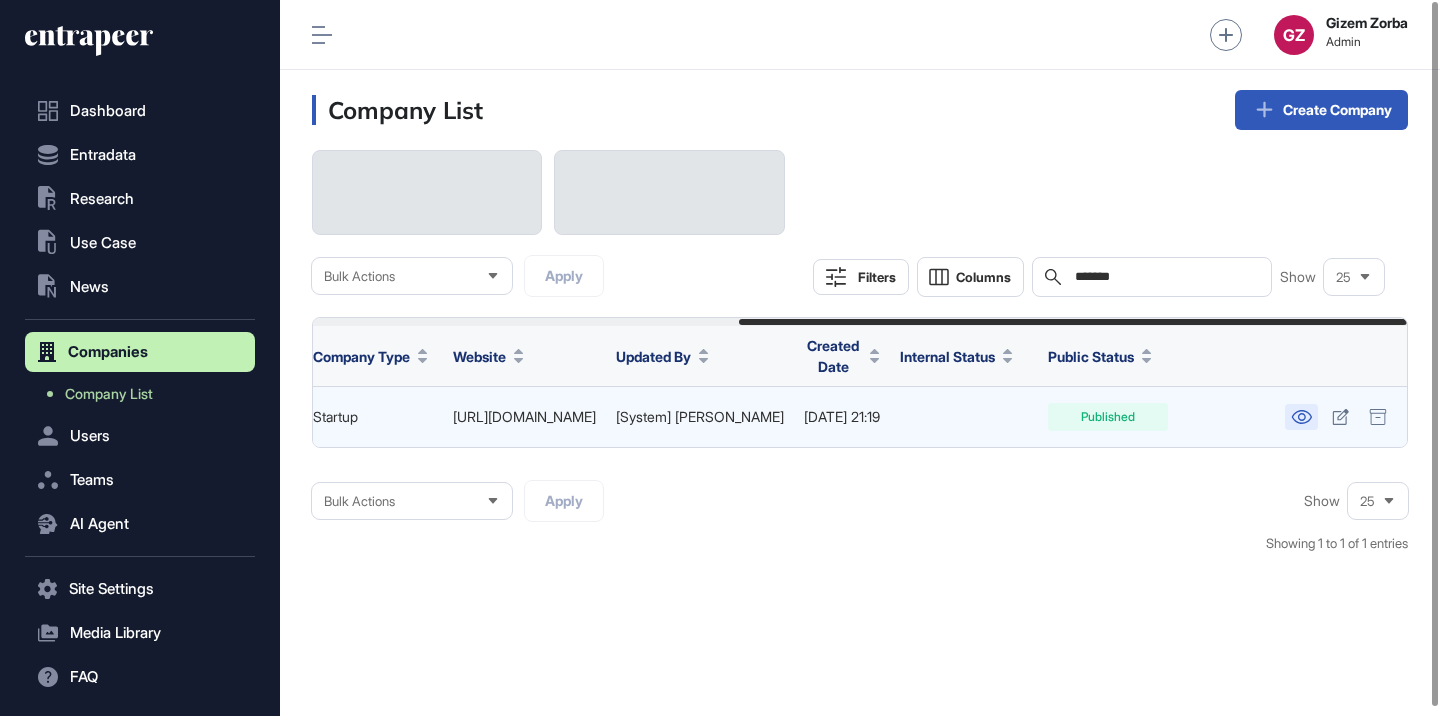 click 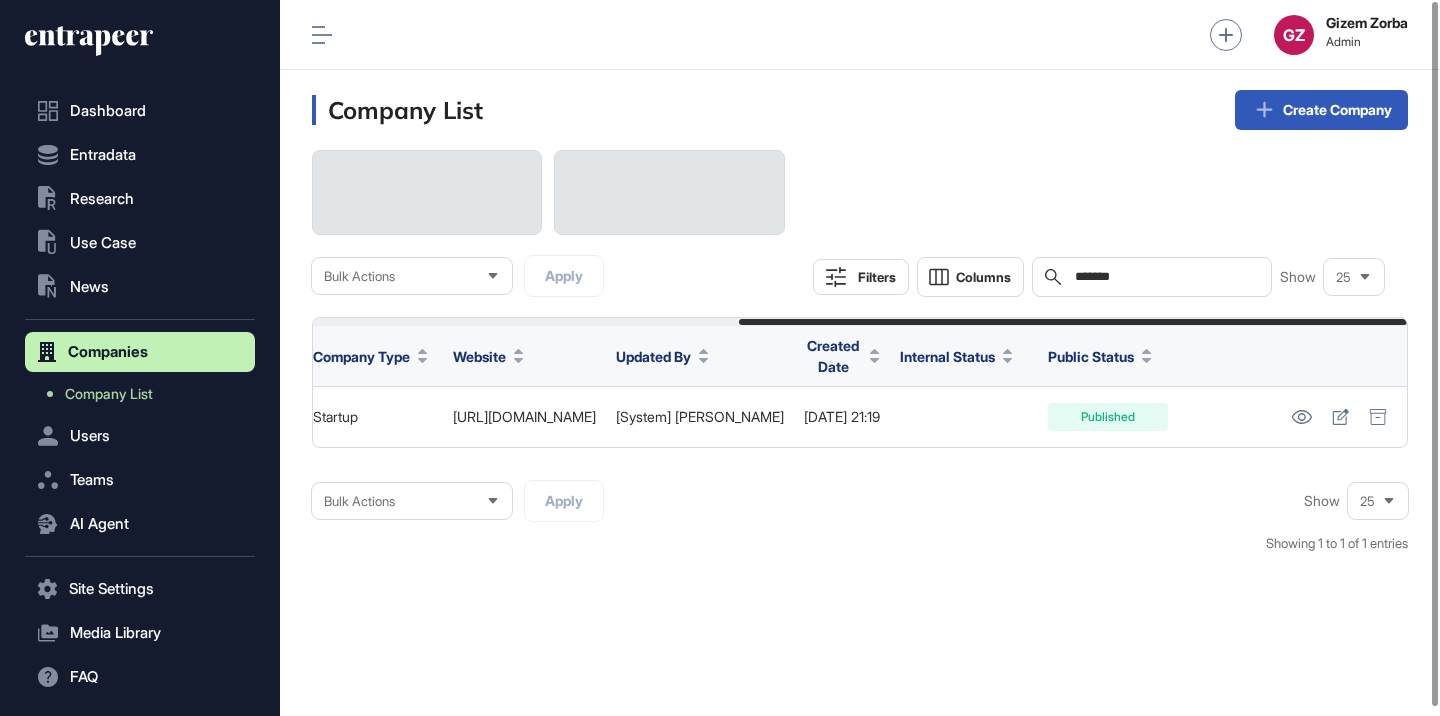 click on "*******" at bounding box center (1166, 277) 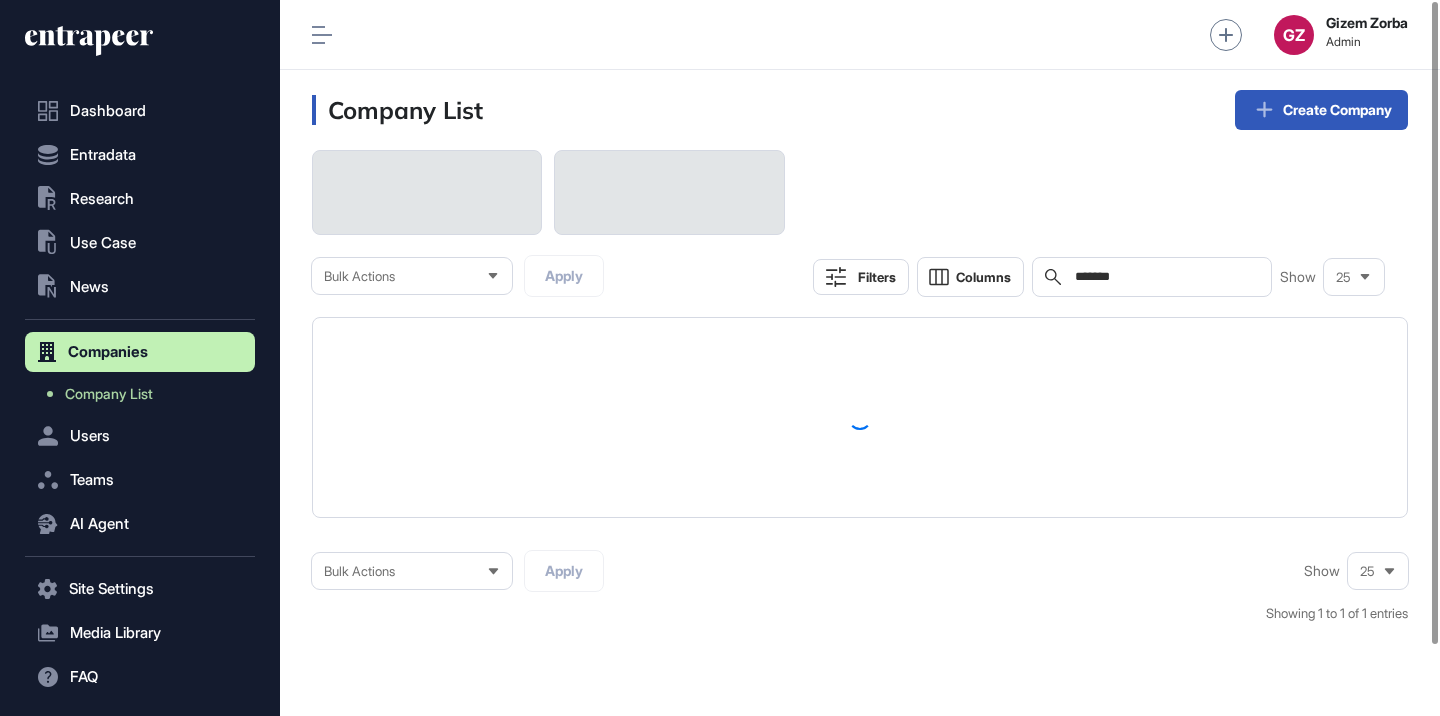 scroll, scrollTop: 0, scrollLeft: 0, axis: both 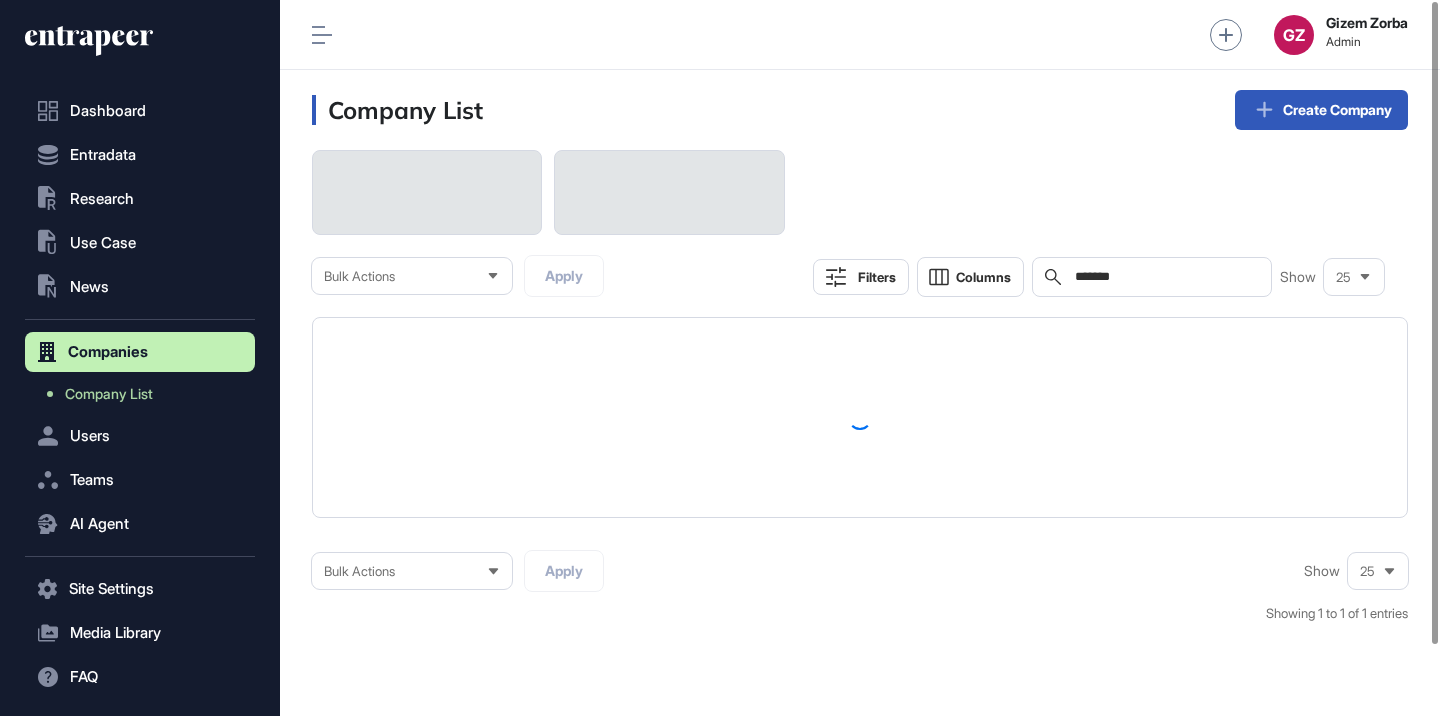 click on "*******" at bounding box center (1166, 277) 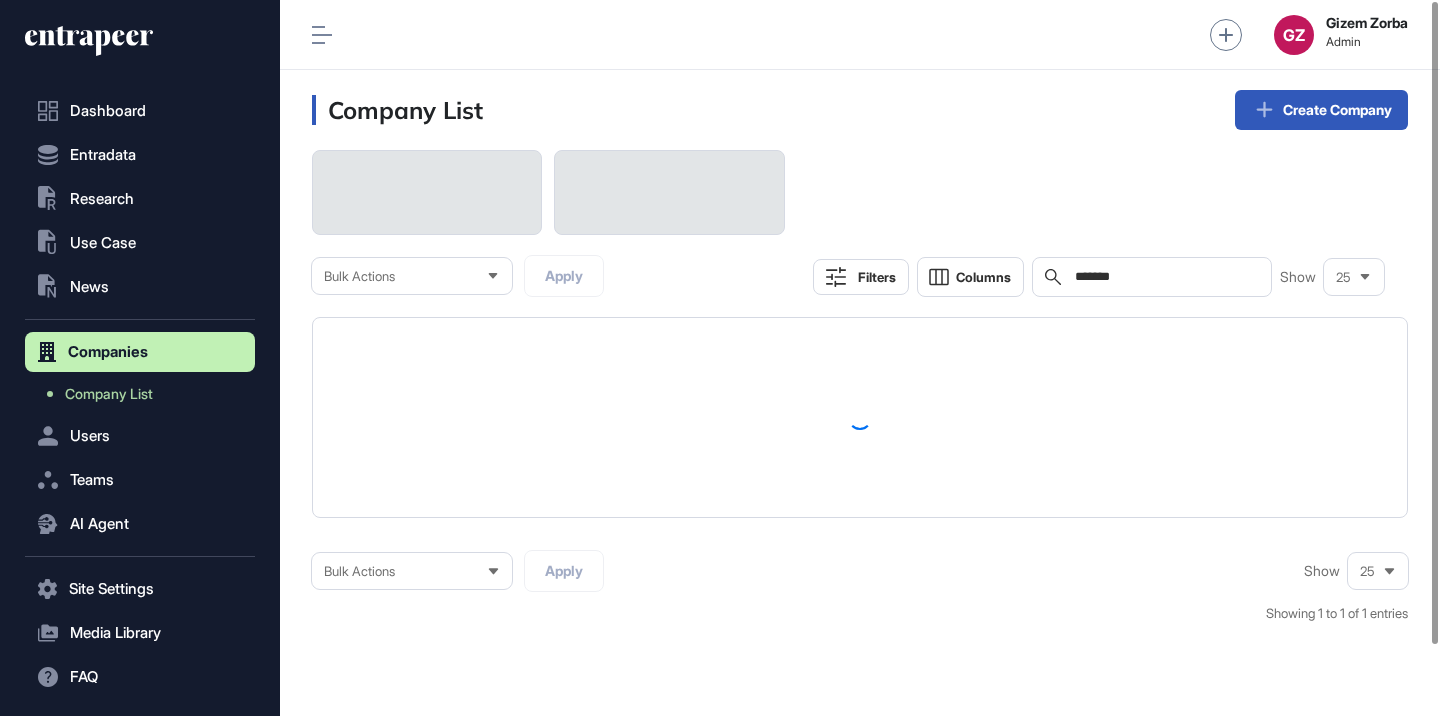 paste 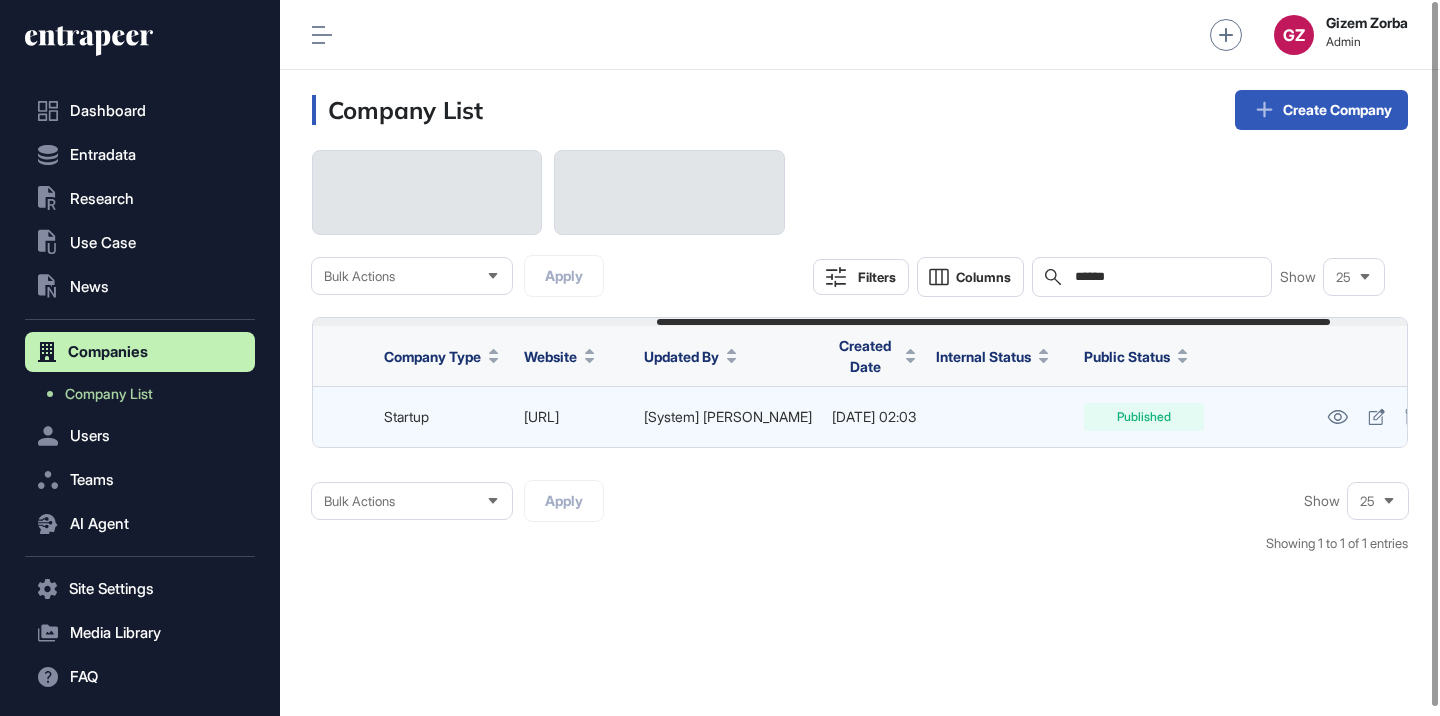 scroll, scrollTop: 0, scrollLeft: 685, axis: horizontal 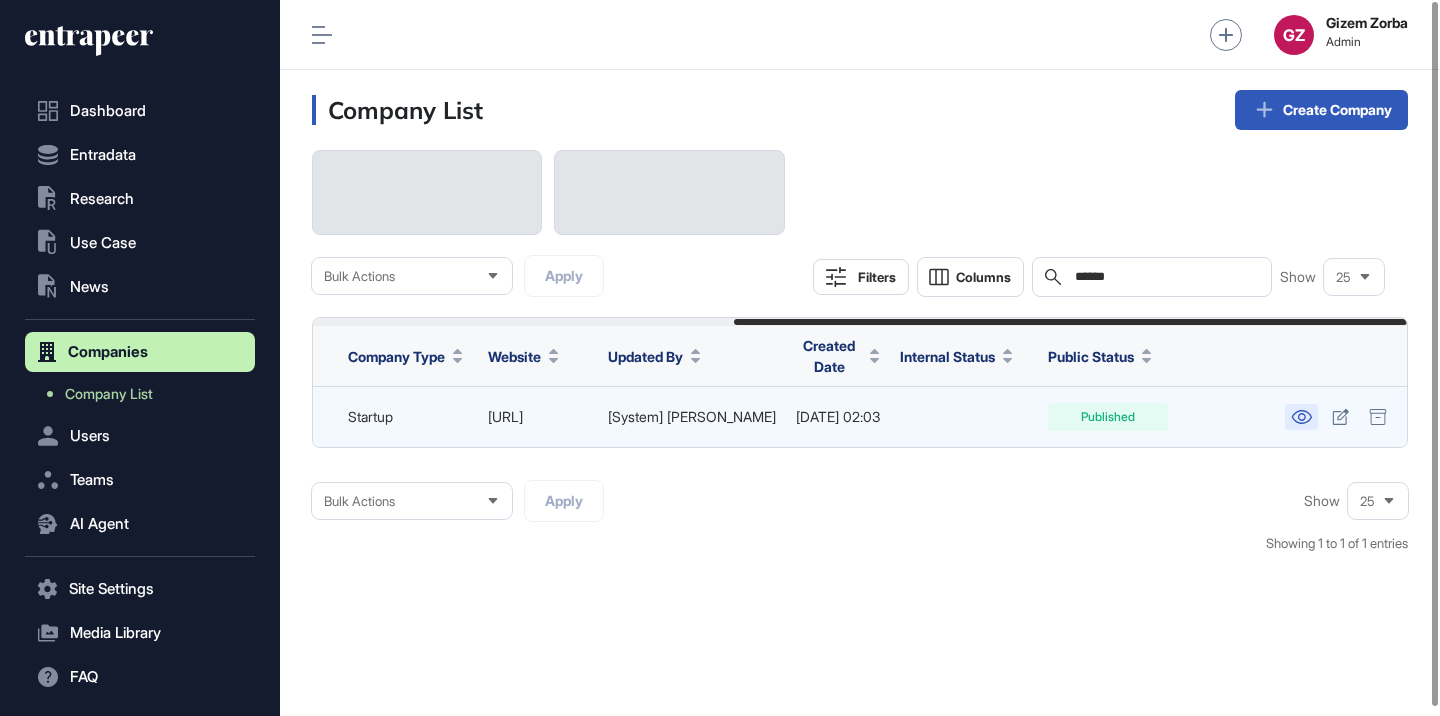 click 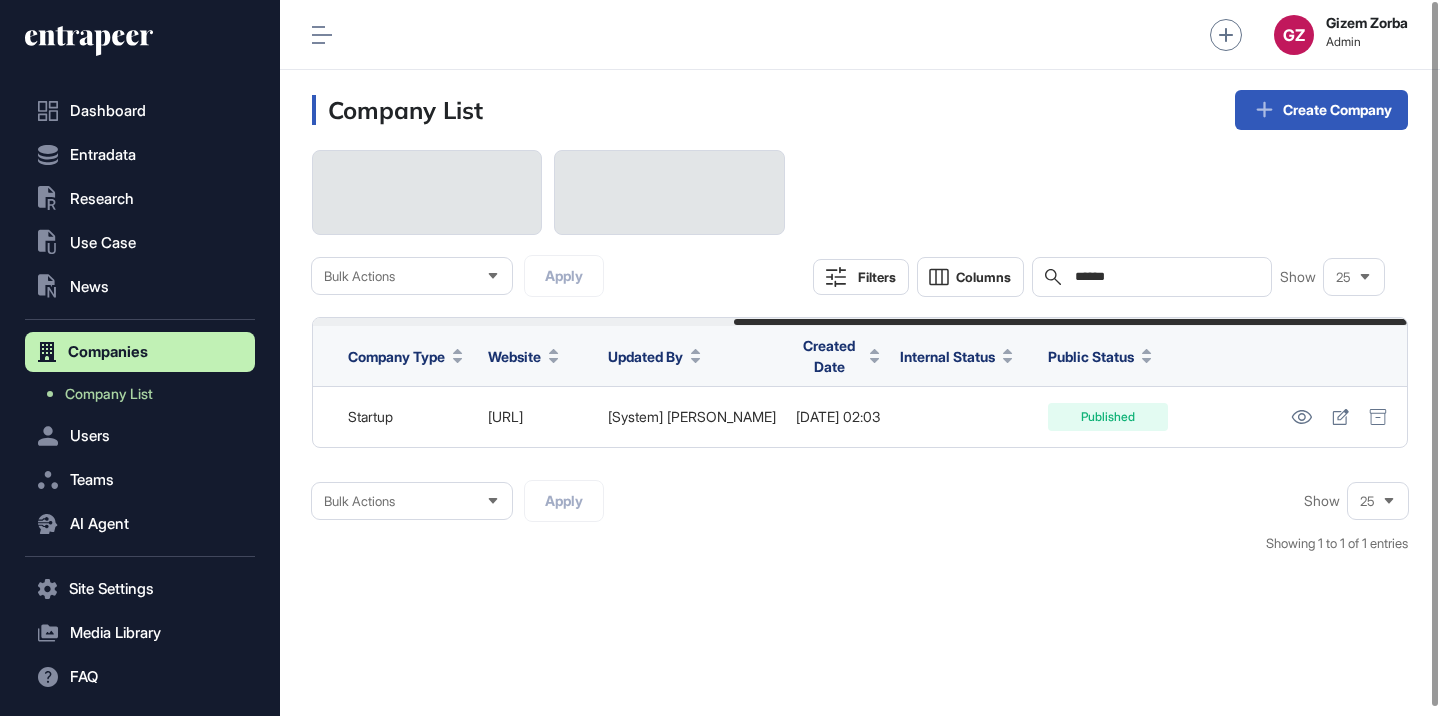 click on "******" at bounding box center [1166, 277] 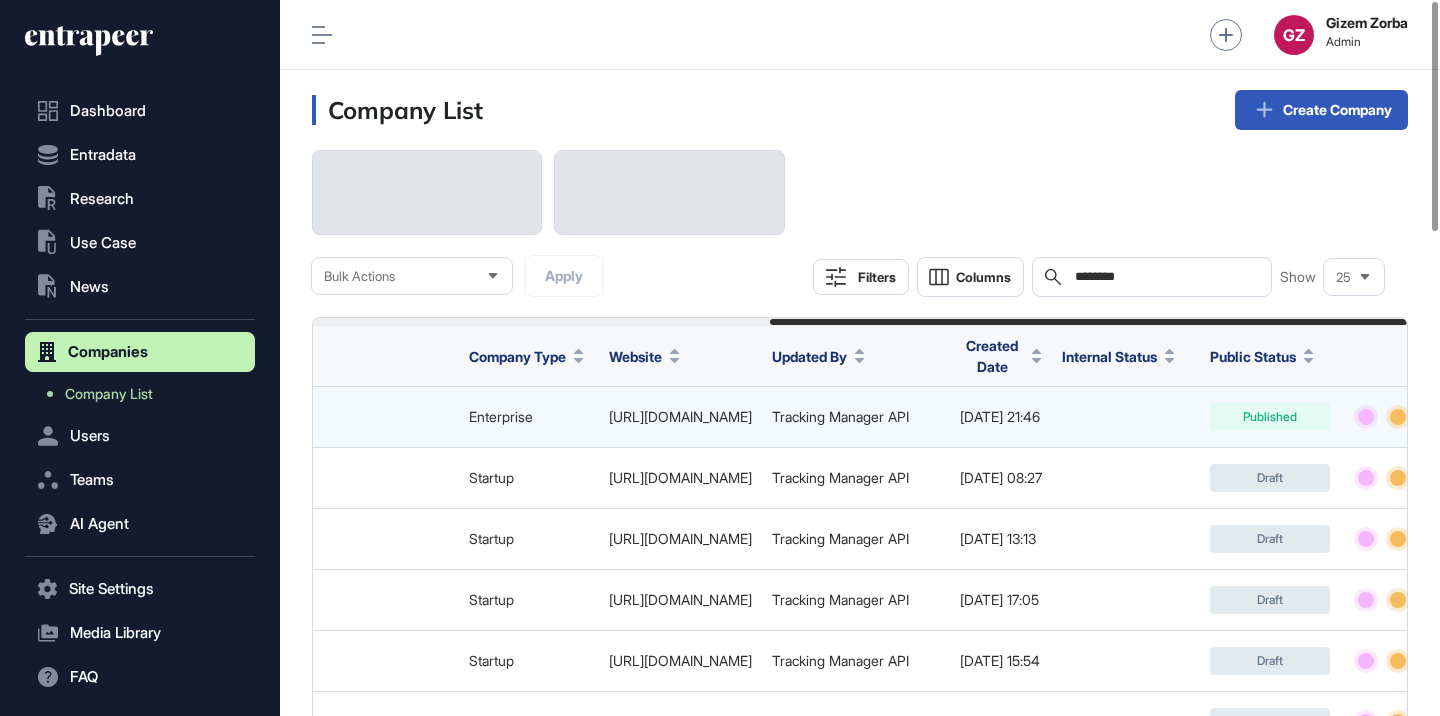 scroll, scrollTop: 0, scrollLeft: 783, axis: horizontal 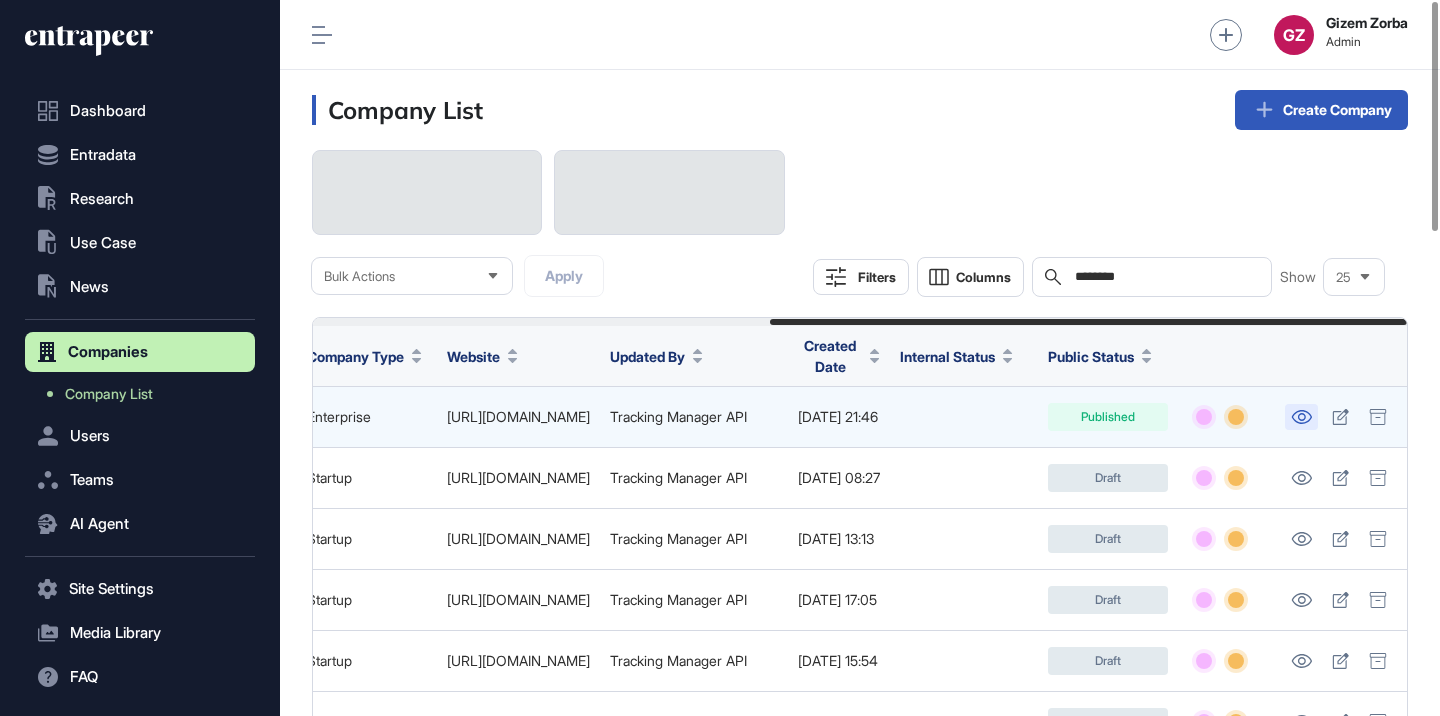 click 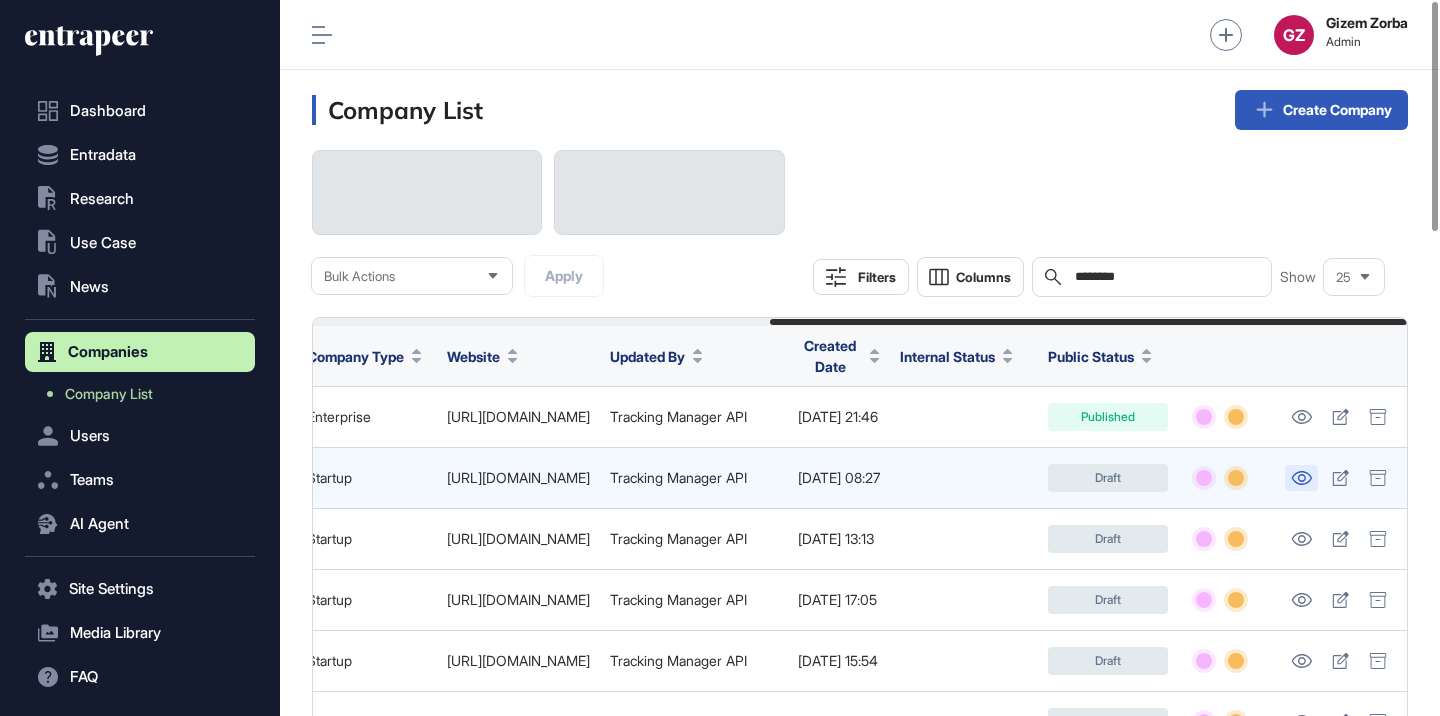 click at bounding box center (1301, 478) 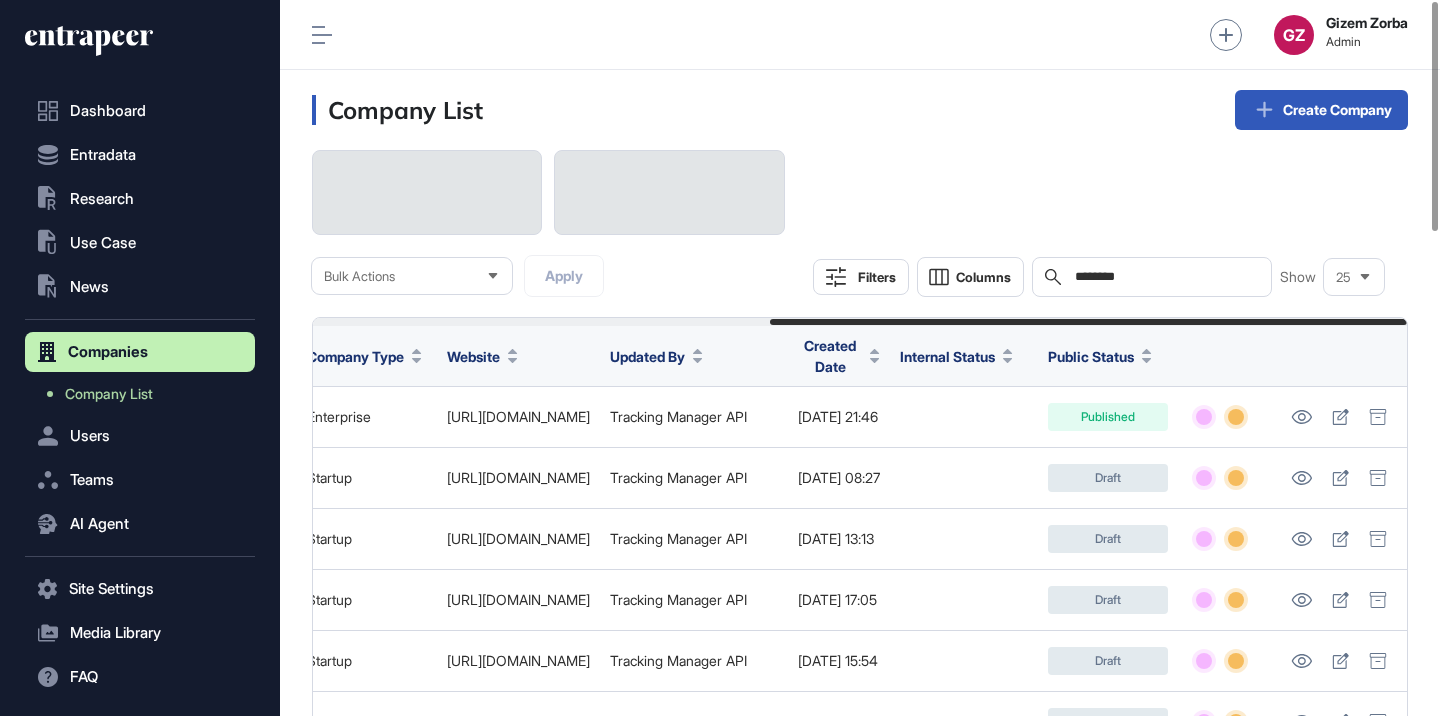 click on "********" at bounding box center [1166, 277] 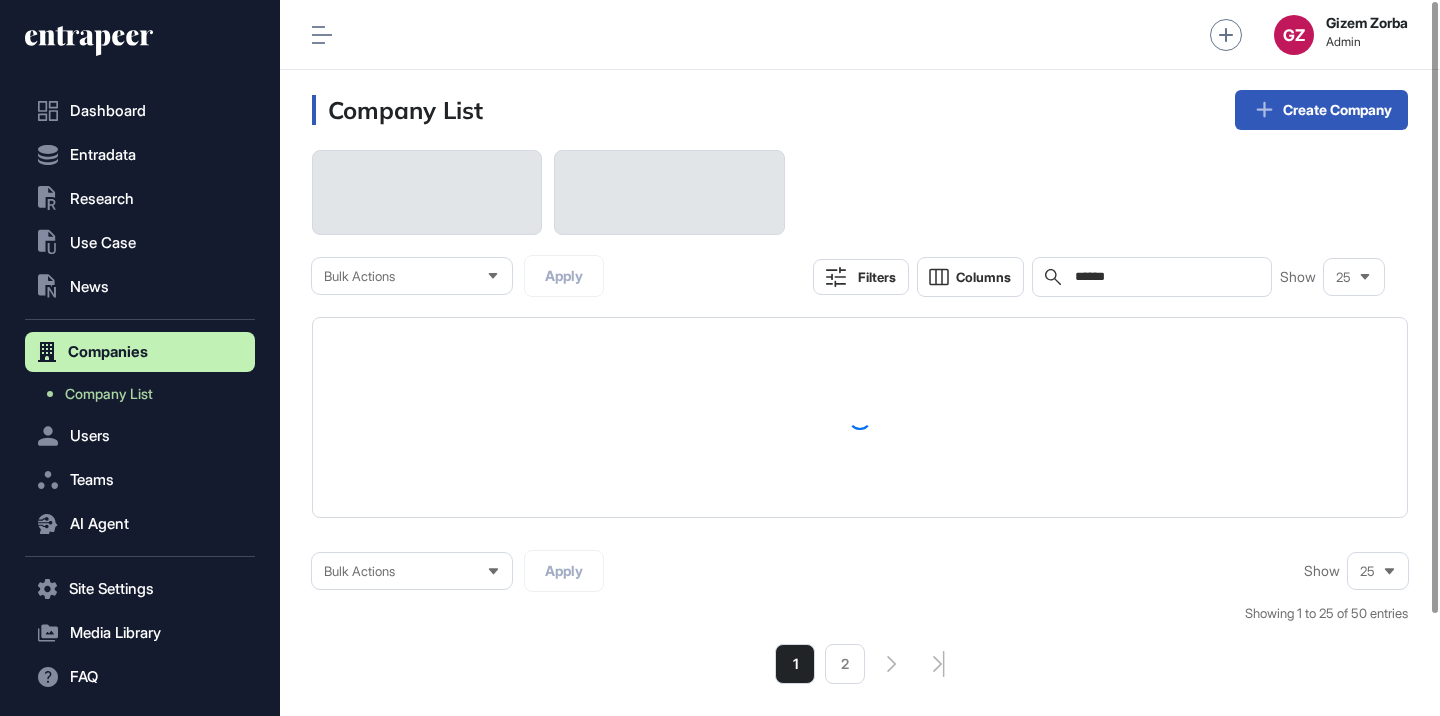 scroll, scrollTop: 0, scrollLeft: 0, axis: both 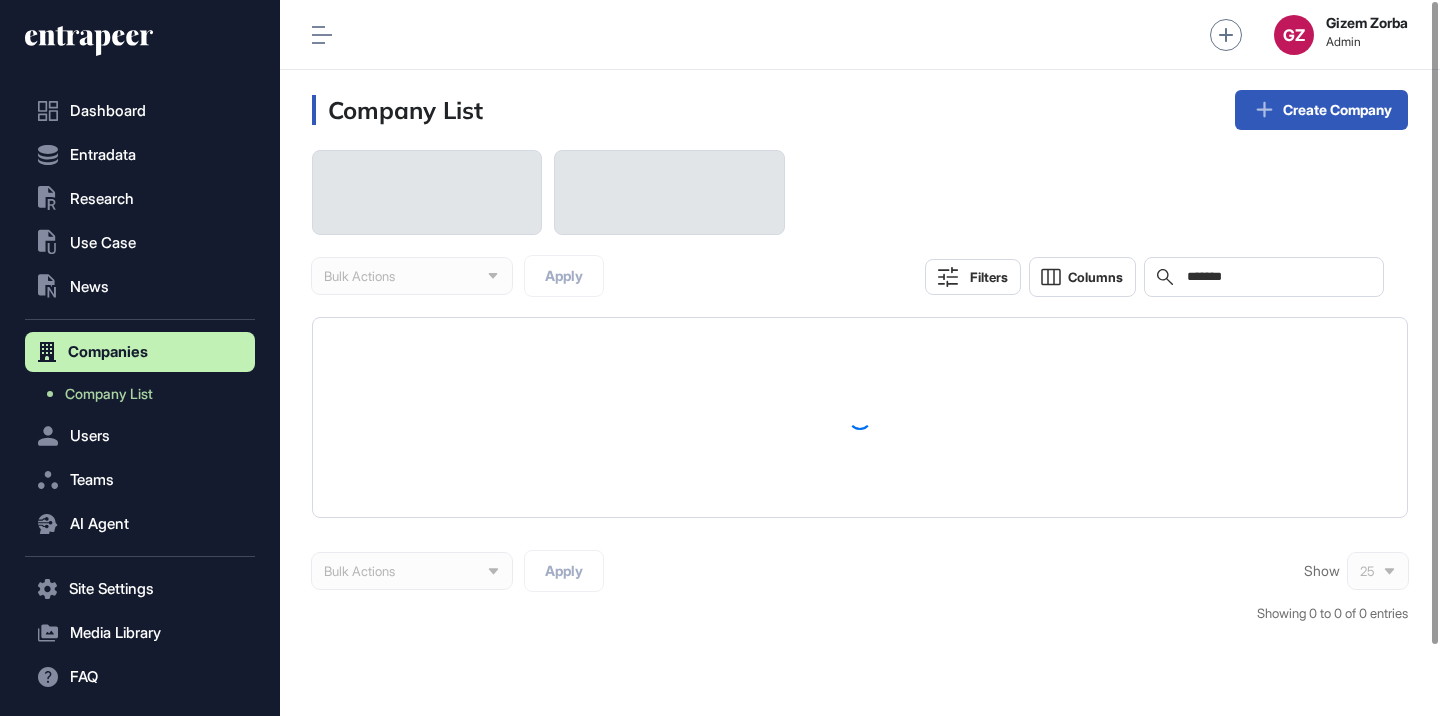 click on "*******" at bounding box center (1278, 277) 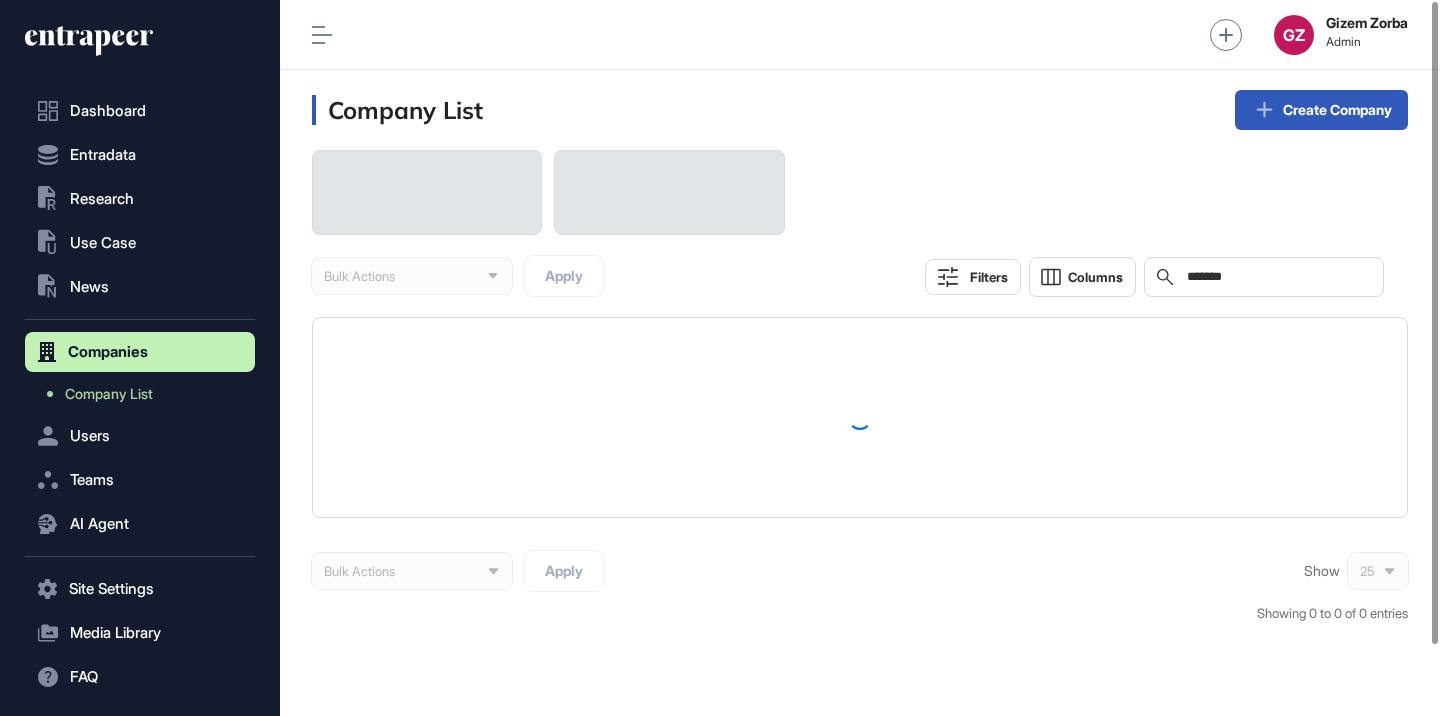paste on "**********" 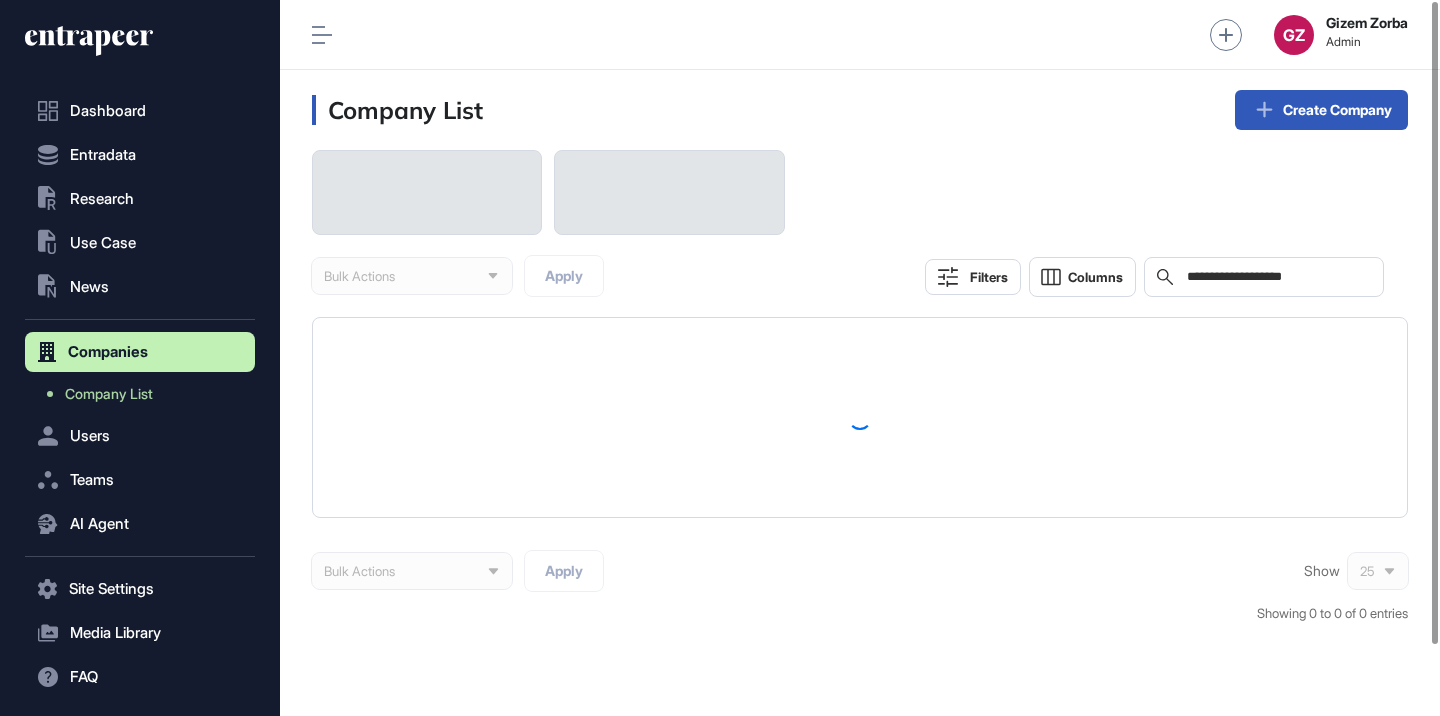 click on "**********" at bounding box center [1278, 277] 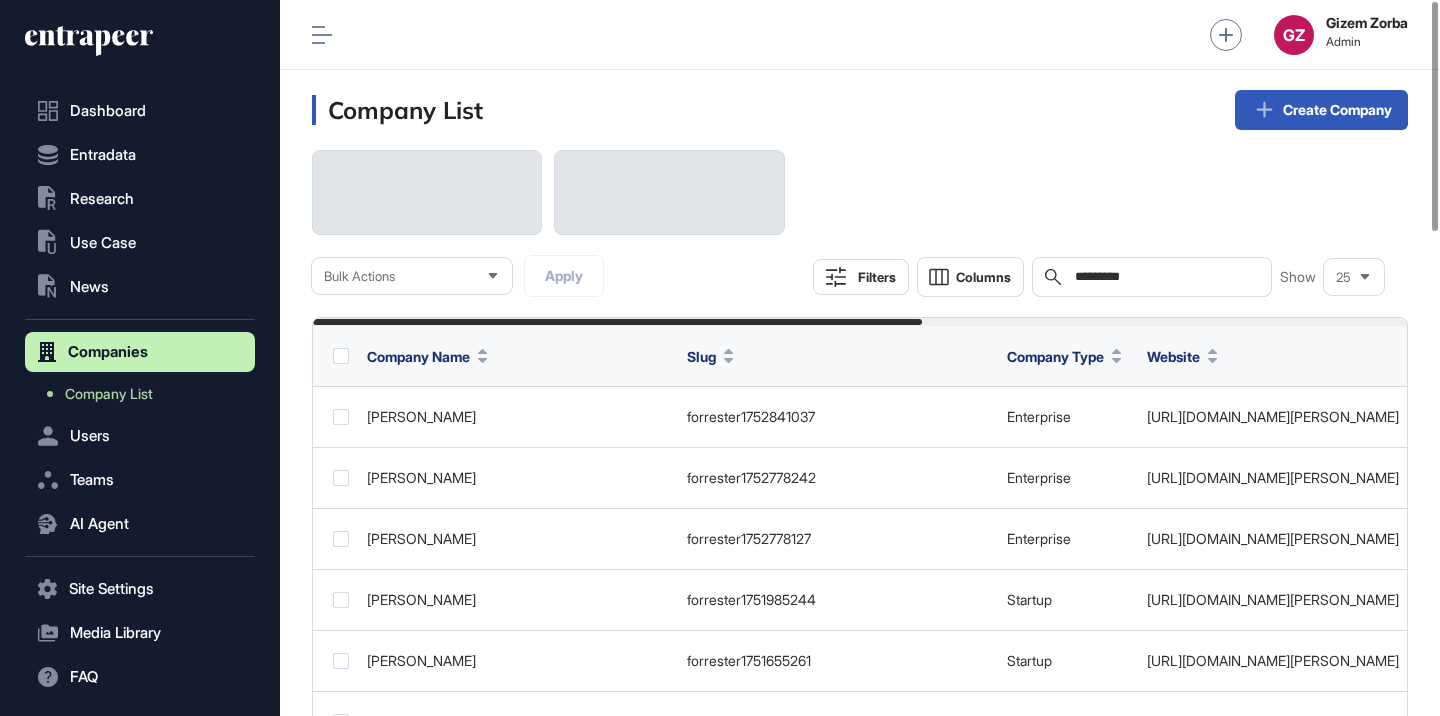 type on "*********" 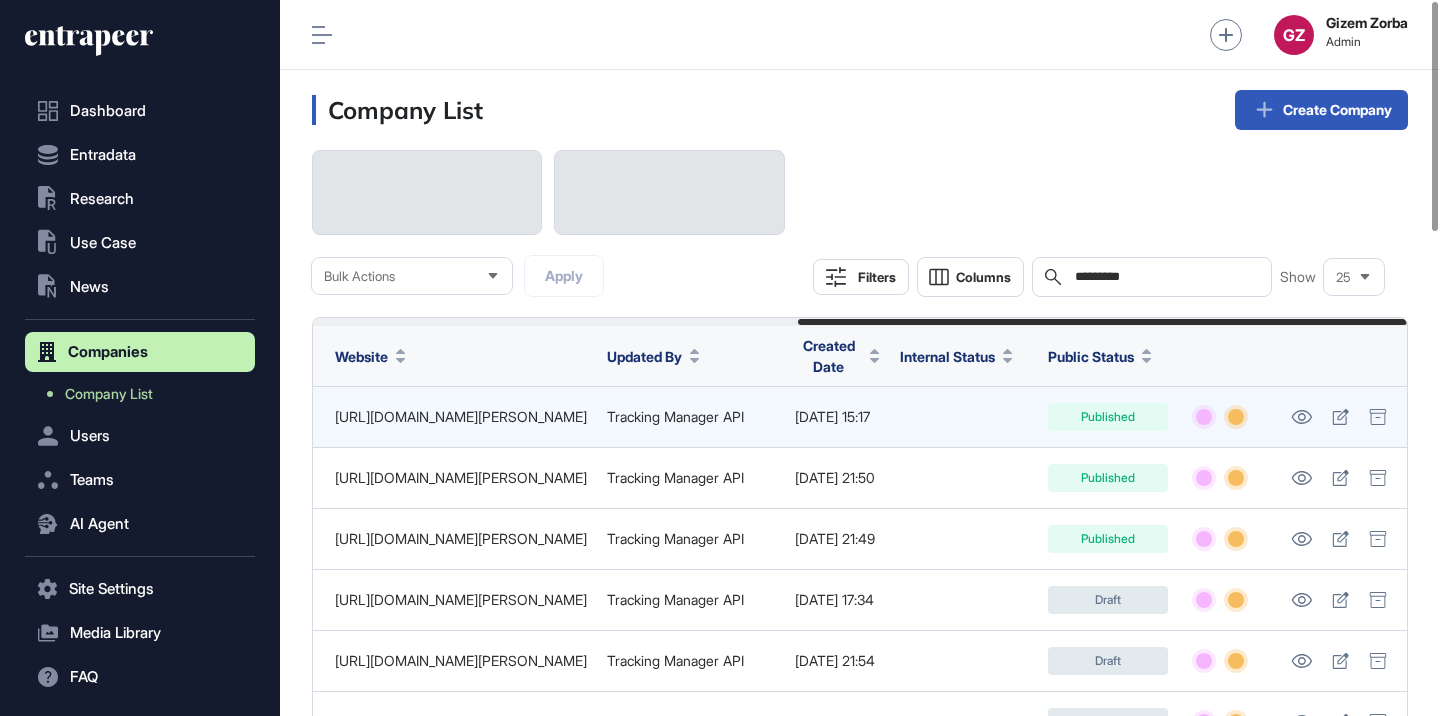 scroll, scrollTop: 0, scrollLeft: 870, axis: horizontal 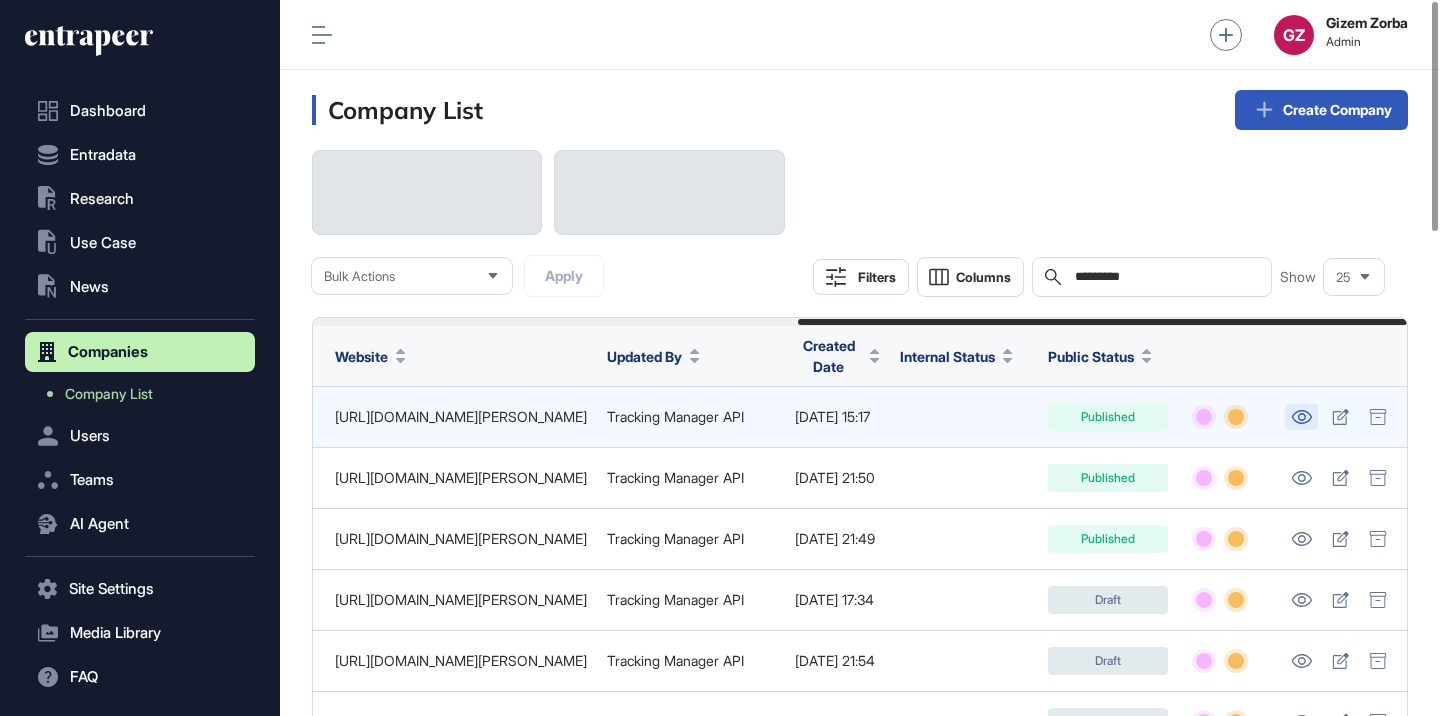 click 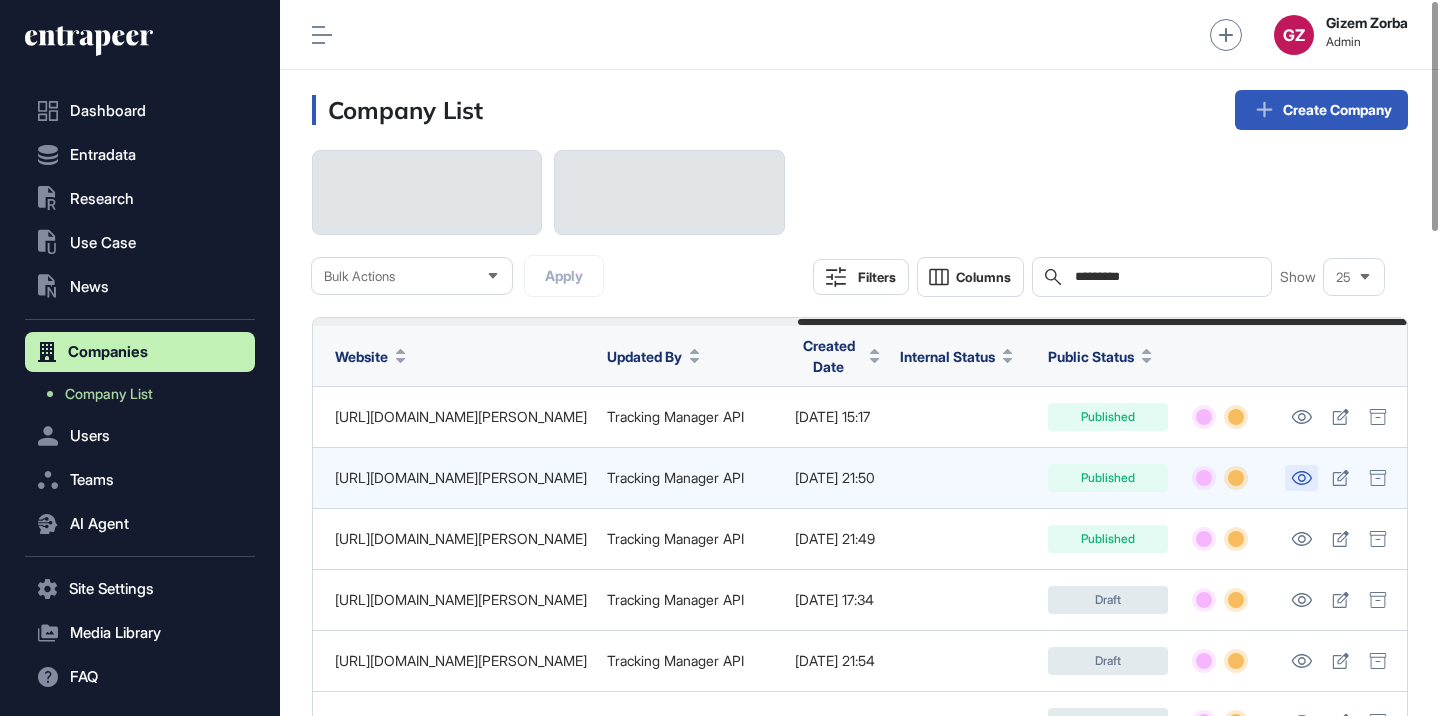 click at bounding box center (1301, 478) 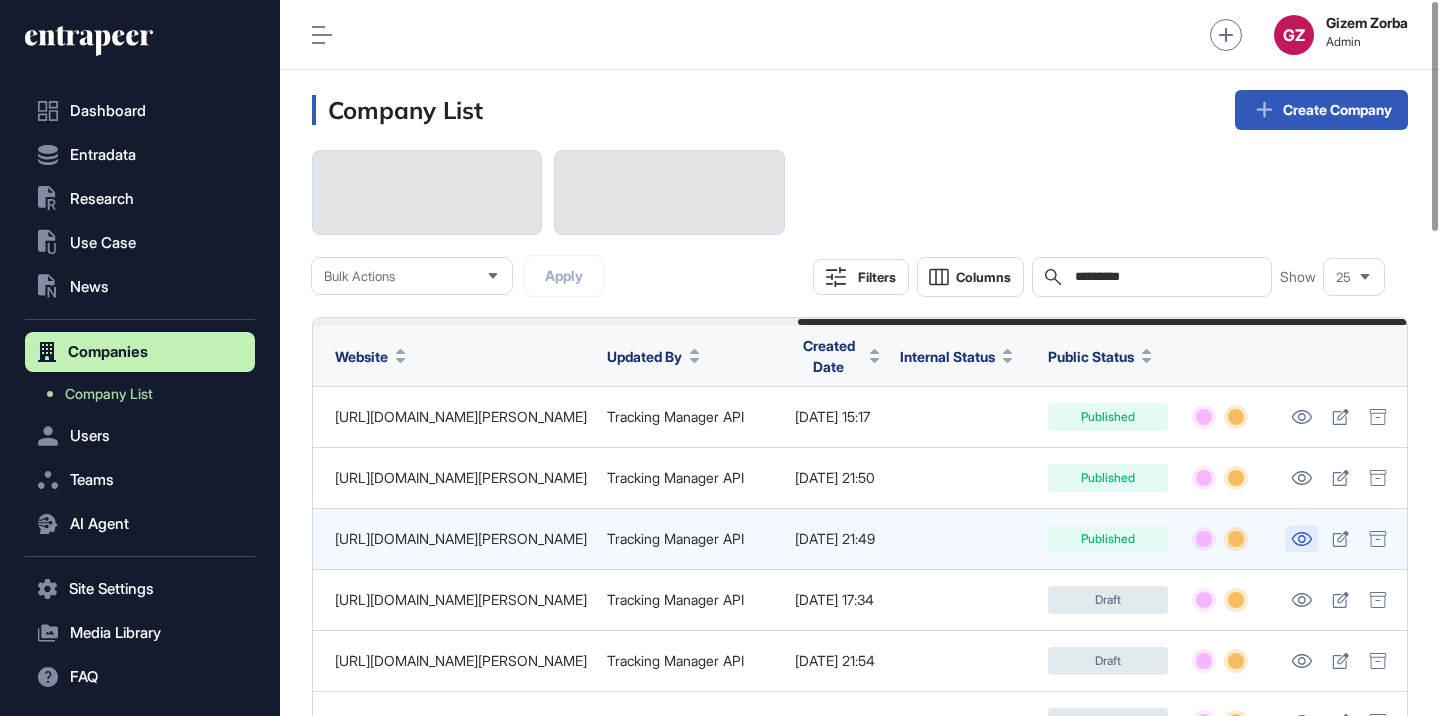 click 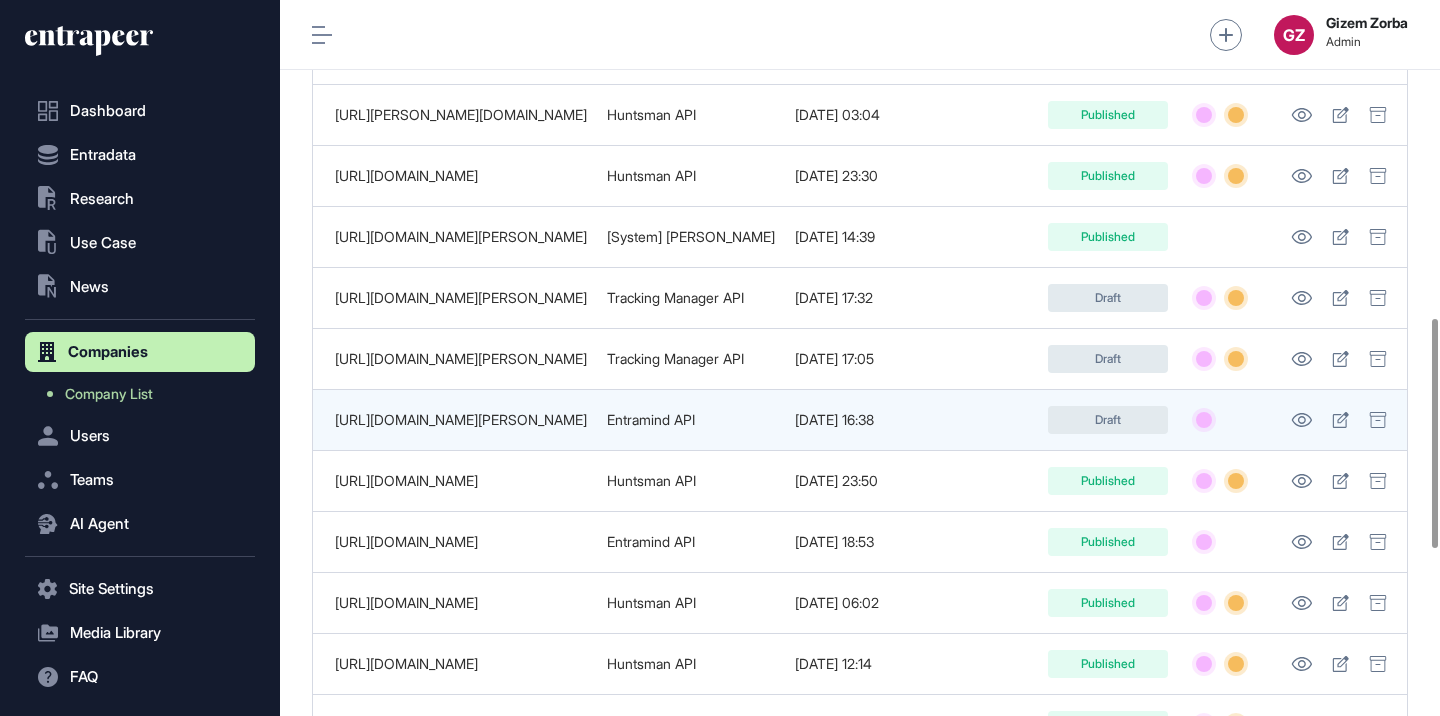 scroll, scrollTop: 1002, scrollLeft: 0, axis: vertical 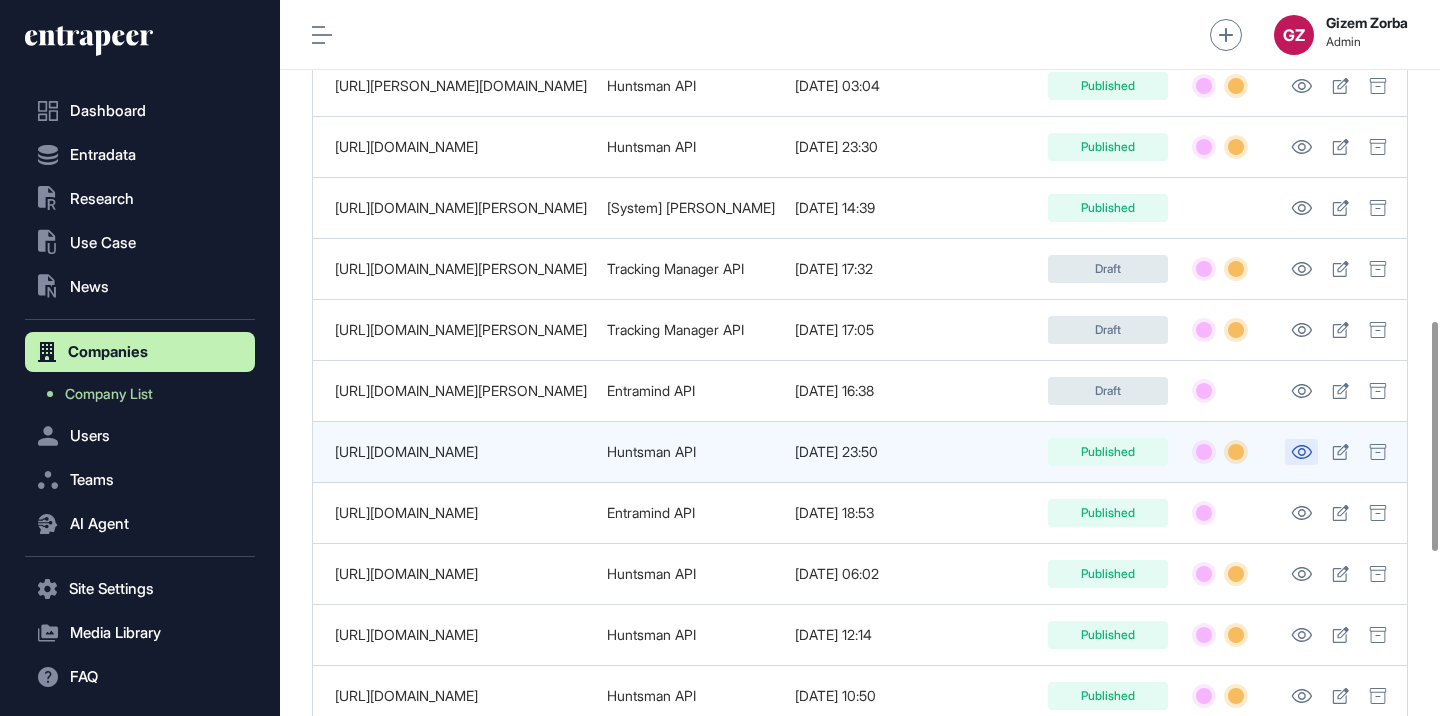 click at bounding box center (1301, 452) 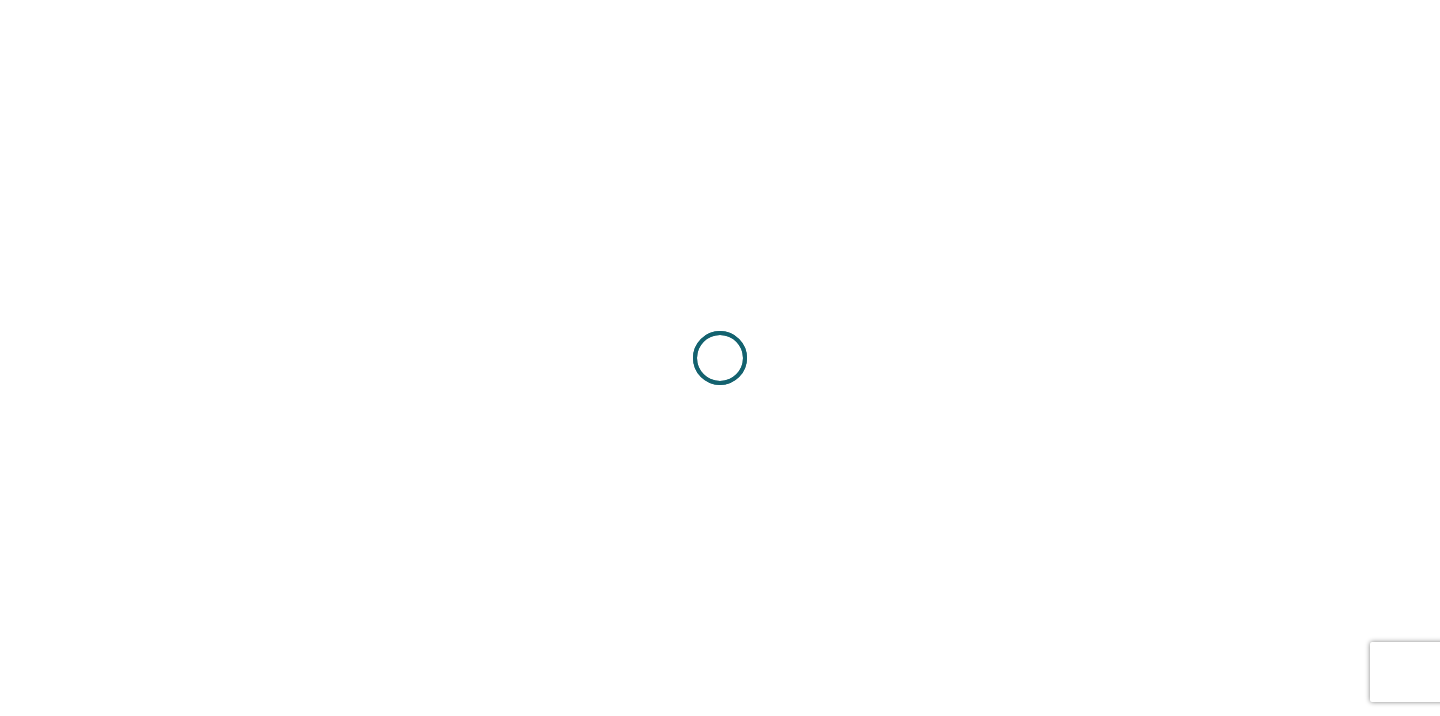 scroll, scrollTop: 0, scrollLeft: 0, axis: both 